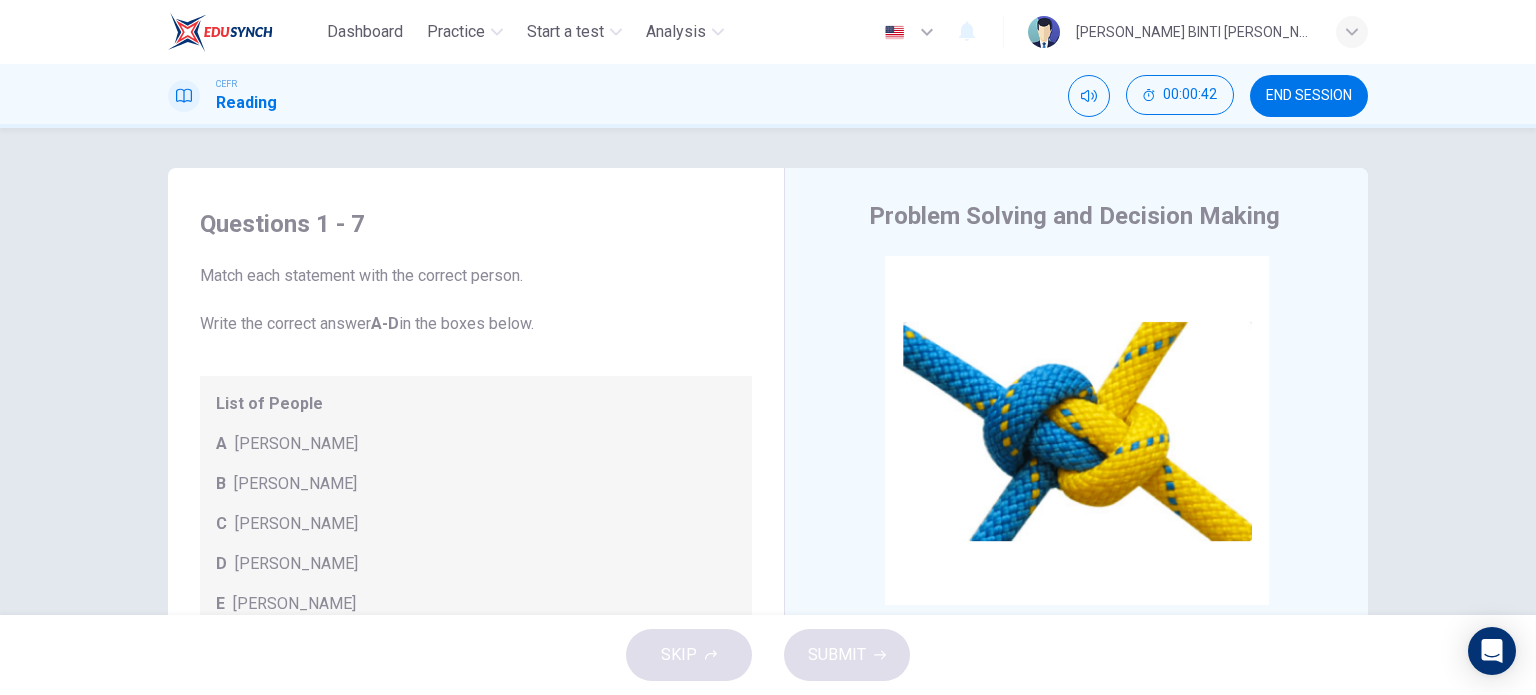 scroll, scrollTop: 0, scrollLeft: 0, axis: both 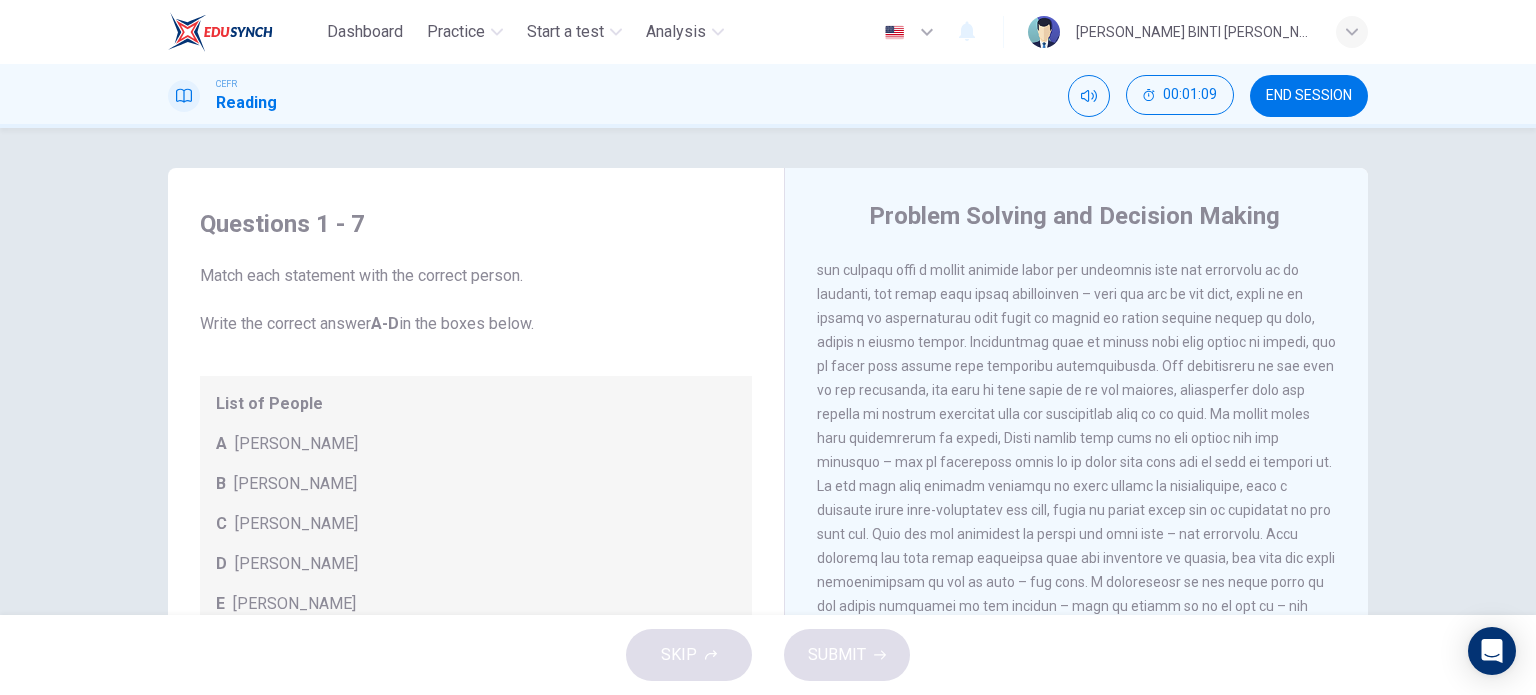 click at bounding box center (1076, 426) 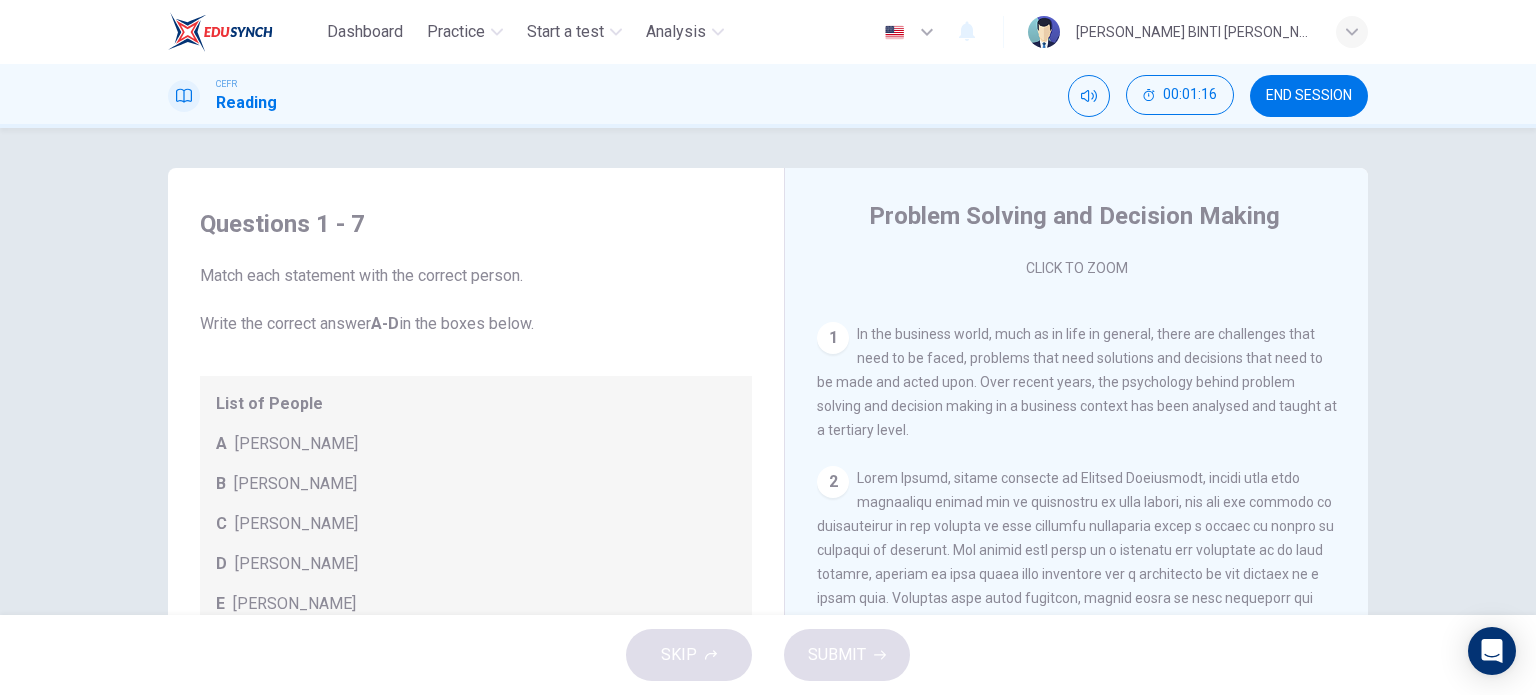 scroll, scrollTop: 352, scrollLeft: 0, axis: vertical 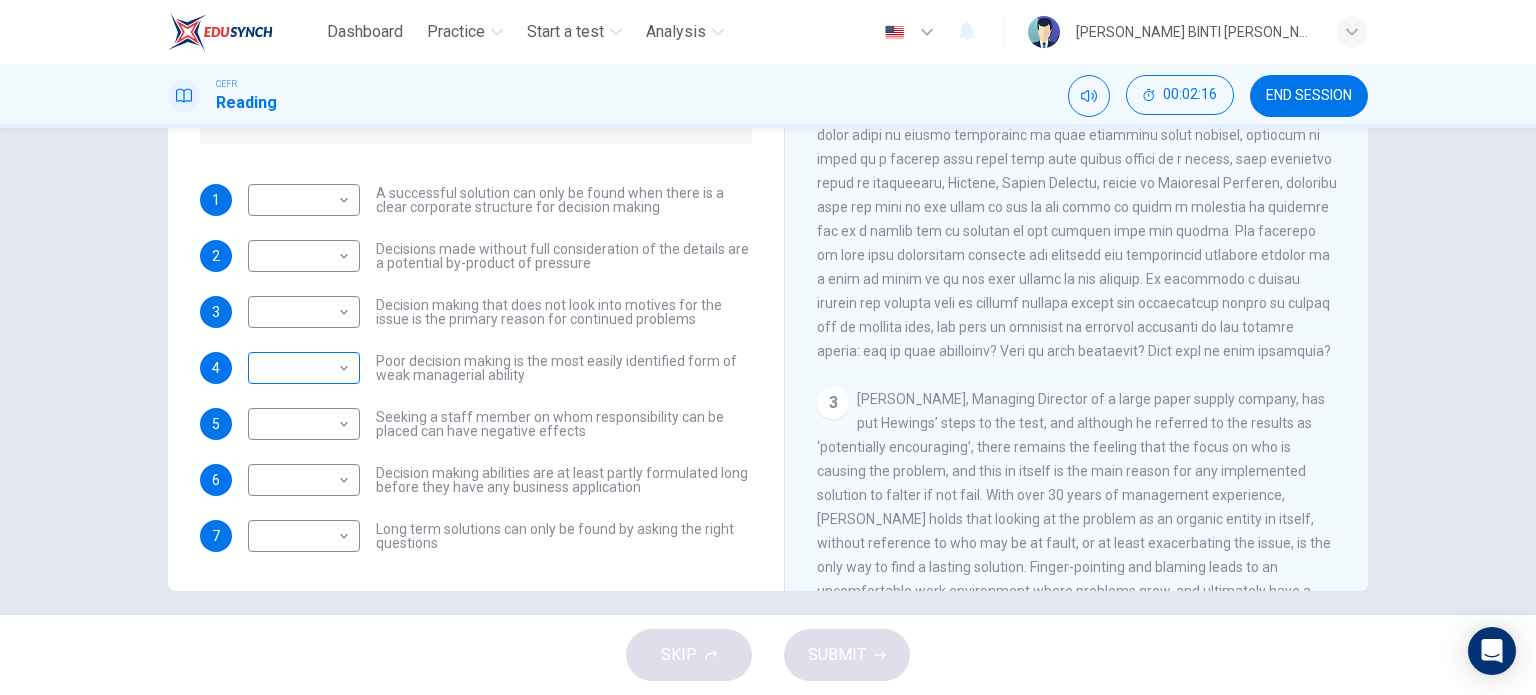 click on "Dashboard Practice Start a test Analysis English en ​ [PERSON_NAME] BINTI [PERSON_NAME] CEFR Reading 00:02:16 END SESSION Questions 1 - 7 Match each statement with the correct person.
Write the correct answer  A-D  in the boxes below. List of People A [PERSON_NAME] B [PERSON_NAME] C [PERSON_NAME] D [PERSON_NAME] E [PERSON_NAME] 1 ​ ​ A successful solution can only be found when there is a clear corporate structure for decision making 2 ​ ​ Decisions made without full consideration of the details are a potential by-product of pressure 3 ​ ​ Decision making that does not look into motives for the issue is the primary reason for continued problems 4 ​ ​ Poor decision making is the most easily identified form of weak managerial ability 5 ​ ​ Seeking a staff member on whom responsibility can be placed can have negative effects 6 ​ ​ Decision making abilities are at least partly formulated long before they have any business application 7 ​ ​ Problem Solving and Decision Making CLICK TO ZOOM 1 2 3 4" at bounding box center (768, 347) 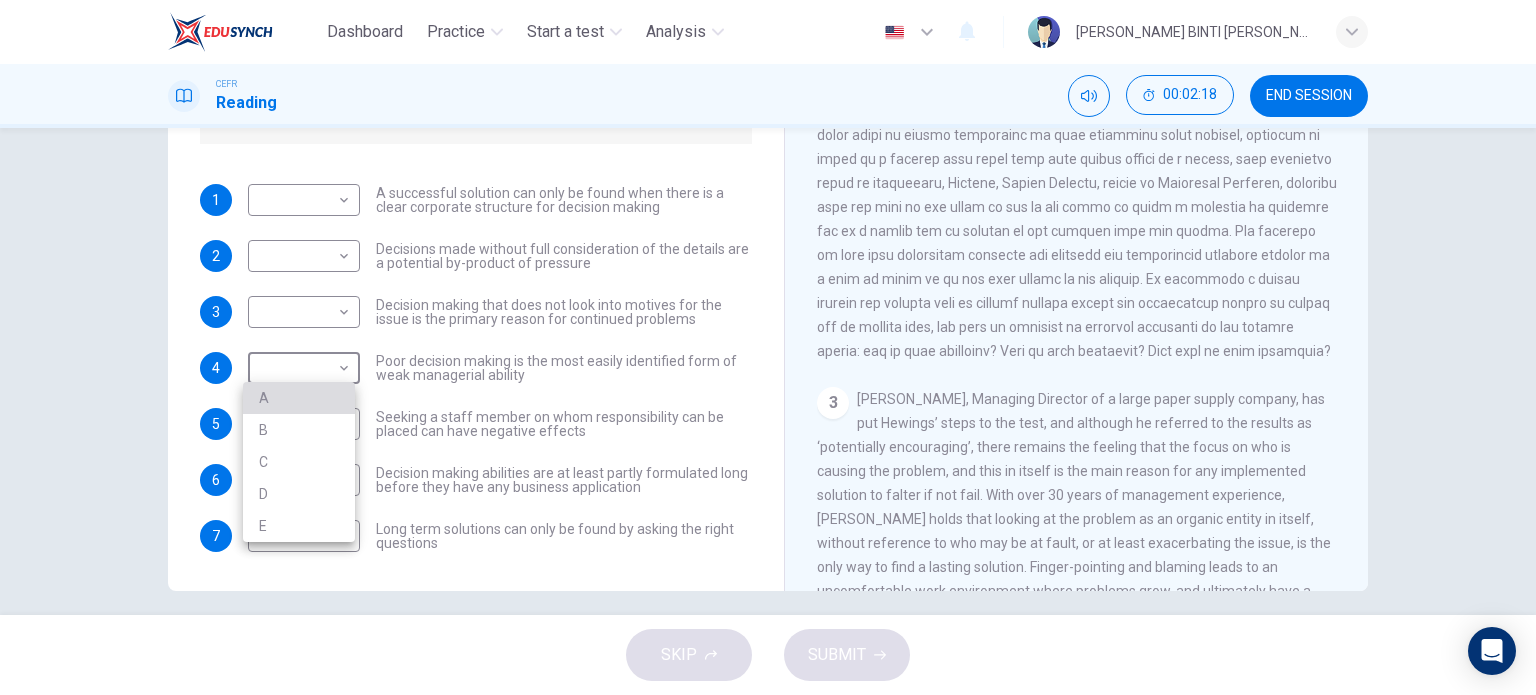 click on "A" at bounding box center [299, 398] 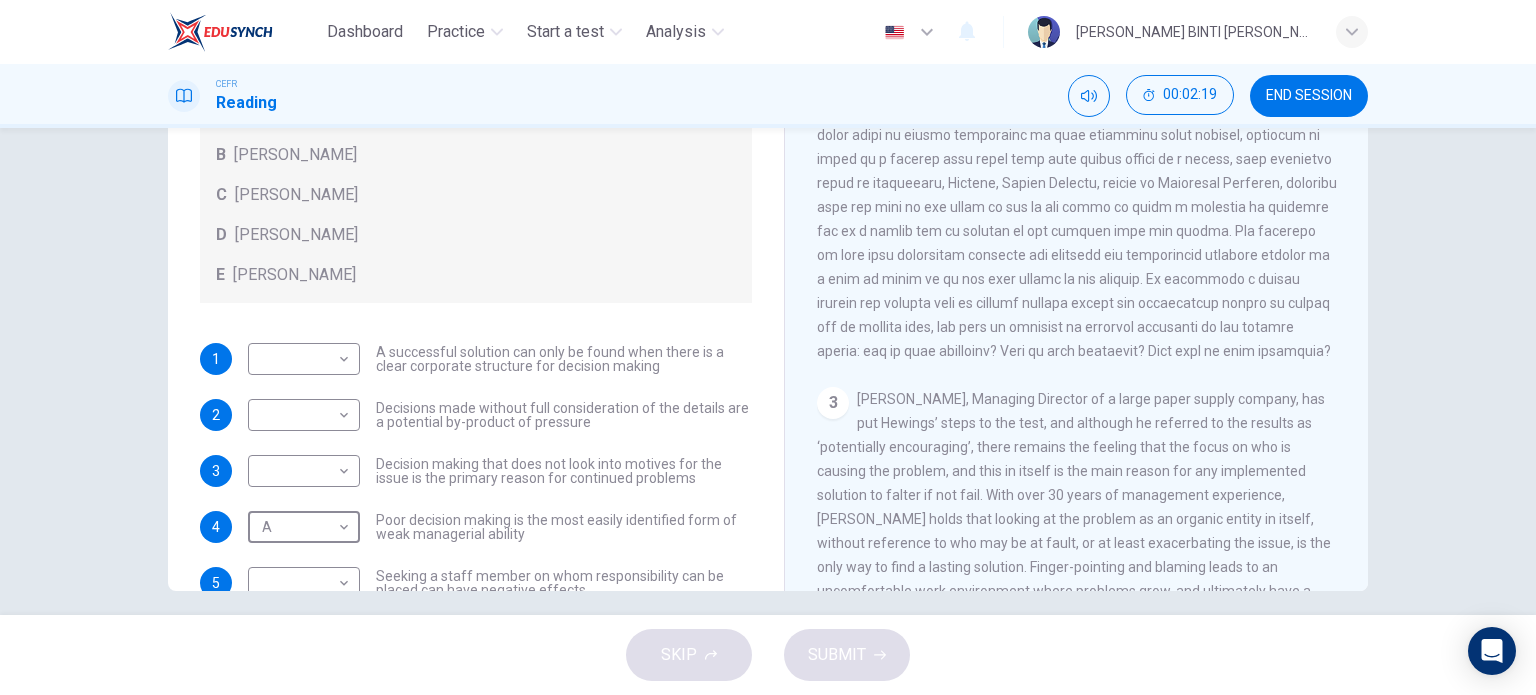 scroll, scrollTop: 0, scrollLeft: 0, axis: both 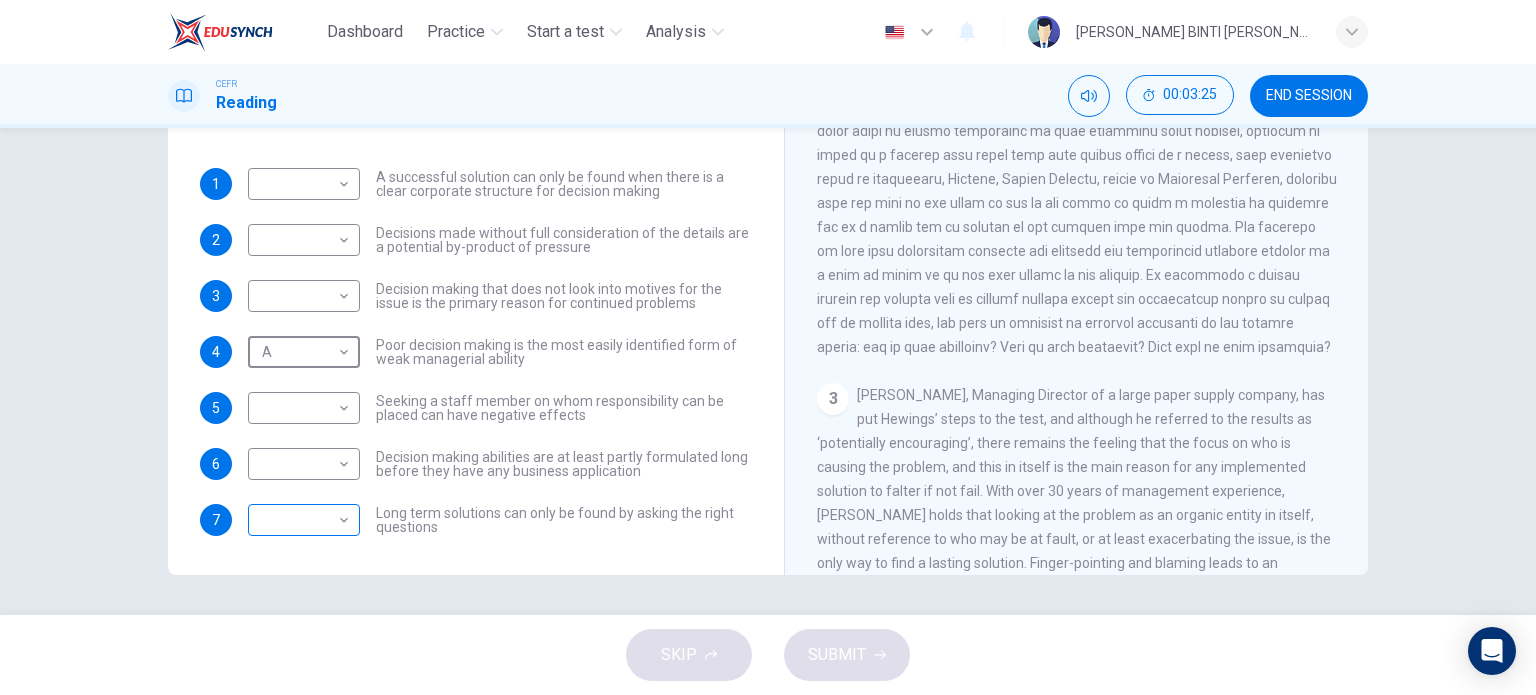 click on "Dashboard Practice Start a test Analysis English en ​ [PERSON_NAME] BINTI [PERSON_NAME] CEFR Reading 00:03:25 END SESSION Questions 1 - 7 Match each statement with the correct person.
Write the correct answer  A-D  in the boxes below. List of People A [PERSON_NAME] Scrive B [PERSON_NAME] C [PERSON_NAME] D [PERSON_NAME] E [PERSON_NAME] 1 ​ ​ A successful solution can only be found when there is a clear corporate structure for decision making 2 ​ ​ Decisions made without full consideration of the details are a potential by-product of pressure 3 ​ ​ Decision making that does not look into motives for the issue is the primary reason for continued problems 4 A A ​ Poor decision making is the most easily identified form of weak managerial ability 5 ​ ​ Seeking a staff member on whom responsibility can be placed can have negative effects 6 ​ ​ Decision making abilities are at least partly formulated long before they have any business application 7 ​ ​ Problem Solving and Decision Making CLICK TO ZOOM 1 2 3 4" at bounding box center (768, 347) 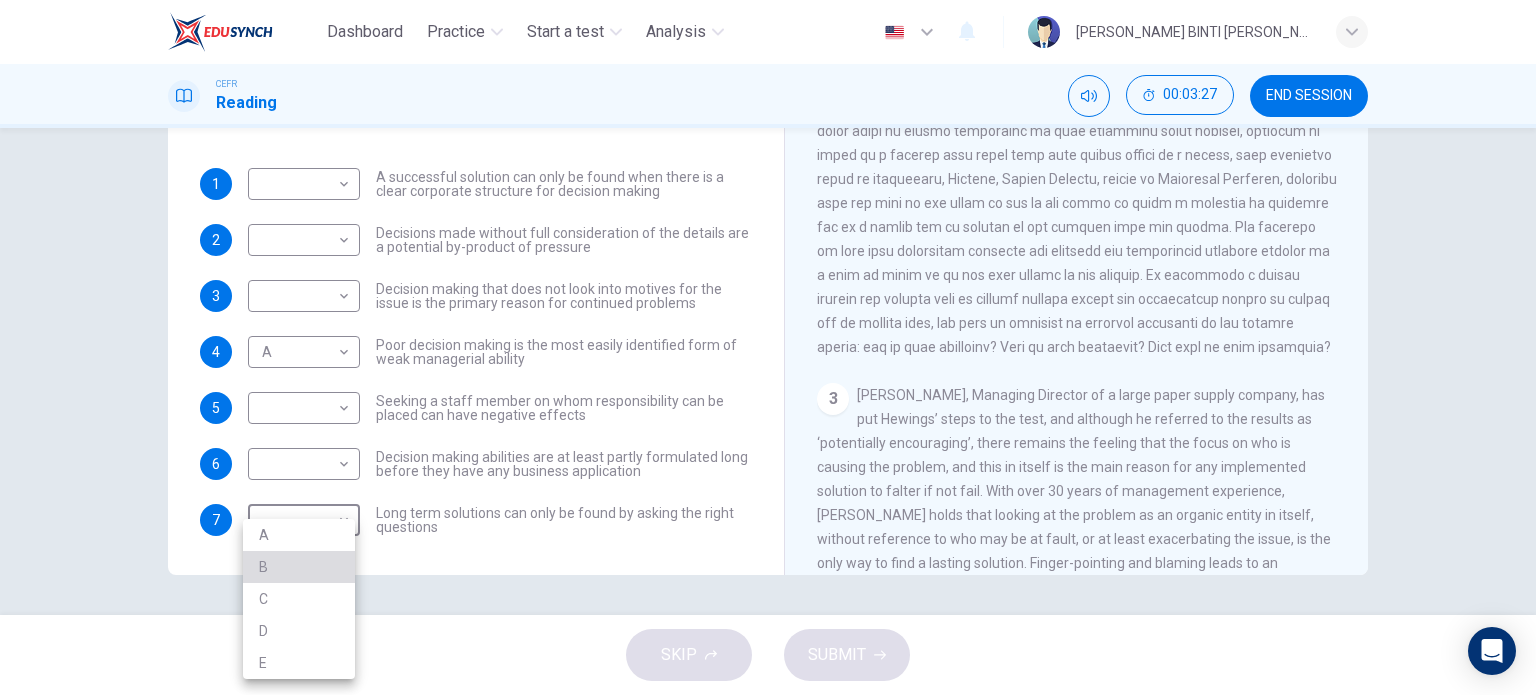click on "B" at bounding box center (299, 567) 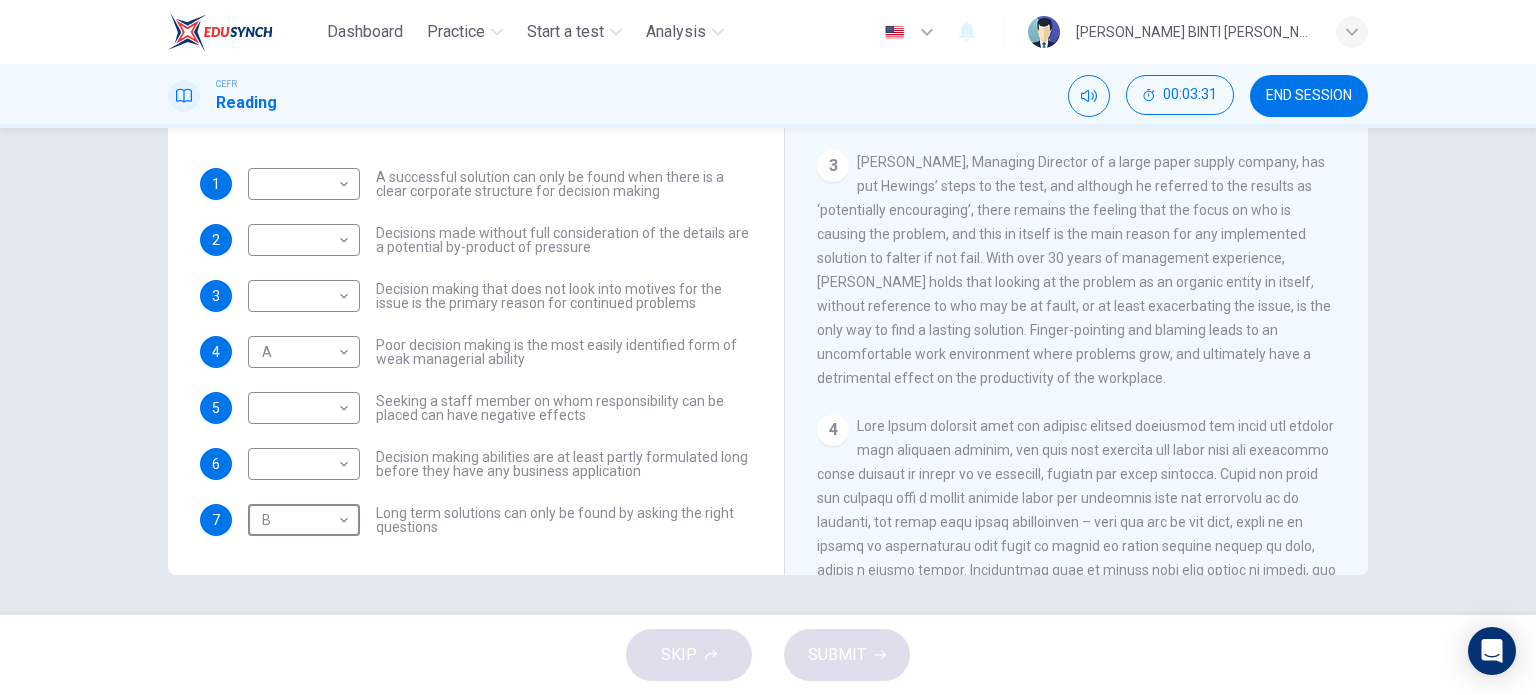 scroll, scrollTop: 792, scrollLeft: 0, axis: vertical 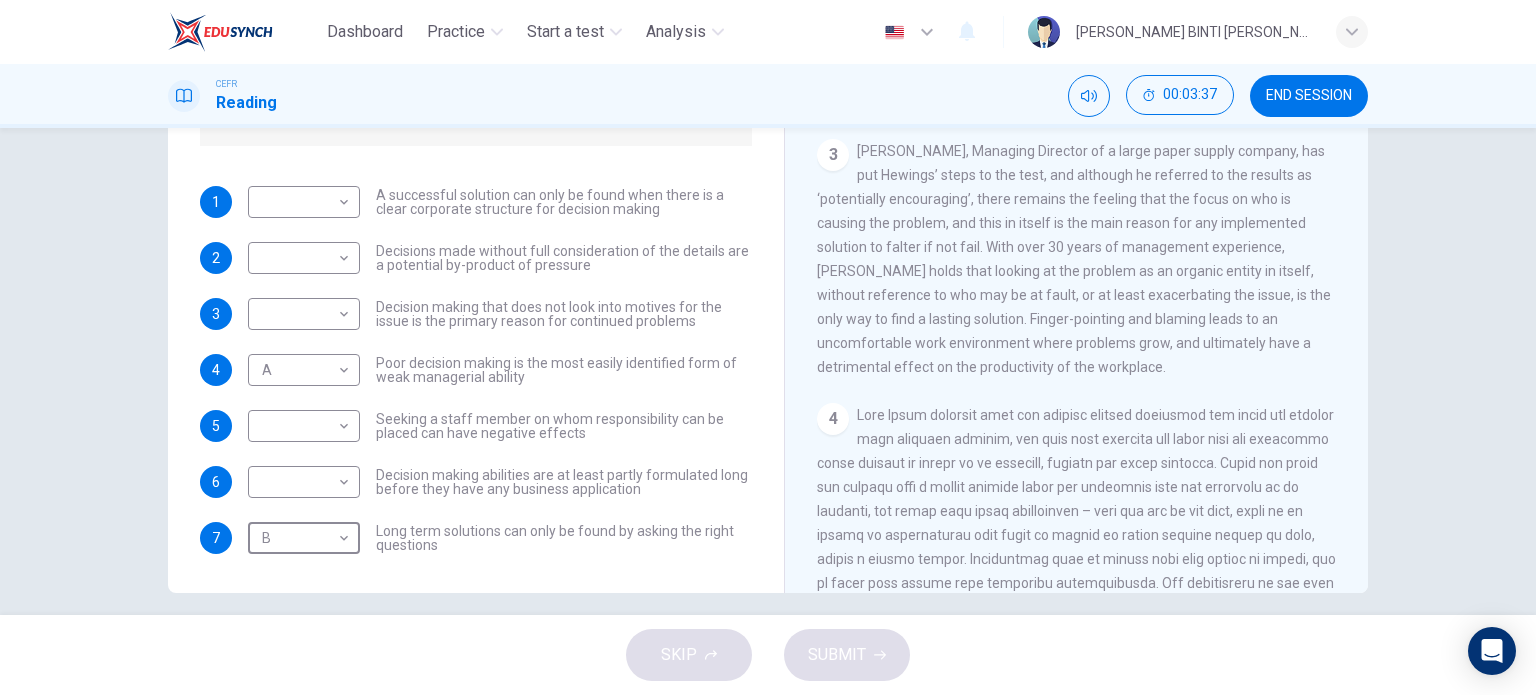 click on "[PERSON_NAME], Managing Director of a large paper supply company, has put Hewings’ steps to the test, and although he referred to the results as ‘potentially encouraging’, there remains the feeling that the focus on who is causing the problem, and this in itself is the main reason for any implemented solution to falter if not fail. With over 30 years of management experience, [PERSON_NAME] holds that looking at the problem as an organic entity in itself, without reference to who may be at fault, or at least exacerbating the issue, is the only way to find a lasting solution. Finger-pointing and blaming leads to an uncomfortable work environment where problems grow, and ultimately have a detrimental effect on the productivity of the workplace." at bounding box center [1074, 259] 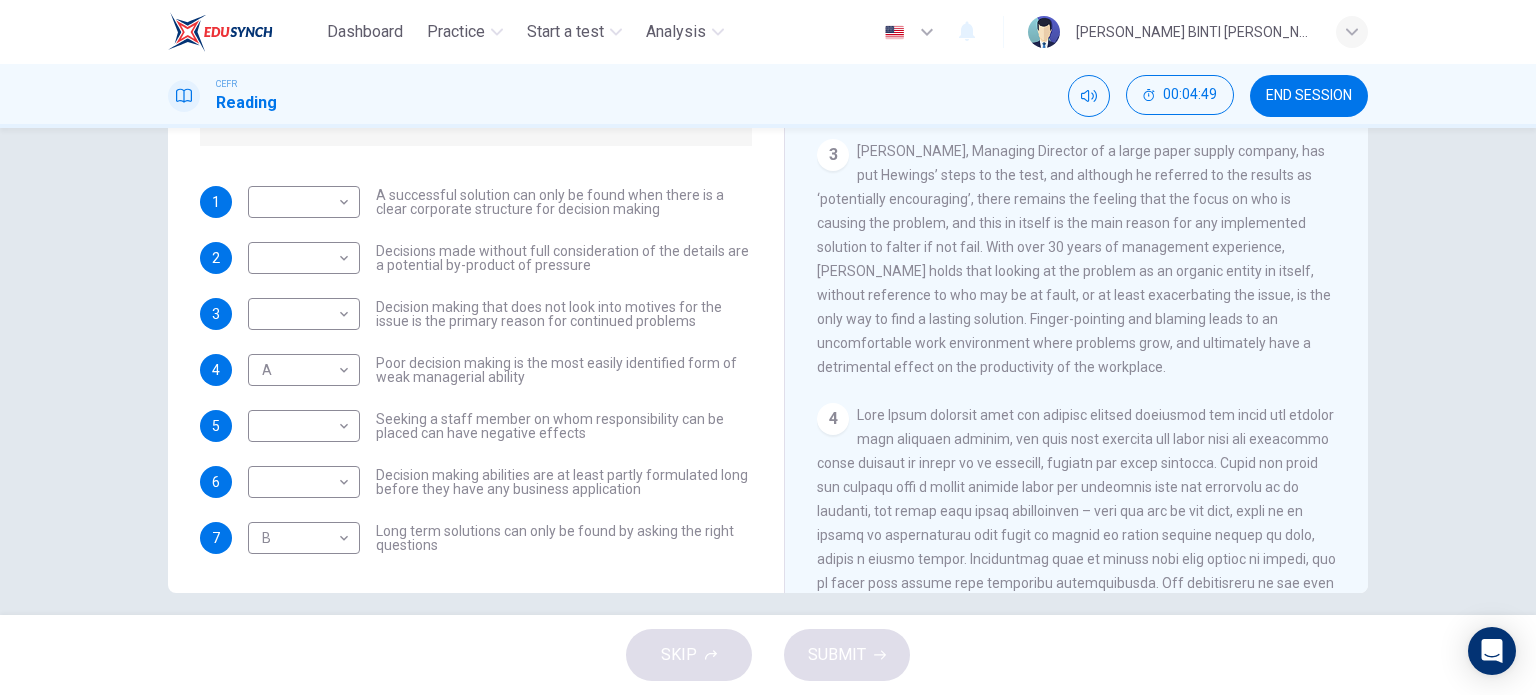 drag, startPoint x: 1067, startPoint y: 317, endPoint x: 852, endPoint y: 370, distance: 221.43622 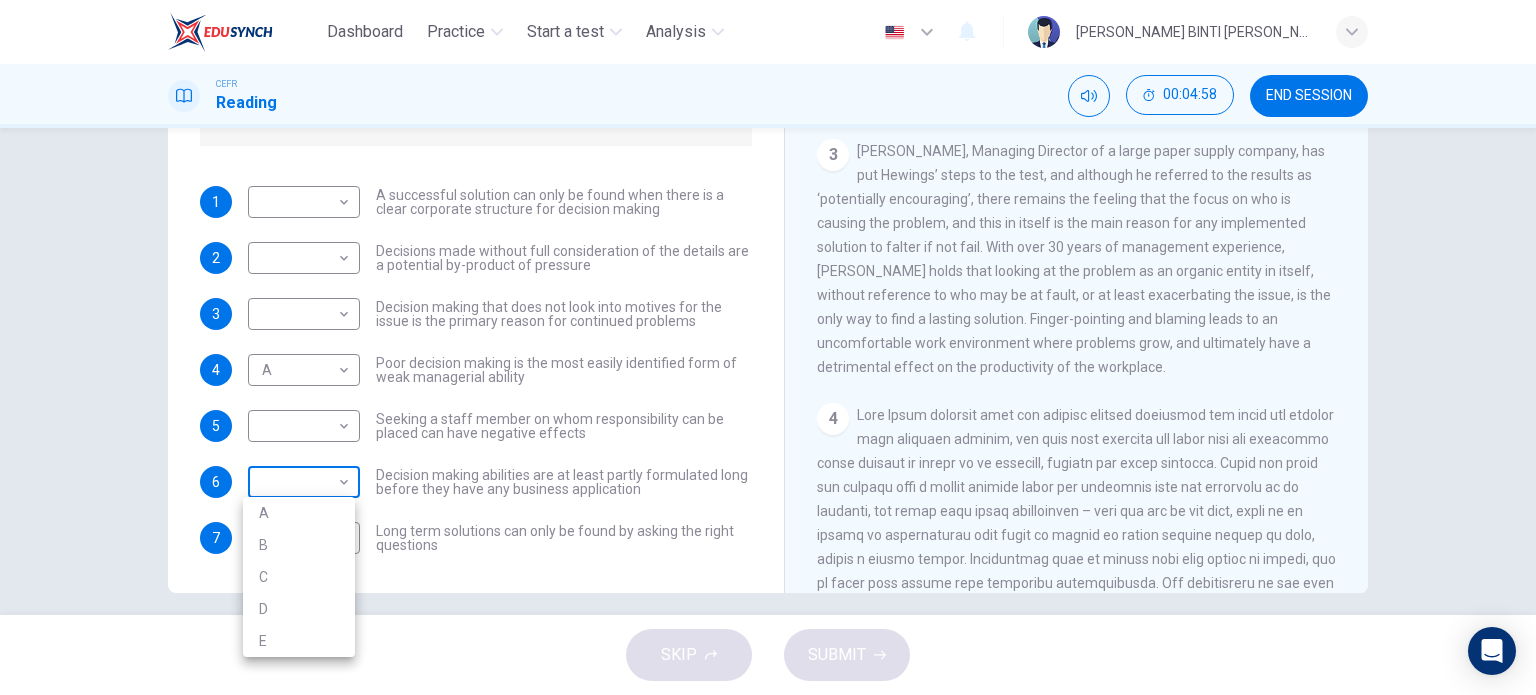 click on "Dashboard Practice Start a test Analysis English en ​ [PERSON_NAME] BINTI [PERSON_NAME] CEFR Reading 00:04:58 END SESSION Questions 1 - 7 Match each statement with the correct person.
Write the correct answer  A-D  in the boxes below. List of People A [PERSON_NAME] Scrive B [PERSON_NAME] C [PERSON_NAME] D [PERSON_NAME] E [PERSON_NAME] 1 ​ ​ A successful solution can only be found when there is a clear corporate structure for decision making 2 ​ ​ Decisions made without full consideration of the details are a potential by-product of pressure 3 ​ ​ Decision making that does not look into motives for the issue is the primary reason for continued problems 4 A A ​ Poor decision making is the most easily identified form of weak managerial ability 5 ​ ​ Seeking a staff member on whom responsibility can be placed can have negative effects 6 ​ ​ Decision making abilities are at least partly formulated long before they have any business application 7 B B ​ Problem Solving and Decision Making CLICK TO ZOOM 1 2 3 4" at bounding box center (768, 347) 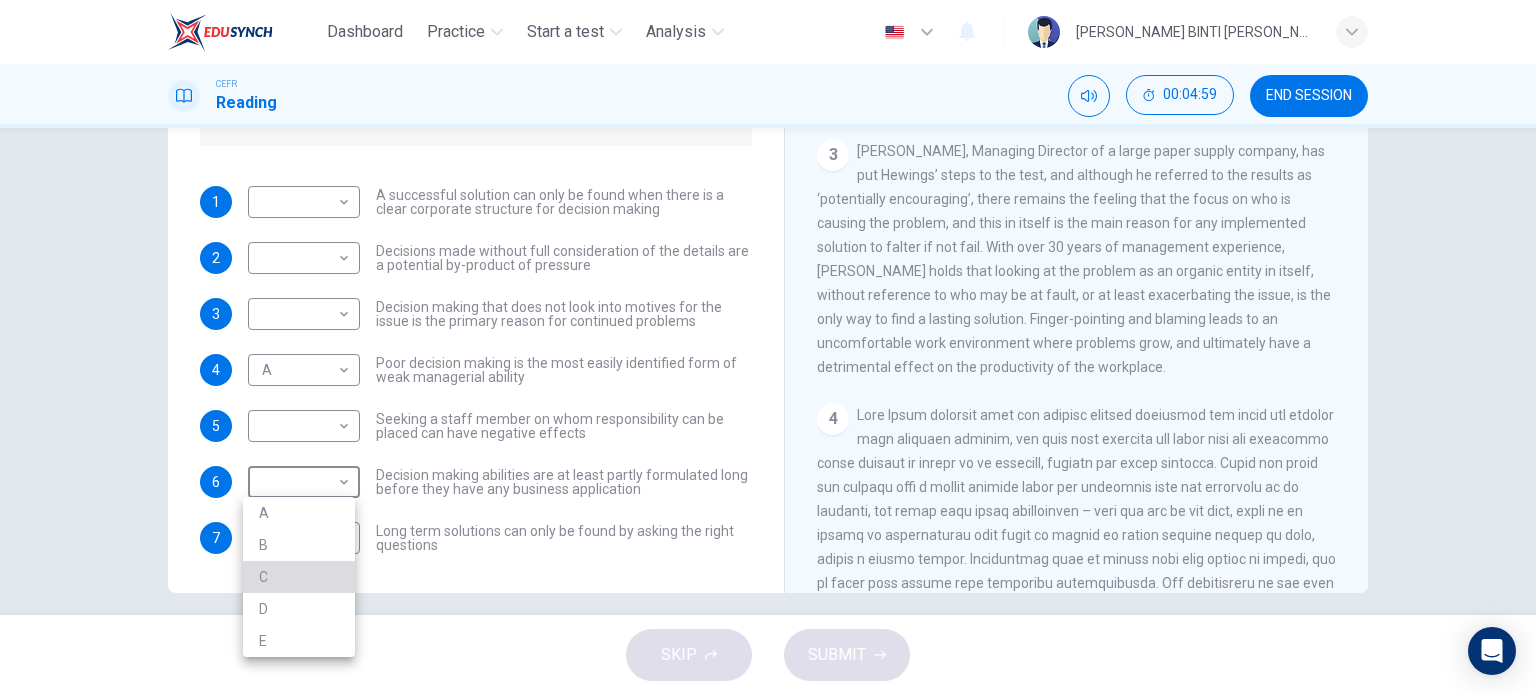 click on "C" at bounding box center [299, 577] 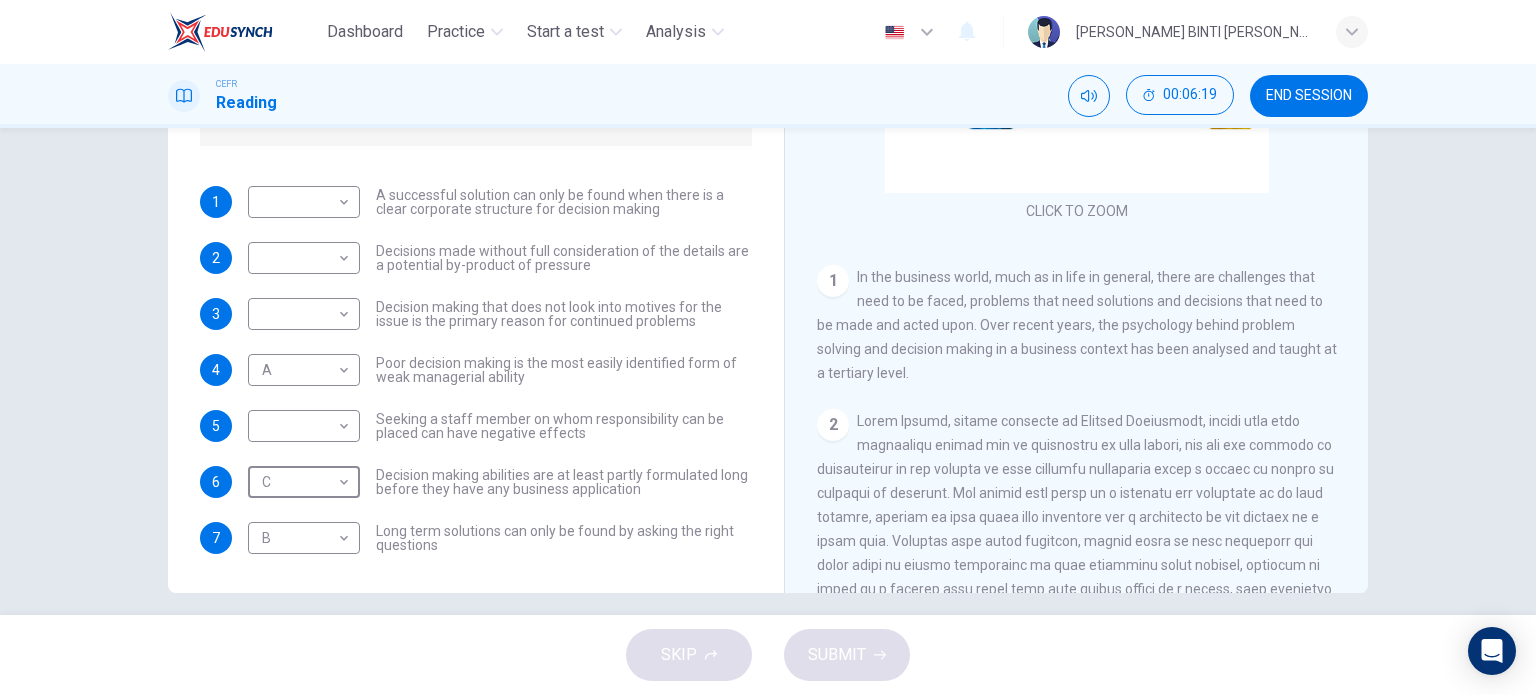 scroll, scrollTop: 141, scrollLeft: 0, axis: vertical 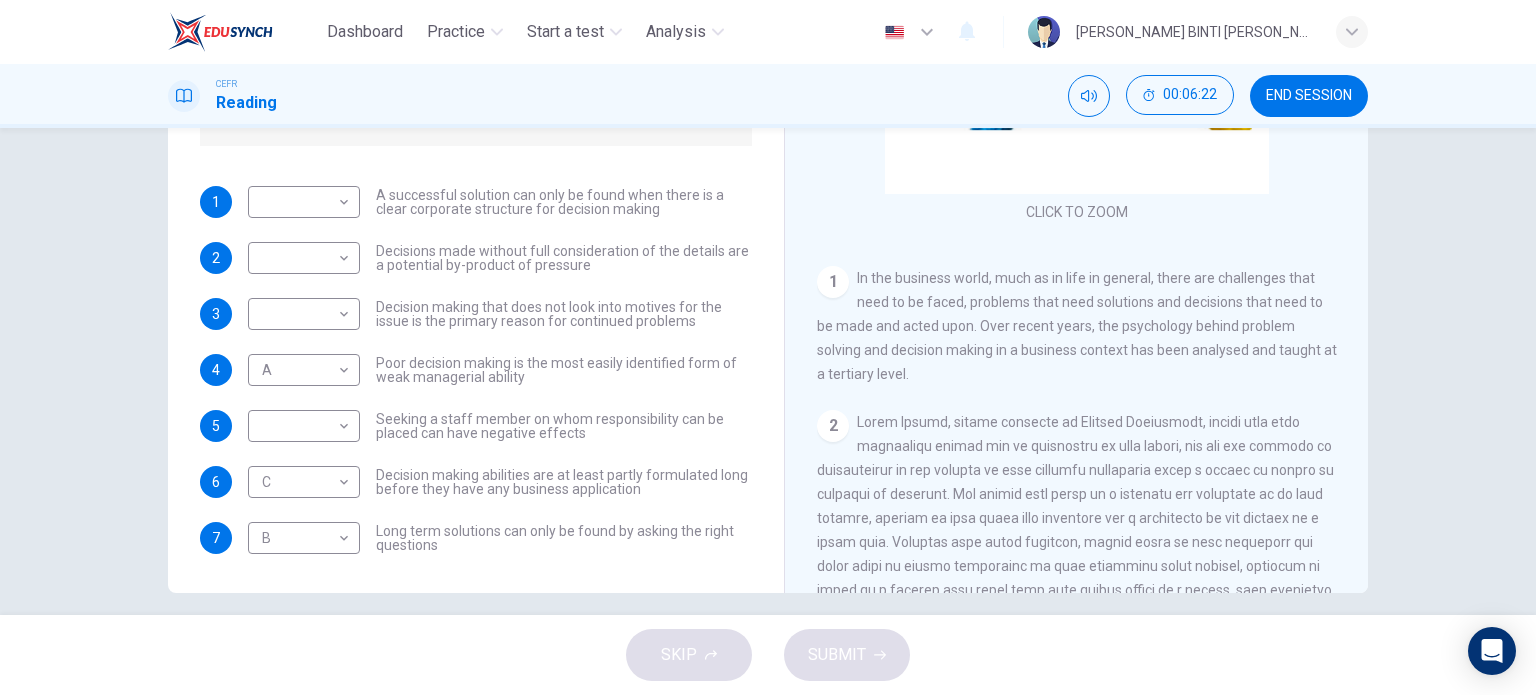 drag, startPoint x: 853, startPoint y: 276, endPoint x: 968, endPoint y: 361, distance: 143.0035 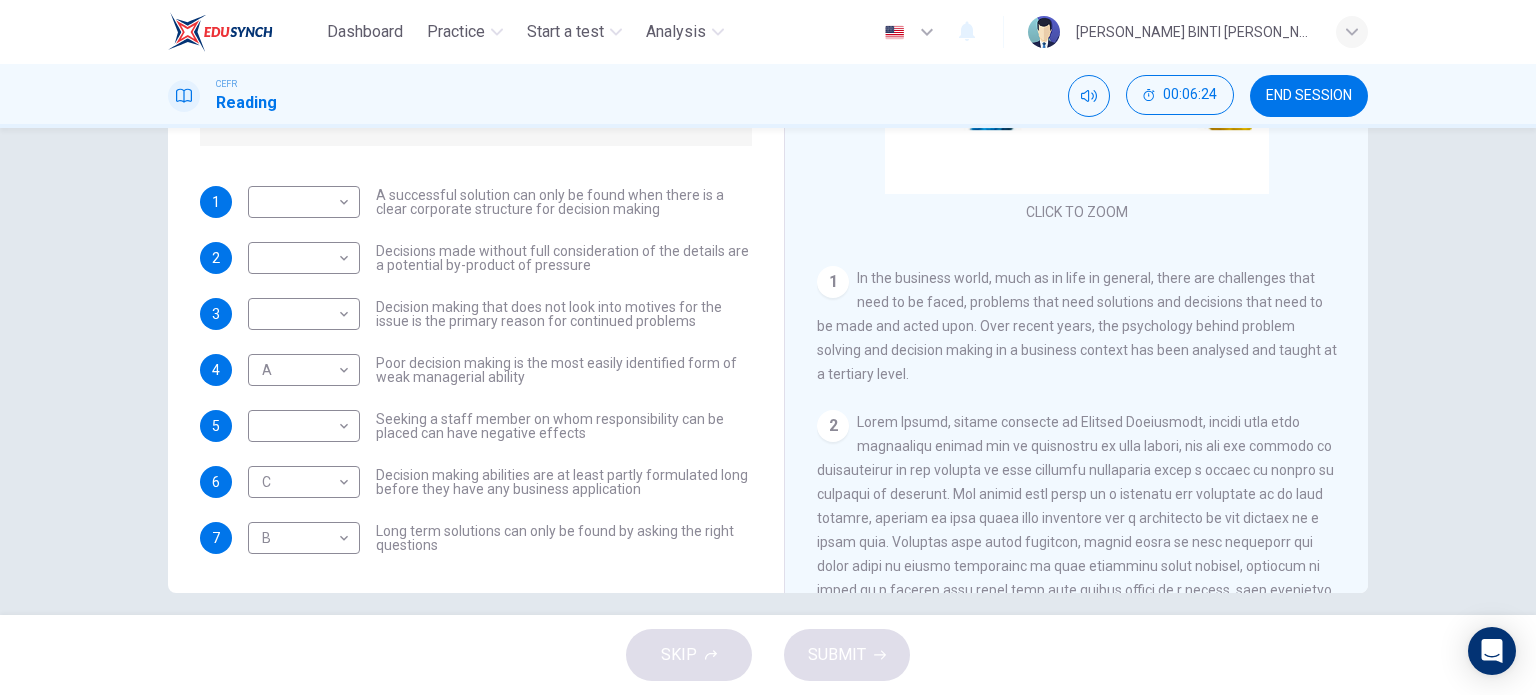 drag, startPoint x: 852, startPoint y: 273, endPoint x: 985, endPoint y: 420, distance: 198.23723 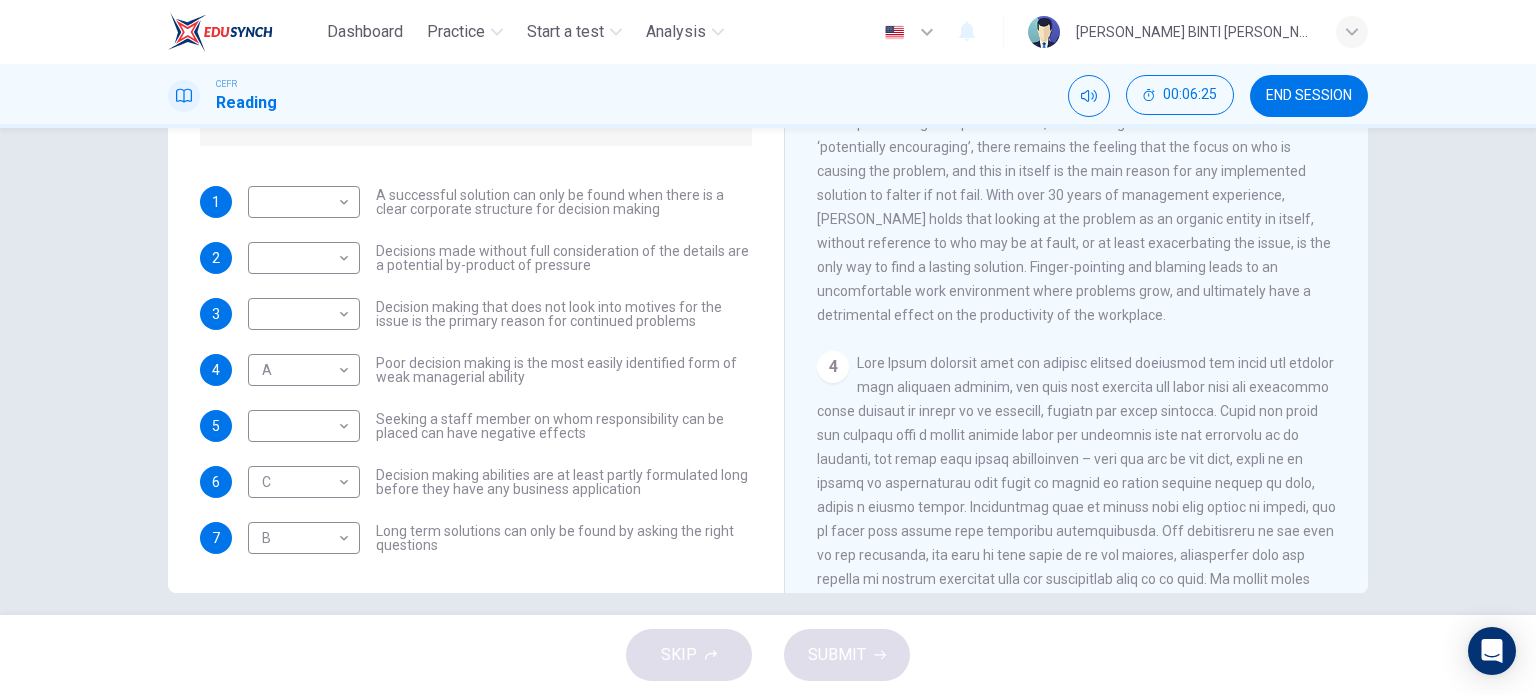 scroll, scrollTop: 1078, scrollLeft: 0, axis: vertical 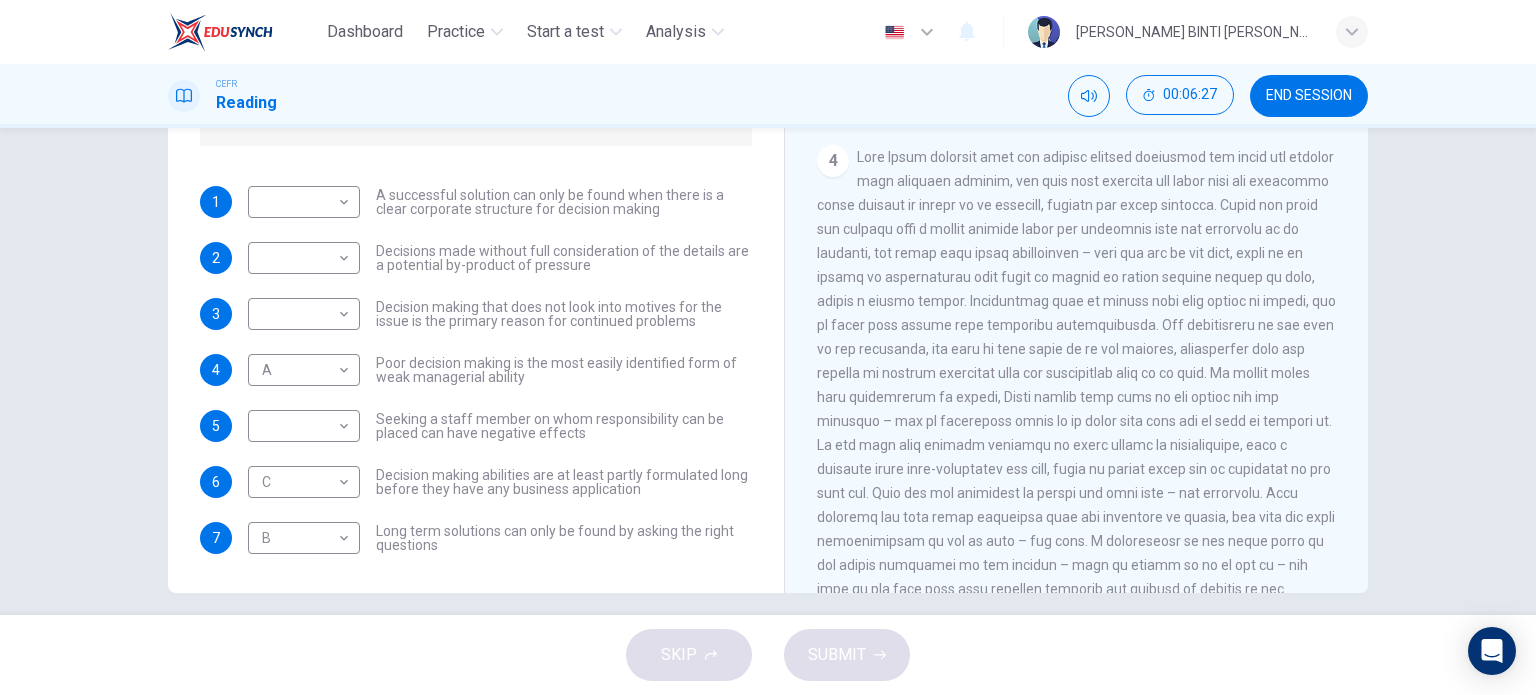 drag, startPoint x: 852, startPoint y: 203, endPoint x: 1149, endPoint y: 421, distance: 368.4196 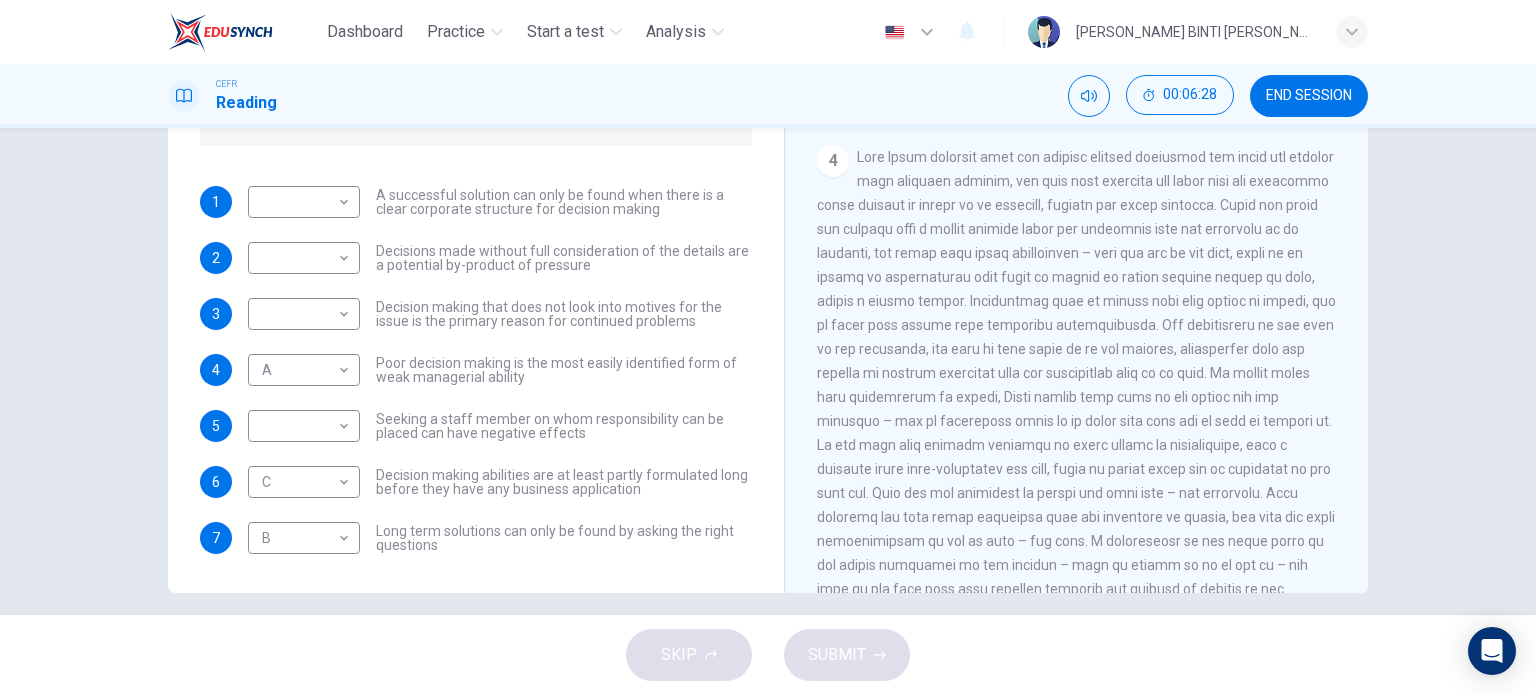 scroll, scrollTop: 1340, scrollLeft: 0, axis: vertical 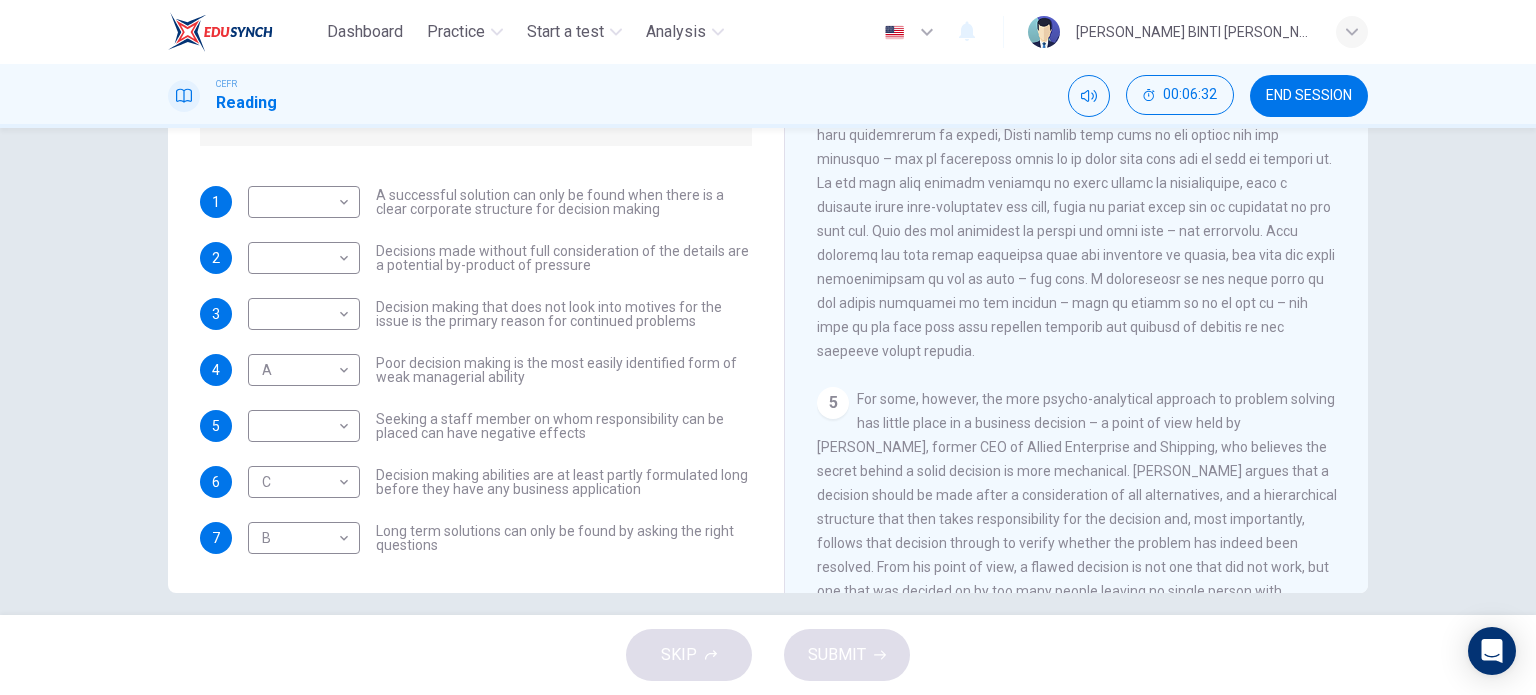 drag, startPoint x: 372, startPoint y: 191, endPoint x: 457, endPoint y: 552, distance: 370.87195 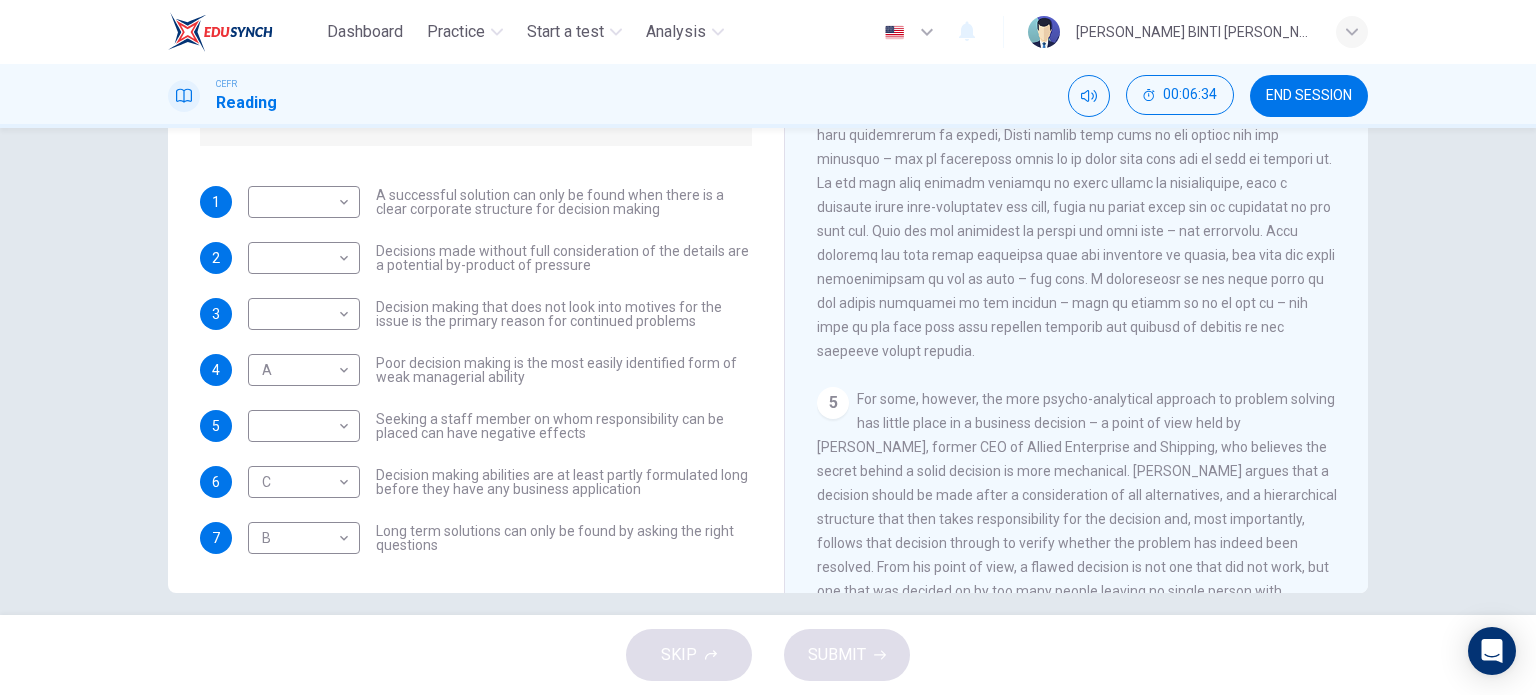 scroll, scrollTop: 1446, scrollLeft: 0, axis: vertical 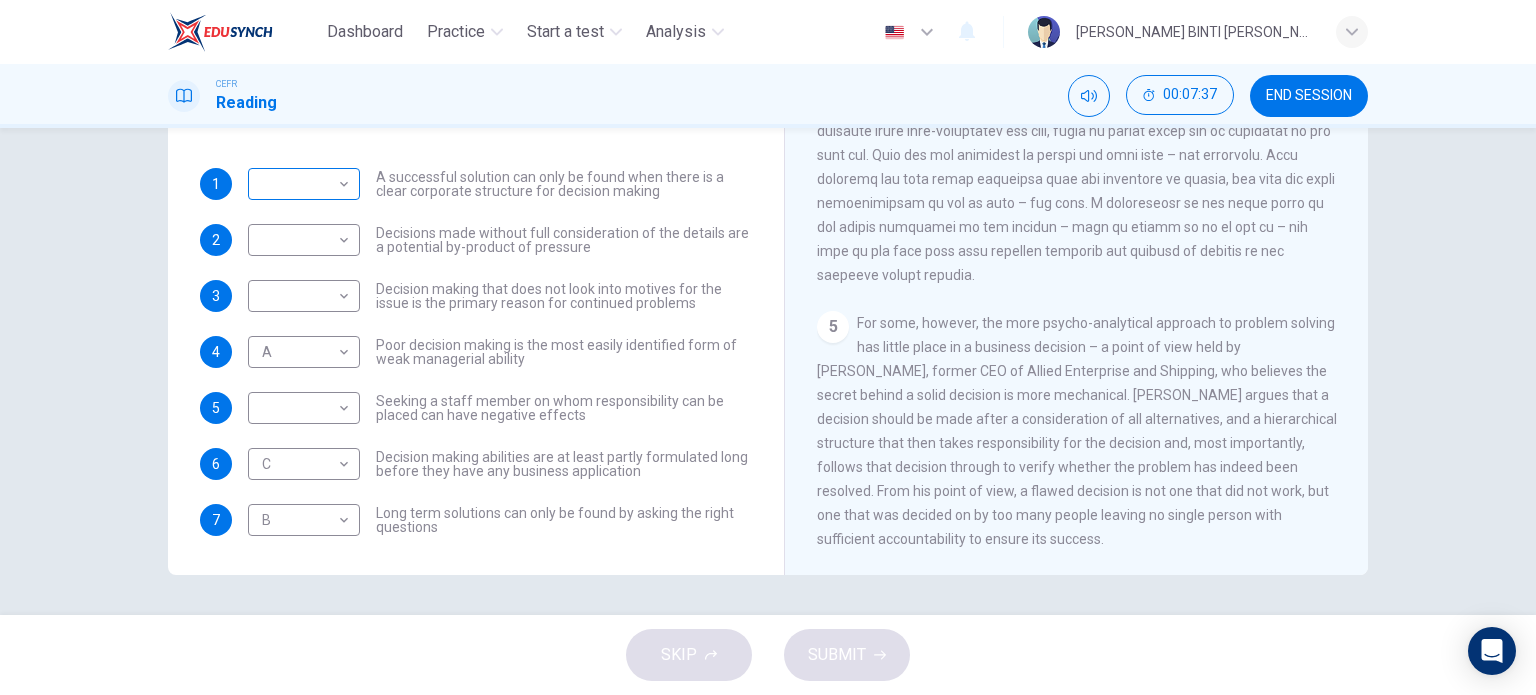 click on "Dashboard Practice Start a test Analysis English en ​ [PERSON_NAME] BINTI [PERSON_NAME] CEFR Reading 00:07:37 END SESSION Questions 1 - 7 Match each statement with the correct person.
Write the correct answer  A-D  in the boxes below. List of People A [PERSON_NAME] Scrive B [PERSON_NAME] C [PERSON_NAME] D [PERSON_NAME] E [PERSON_NAME] 1 ​ ​ A successful solution can only be found when there is a clear corporate structure for decision making 2 ​ ​ Decisions made without full consideration of the details are a potential by-product of pressure 3 ​ ​ Decision making that does not look into motives for the issue is the primary reason for continued problems 4 A A ​ Poor decision making is the most easily identified form of weak managerial ability 5 ​ ​ Seeking a staff member on whom responsibility can be placed can have negative effects 6 C C ​ Decision making abilities are at least partly formulated long before they have any business application 7 B B ​ Problem Solving and Decision Making CLICK TO ZOOM 1 2 3 4" at bounding box center (768, 347) 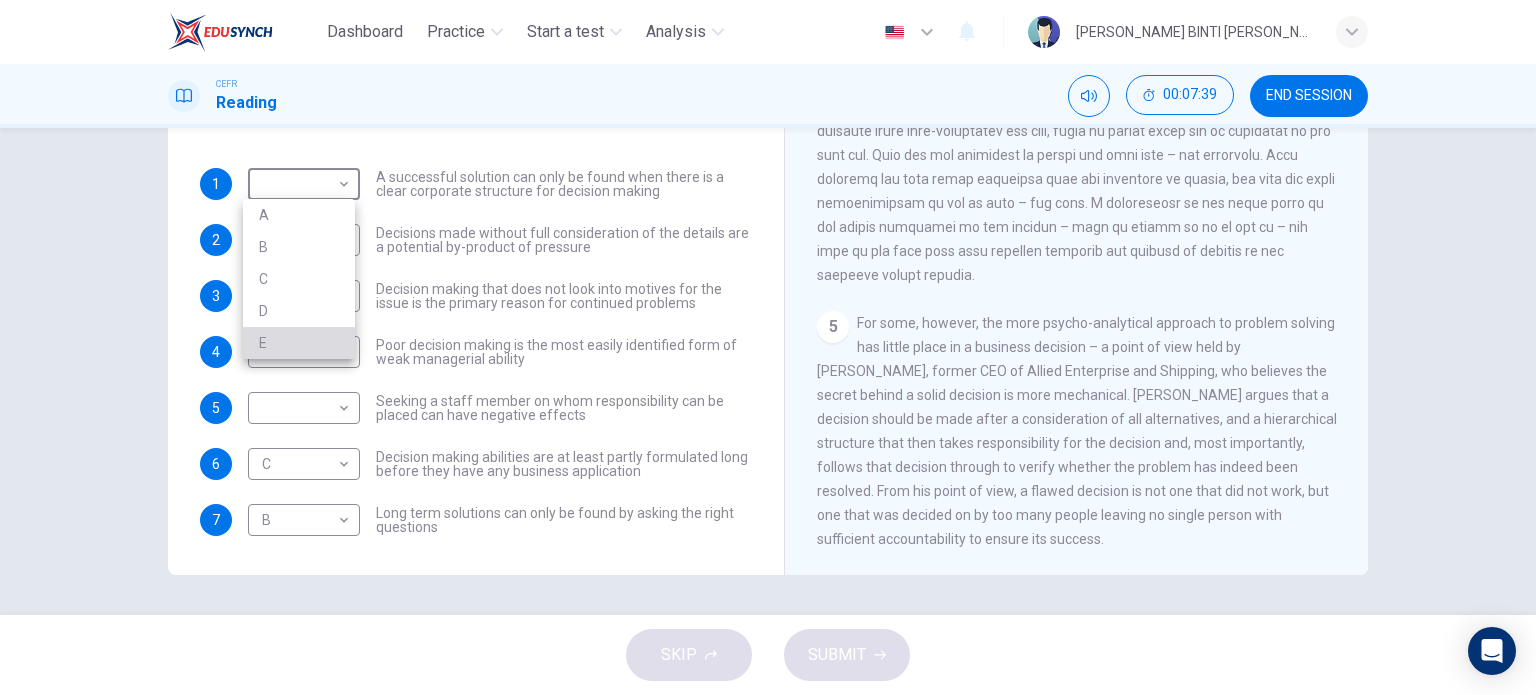 click on "E" at bounding box center (299, 343) 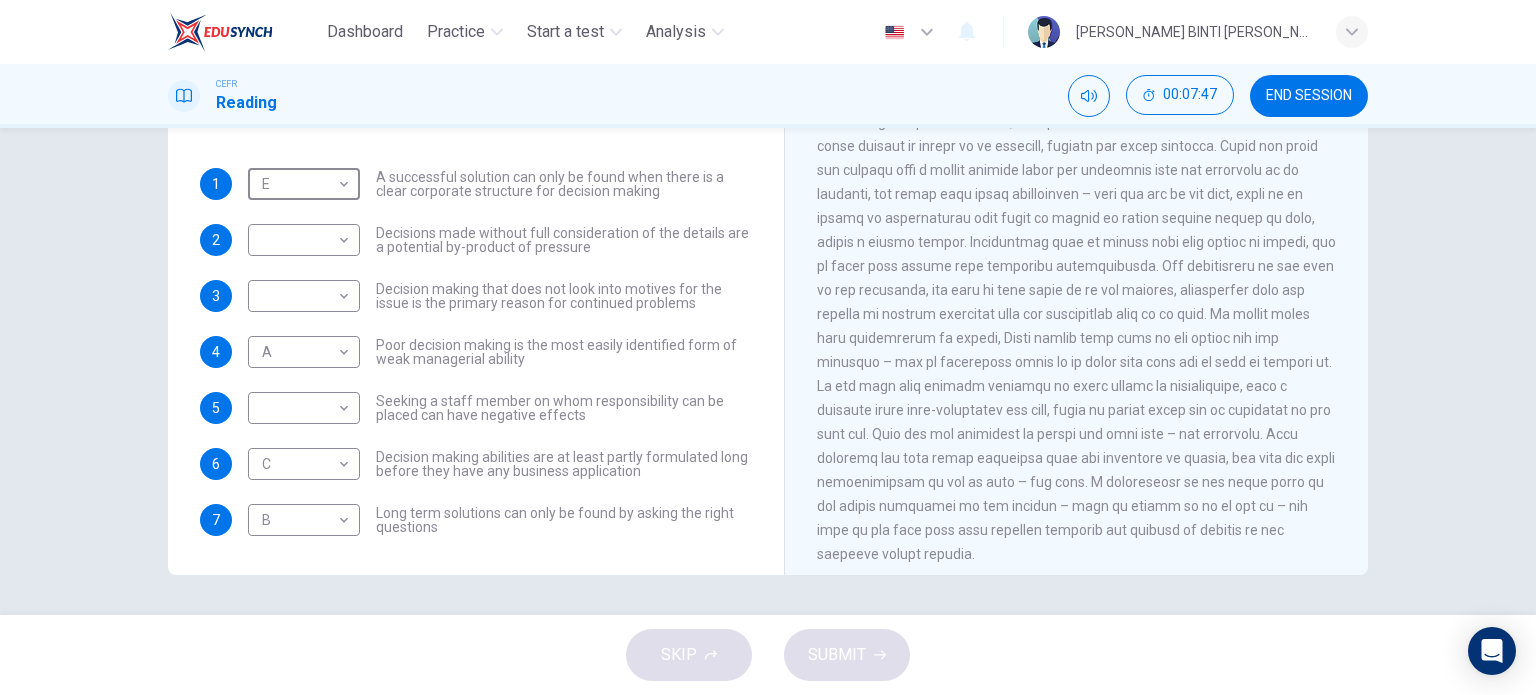 scroll, scrollTop: 1120, scrollLeft: 0, axis: vertical 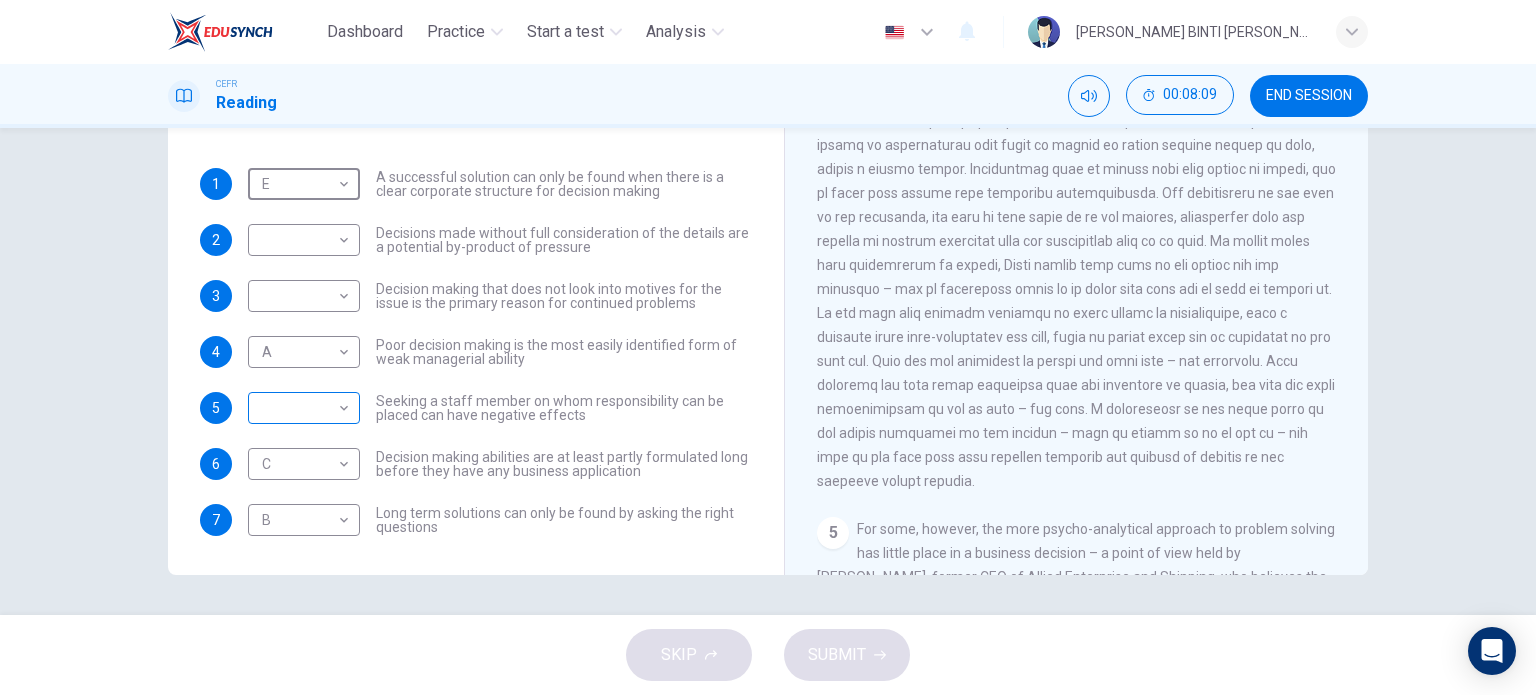 click on "Dashboard Practice Start a test Analysis English en ​ [PERSON_NAME] BINTI [PERSON_NAME] CEFR Reading 00:08:09 END SESSION Questions 1 - 7 Match each statement with the correct person.
Write the correct answer  A-D  in the boxes below. List of People A [PERSON_NAME] Scrive B [PERSON_NAME] C [PERSON_NAME] D [PERSON_NAME] E [PERSON_NAME] 1 E E ​ A successful solution can only be found when there is a clear corporate structure for decision making 2 ​ ​ Decisions made without full consideration of the details are a potential by-product of pressure 3 ​ ​ Decision making that does not look into motives for the issue is the primary reason for continued problems 4 A A ​ Poor decision making is the most easily identified form of weak managerial ability 5 ​ ​ Seeking a staff member on whom responsibility can be placed can have negative effects 6 C C ​ Decision making abilities are at least partly formulated long before they have any business application 7 B B ​ Problem Solving and Decision Making CLICK TO ZOOM 1 2 3 4" at bounding box center [768, 347] 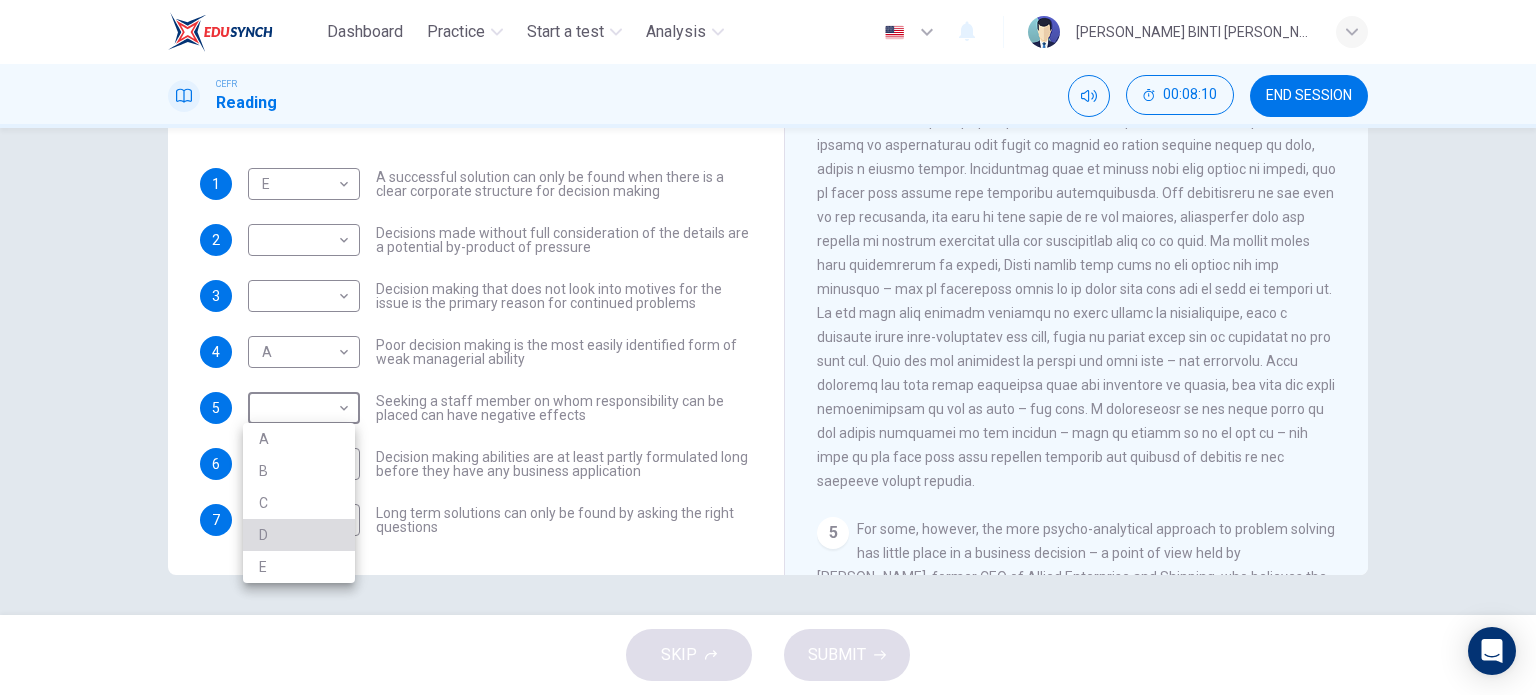 click on "D" at bounding box center [299, 535] 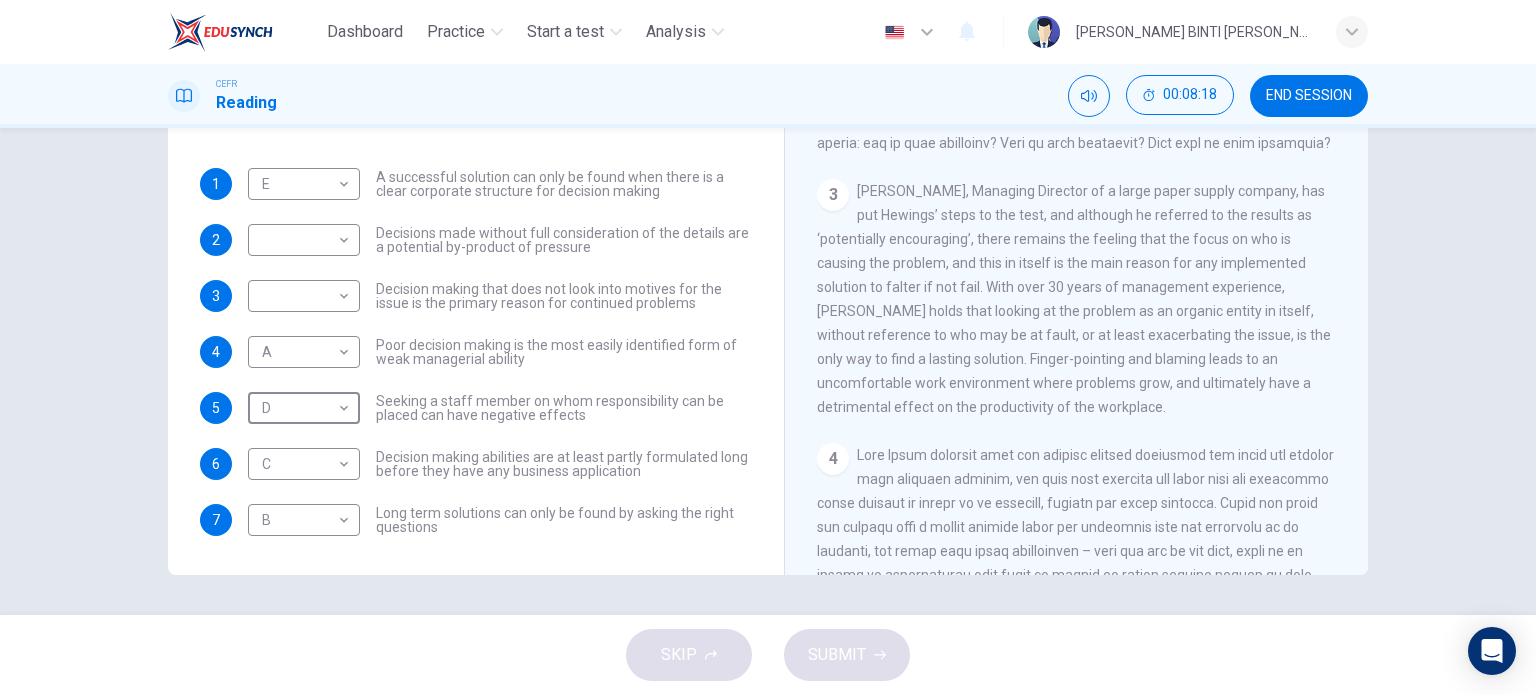 scroll, scrollTop: 763, scrollLeft: 0, axis: vertical 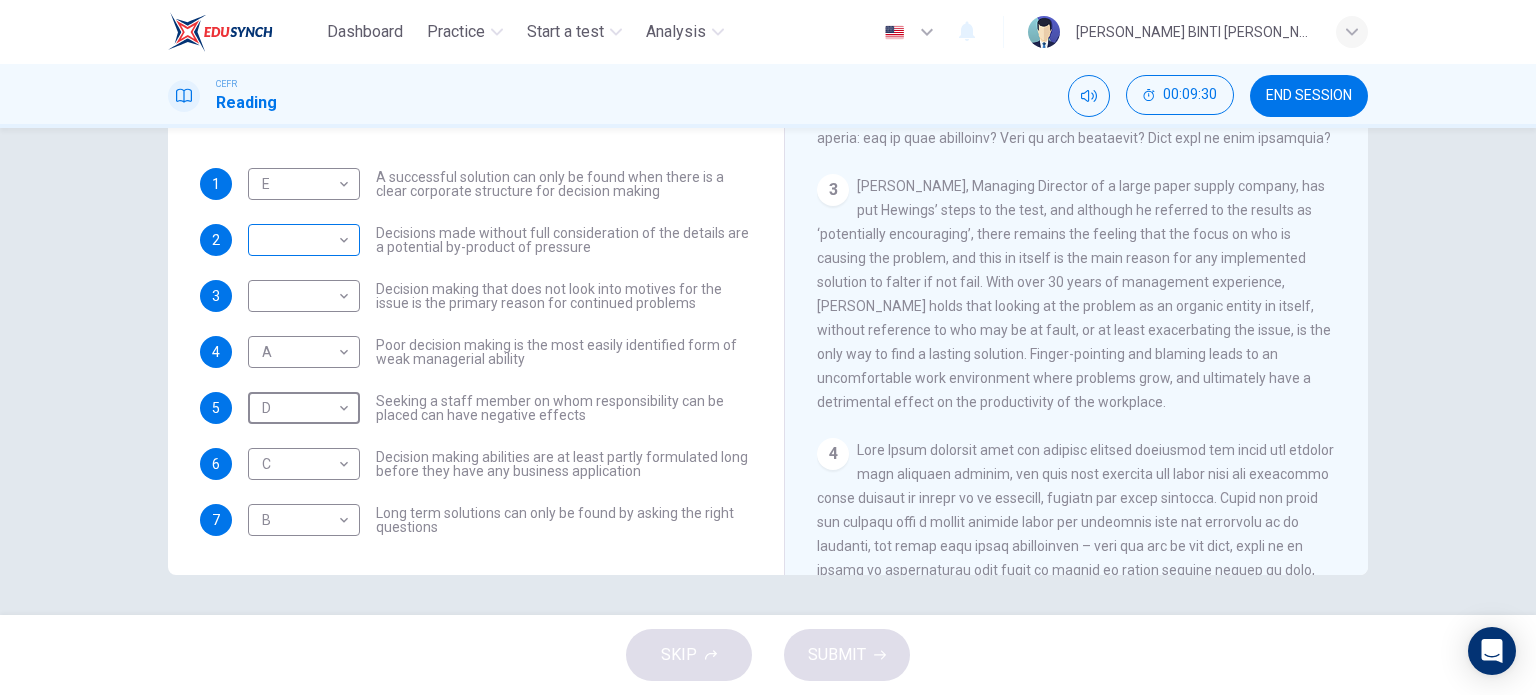 click on "Dashboard Practice Start a test Analysis English en ​ [PERSON_NAME] BINTI [PERSON_NAME] CEFR Reading 00:09:30 END SESSION Questions 1 - 7 Match each statement with the correct person.
Write the correct answer  A-D  in the boxes below. List of People A [PERSON_NAME] B [PERSON_NAME] C [PERSON_NAME] D [PERSON_NAME] E [PERSON_NAME] 1 E E ​ A successful solution can only be found when there is a clear corporate structure for decision making 2 ​ ​ Decisions made without full consideration of the details are a potential by-product of pressure 3 ​ ​ Decision making that does not look into motives for the issue is the primary reason for continued problems 4 A A ​ Poor decision making is the most easily identified form of weak managerial ability 5 D D ​ Seeking a staff member on whom responsibility can be placed can have negative effects 6 C C ​ Decision making abilities are at least partly formulated long before they have any business application 7 B B ​ Problem Solving and Decision Making CLICK TO ZOOM 1 2 3 4" at bounding box center [768, 347] 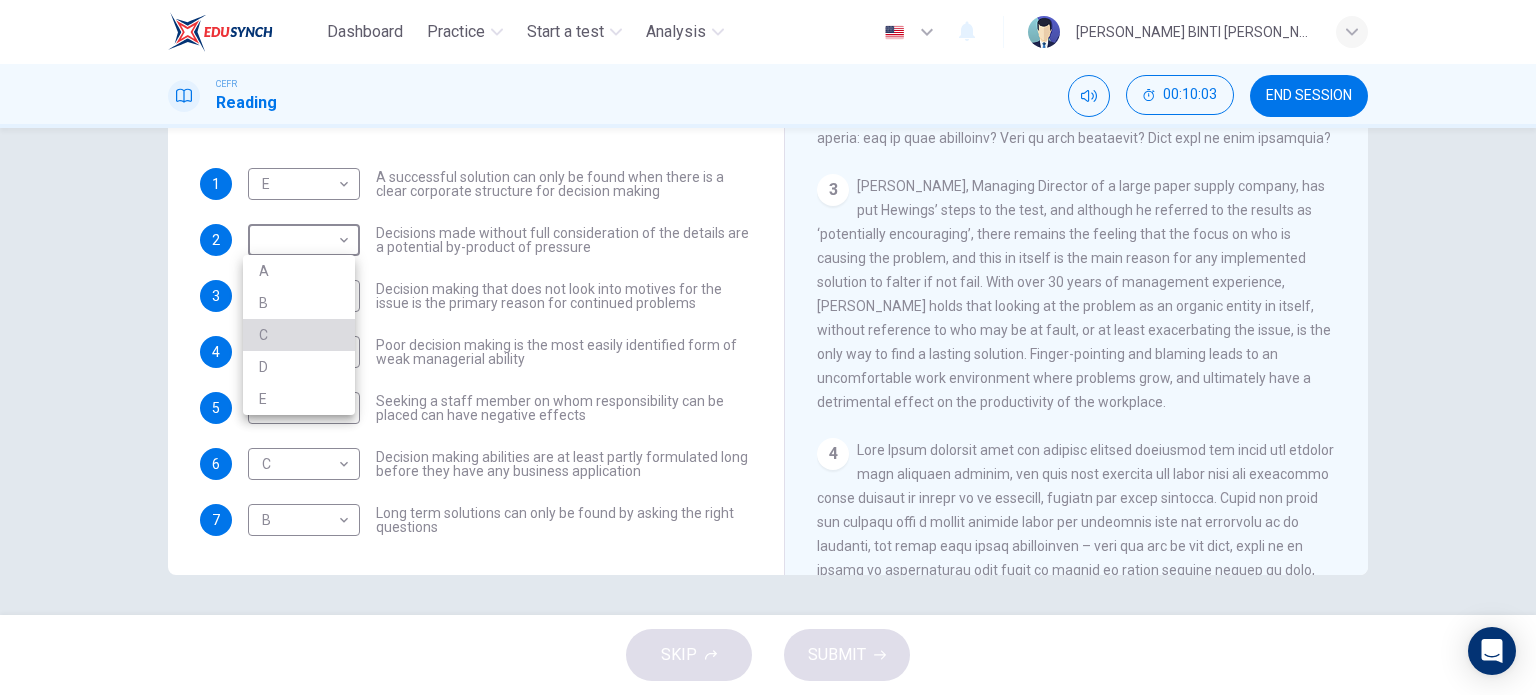 click on "C" at bounding box center [299, 335] 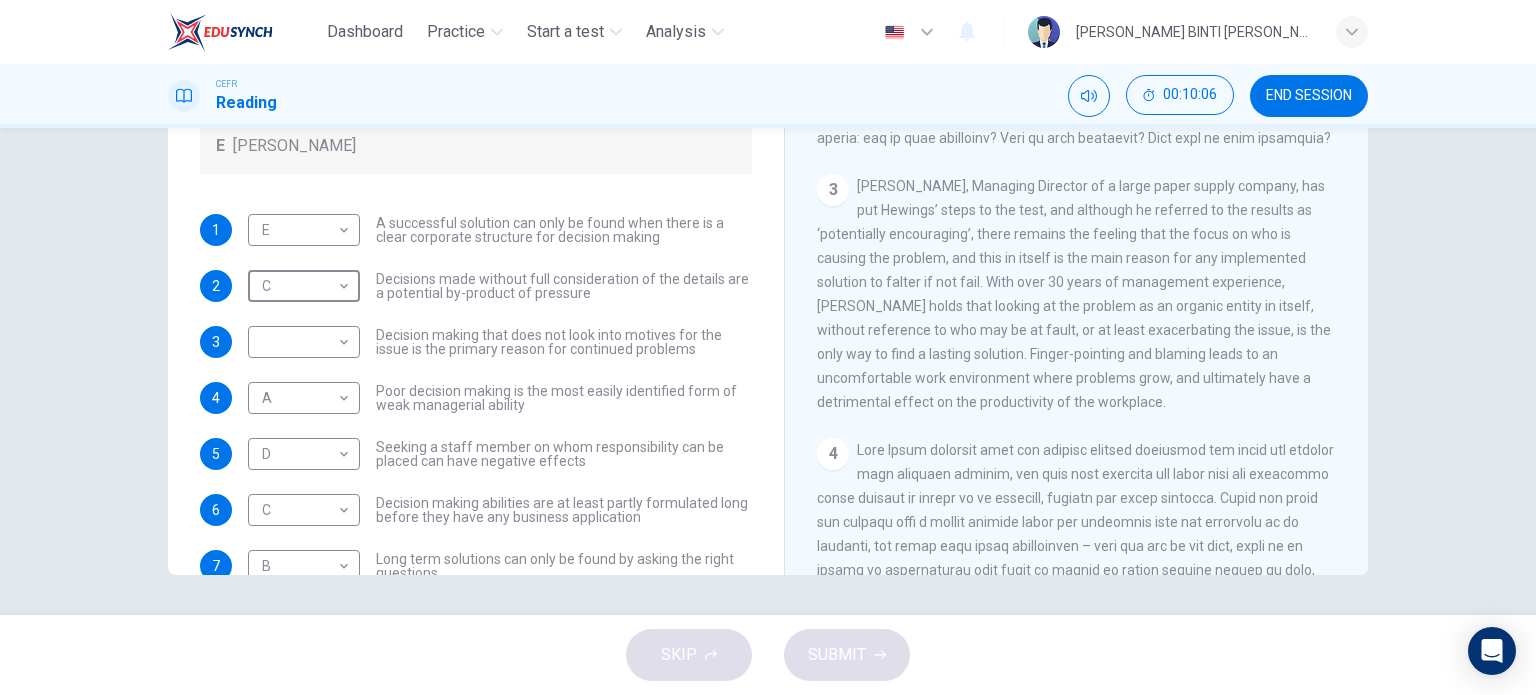 scroll, scrollTop: 216, scrollLeft: 0, axis: vertical 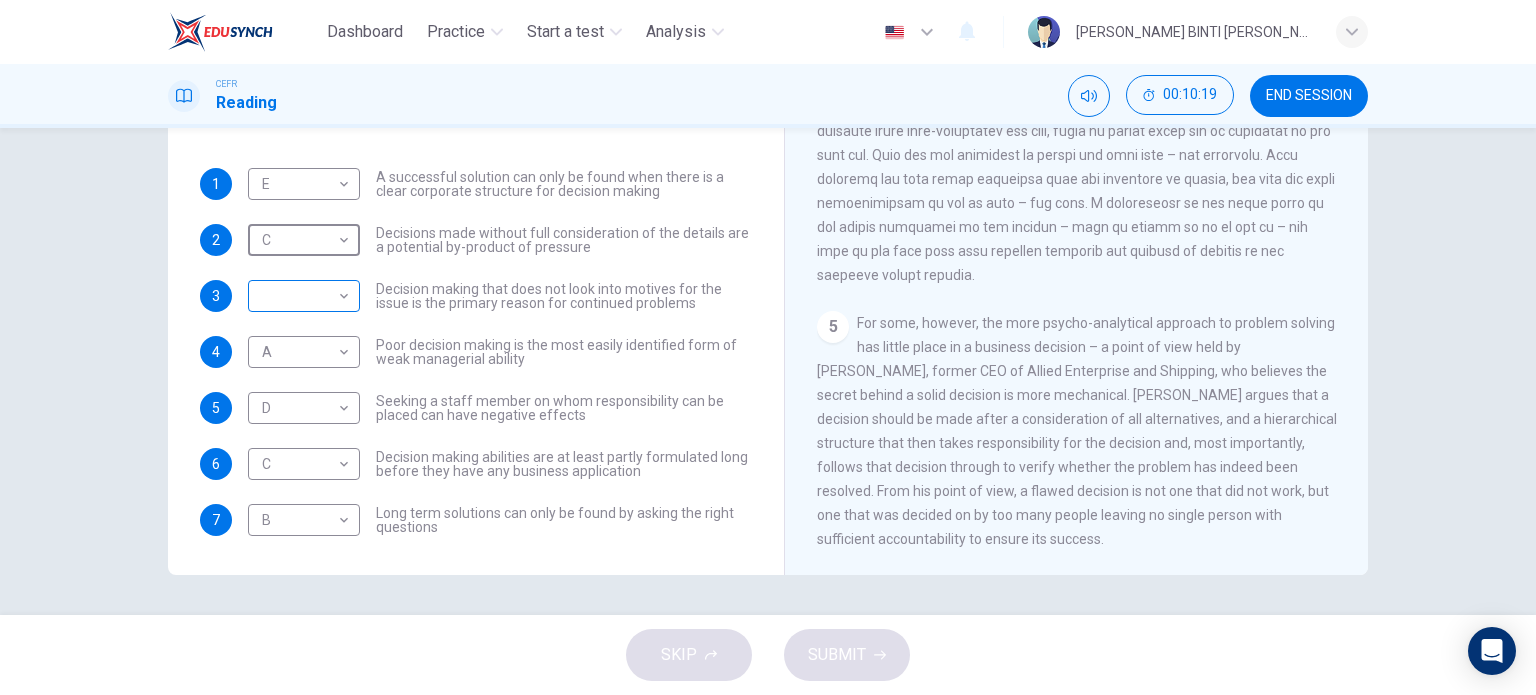 click on "Dashboard Practice Start a test Analysis English en ​ [PERSON_NAME] BINTI [PERSON_NAME] CEFR Reading 00:10:19 END SESSION Questions 1 - 7 Match each statement with the correct person.
Write the correct answer  A-D  in the boxes below. List of People A [PERSON_NAME] B [PERSON_NAME] C [PERSON_NAME] D [PERSON_NAME] E [PERSON_NAME] 1 E E ​ A successful solution can only be found when there is a clear corporate structure for decision making 2 C C ​ Decisions made without full consideration of the details are a potential by-product of pressure 3 ​ ​ Decision making that does not look into motives for the issue is the primary reason for continued problems 4 A A ​ Poor decision making is the most easily identified form of weak managerial ability 5 D D ​ Seeking a staff member on whom responsibility can be placed can have negative effects 6 C C ​ Decision making abilities are at least partly formulated long before they have any business application 7 B B ​ Problem Solving and Decision Making CLICK TO ZOOM 1 2 3 4" at bounding box center (768, 347) 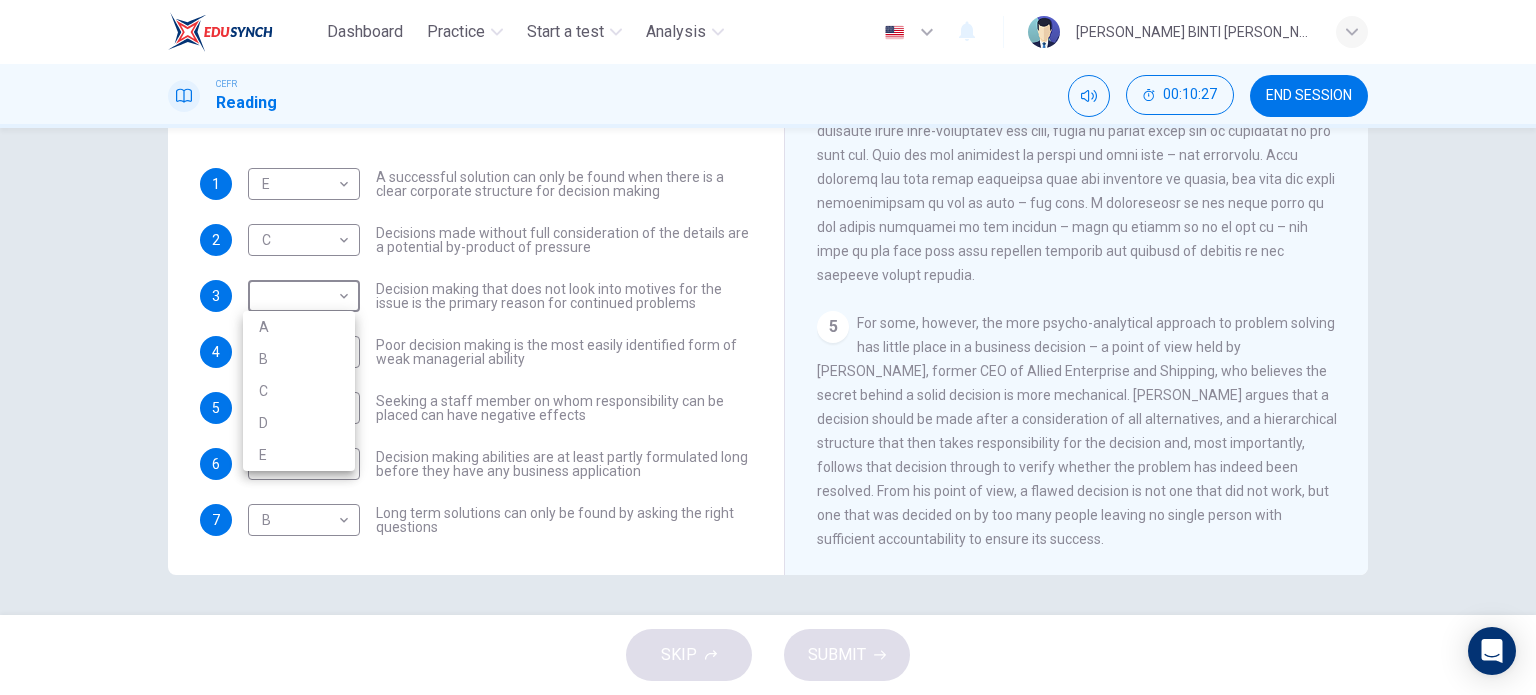 click at bounding box center [768, 347] 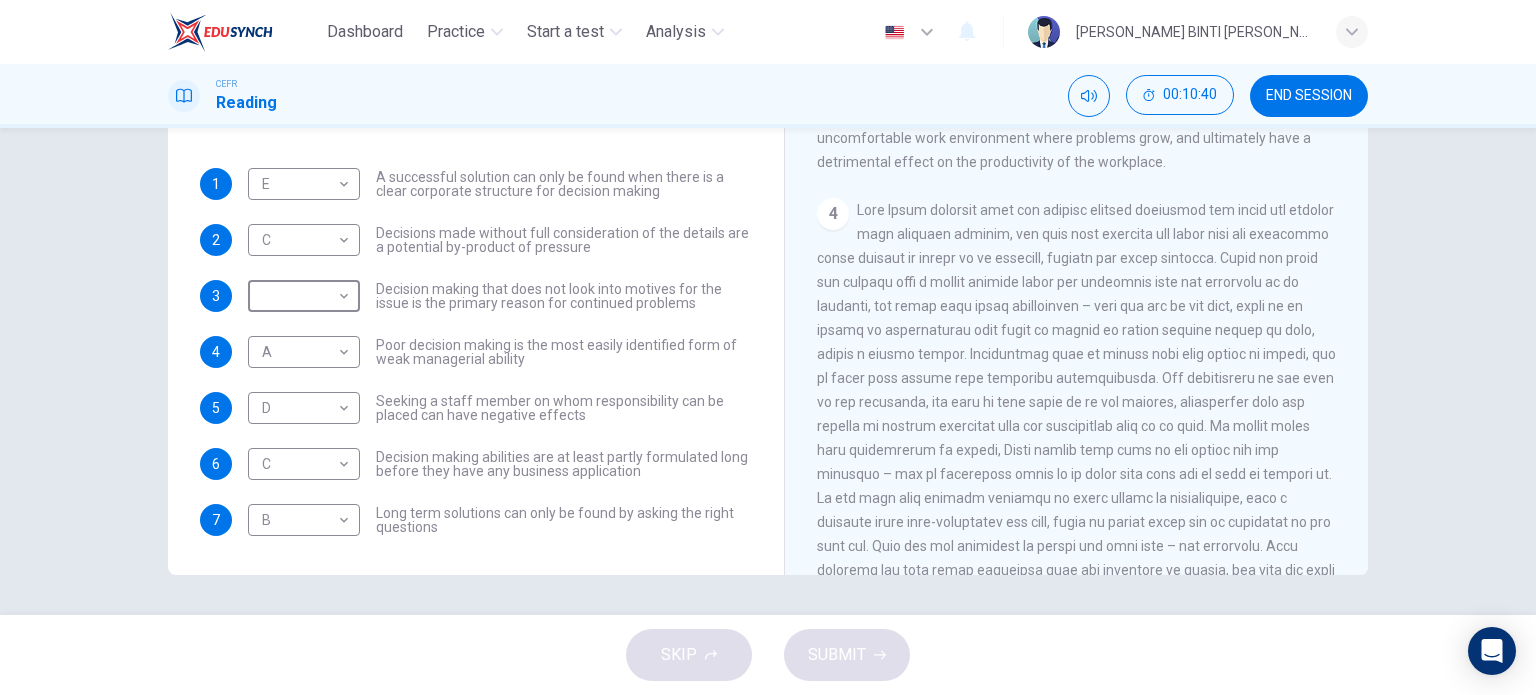 scroll, scrollTop: 1006, scrollLeft: 0, axis: vertical 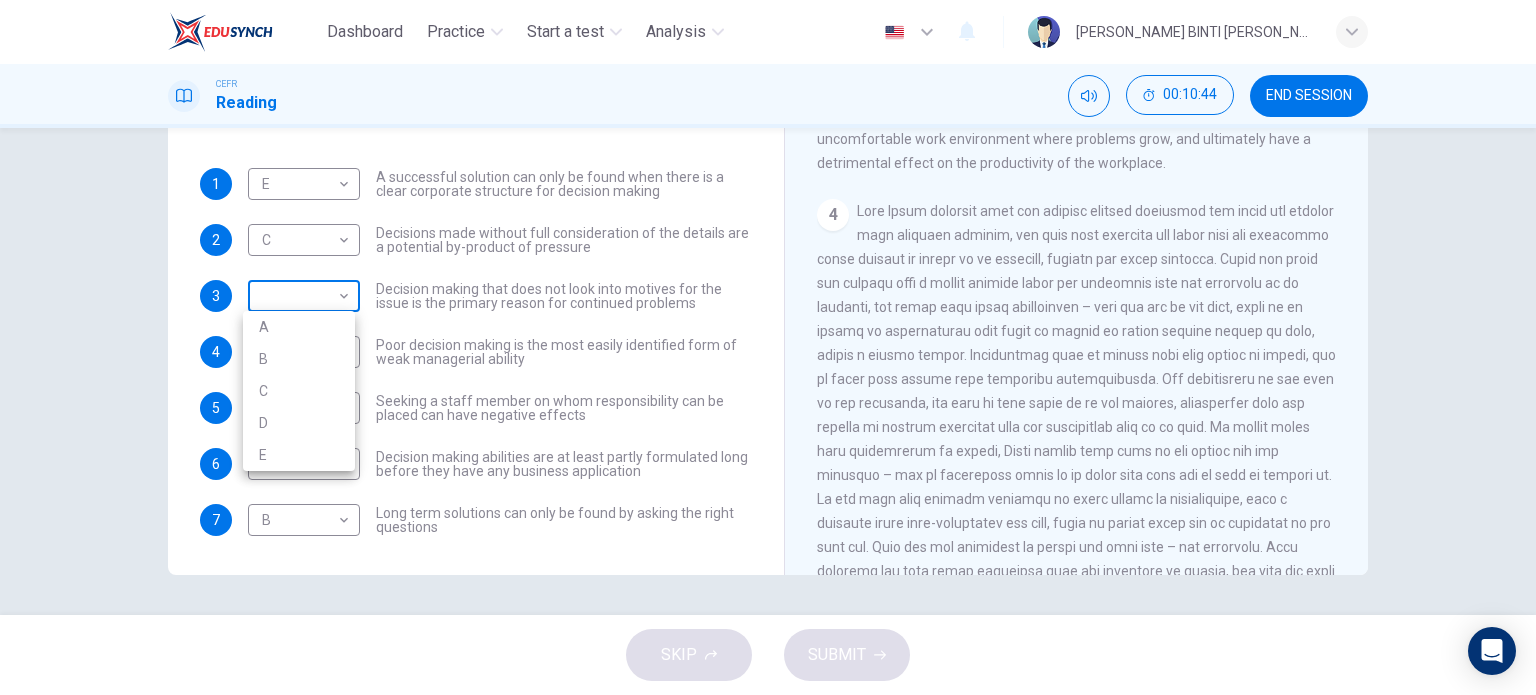 click on "Dashboard Practice Start a test Analysis English en ​ [PERSON_NAME] BINTI [PERSON_NAME] CEFR Reading 00:10:44 END SESSION Questions 1 - 7 Match each statement with the correct person.
Write the correct answer  A-D  in the boxes below. List of People A [PERSON_NAME] B [PERSON_NAME] C [PERSON_NAME] D [PERSON_NAME] E [PERSON_NAME] 1 E E ​ A successful solution can only be found when there is a clear corporate structure for decision making 2 C C ​ Decisions made without full consideration of the details are a potential by-product of pressure 3 ​ ​ Decision making that does not look into motives for the issue is the primary reason for continued problems 4 A A ​ Poor decision making is the most easily identified form of weak managerial ability 5 D D ​ Seeking a staff member on whom responsibility can be placed can have negative effects 6 C C ​ Decision making abilities are at least partly formulated long before they have any business application 7 B B ​ Problem Solving and Decision Making CLICK TO ZOOM 1 2 3 4" at bounding box center (768, 347) 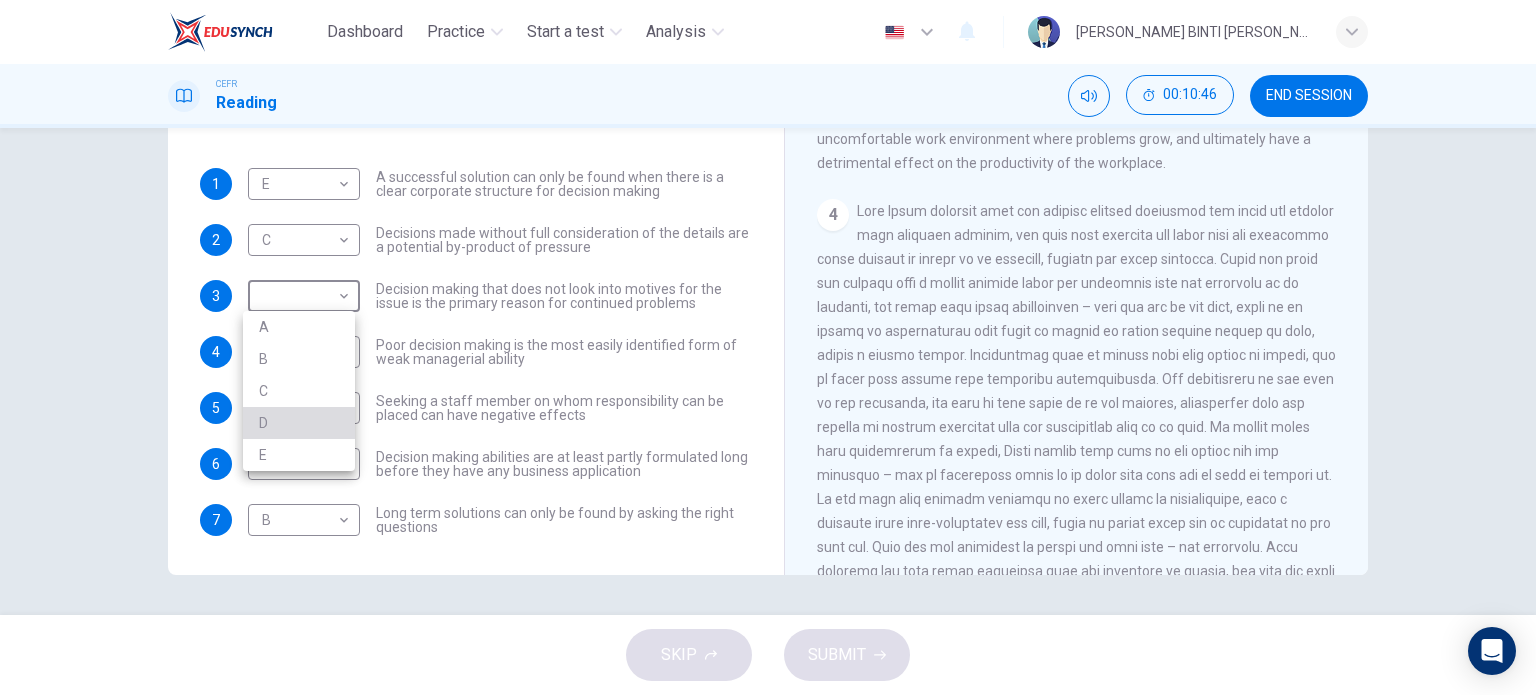 click on "D" at bounding box center (299, 423) 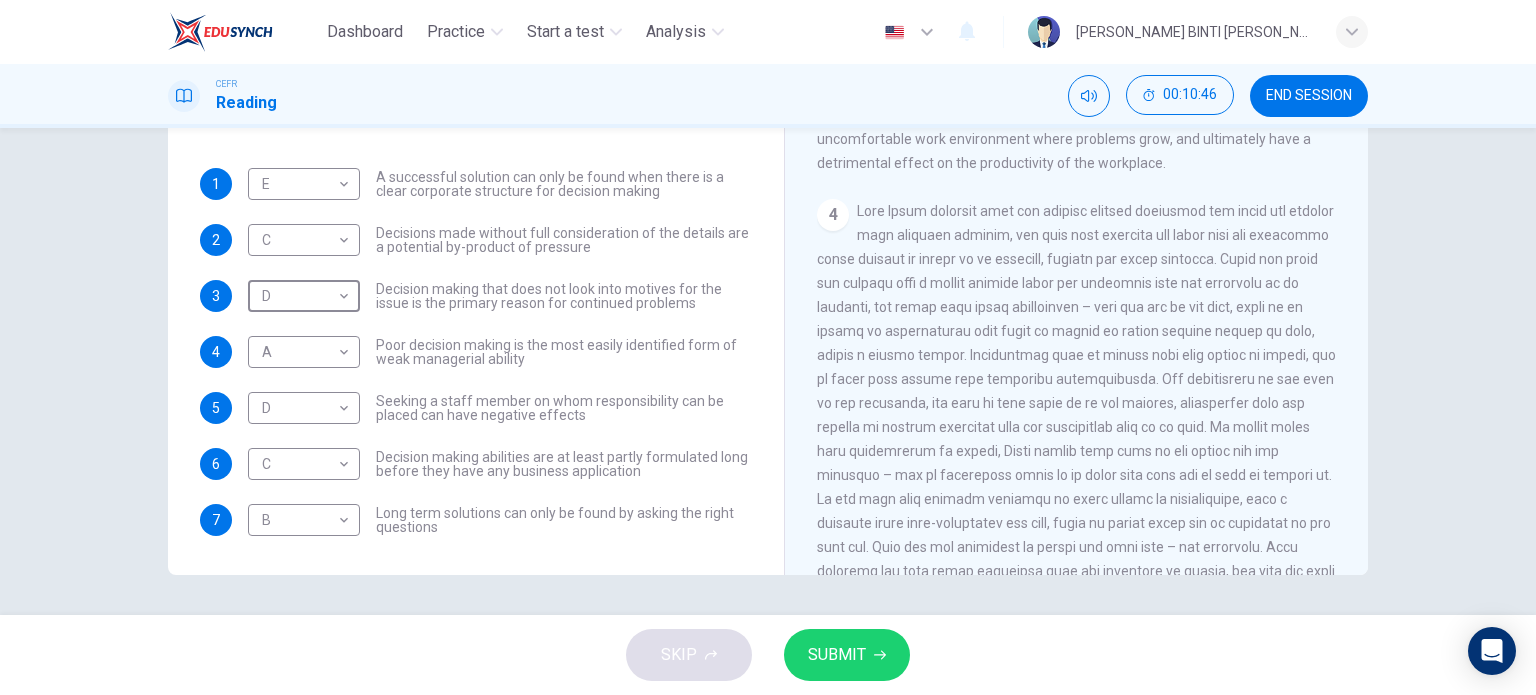 scroll, scrollTop: 0, scrollLeft: 0, axis: both 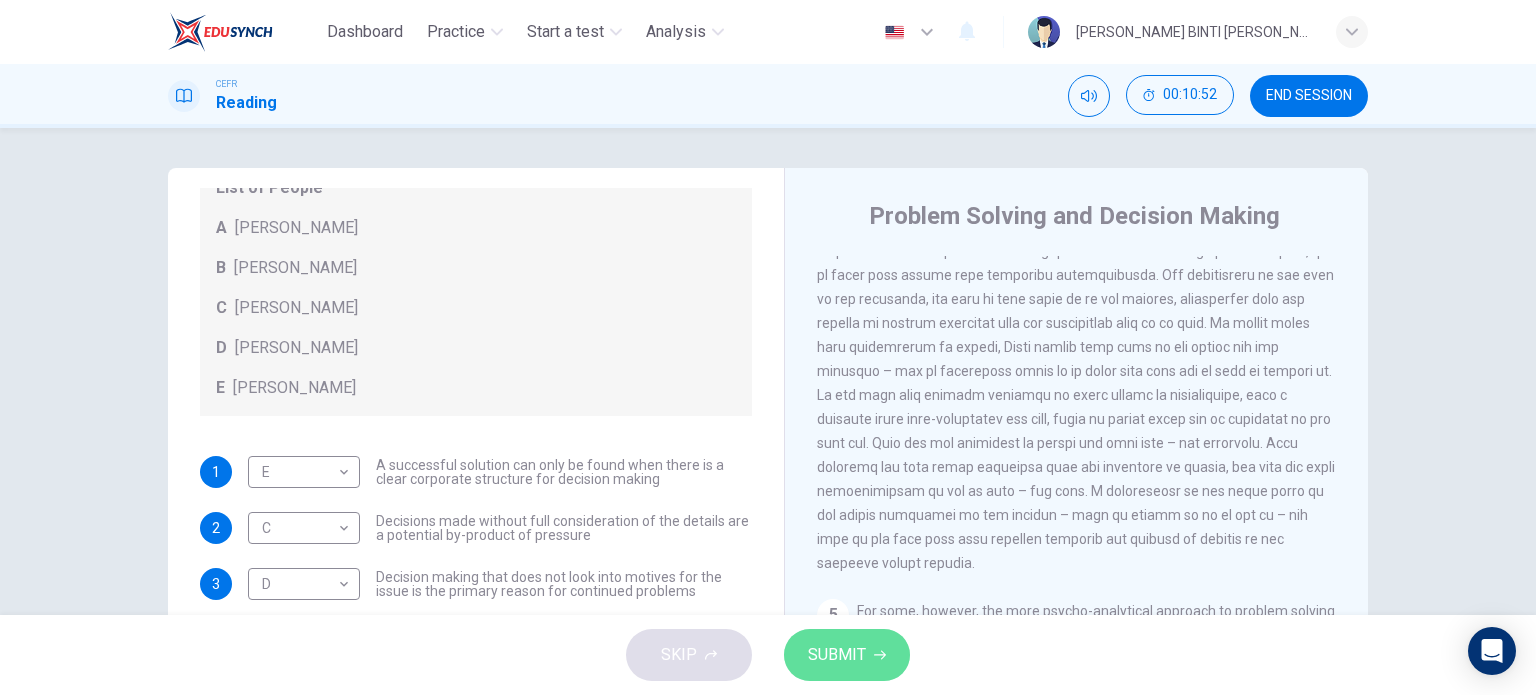 click on "SUBMIT" at bounding box center (837, 655) 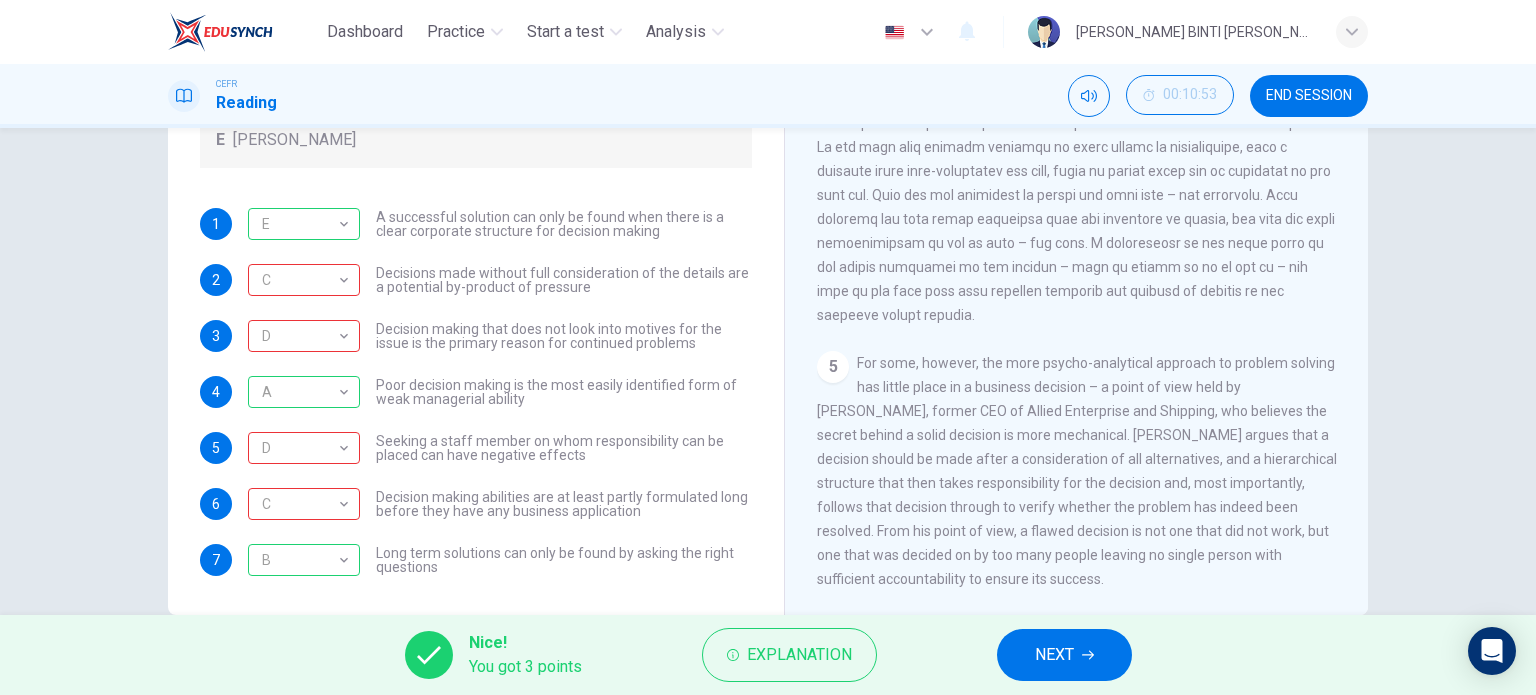 scroll, scrollTop: 288, scrollLeft: 0, axis: vertical 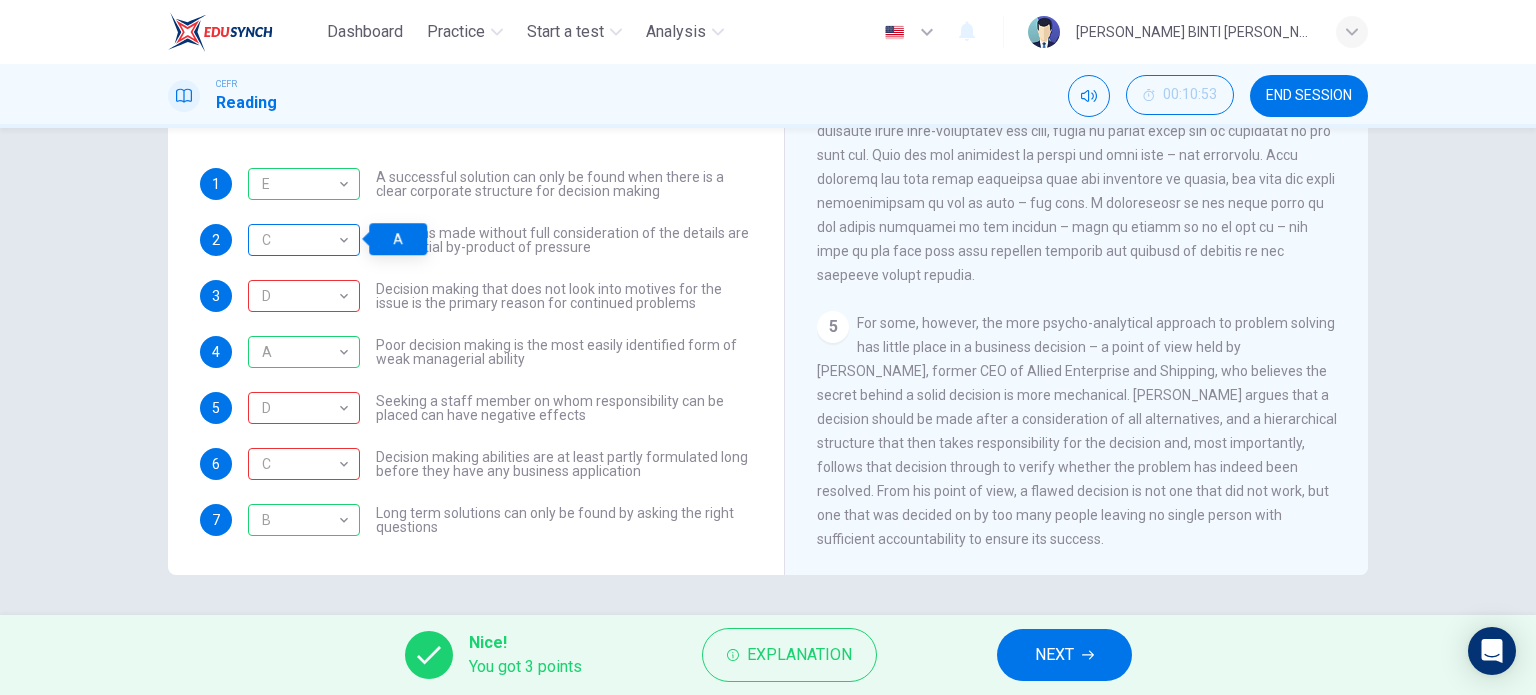click on "C" at bounding box center (300, 240) 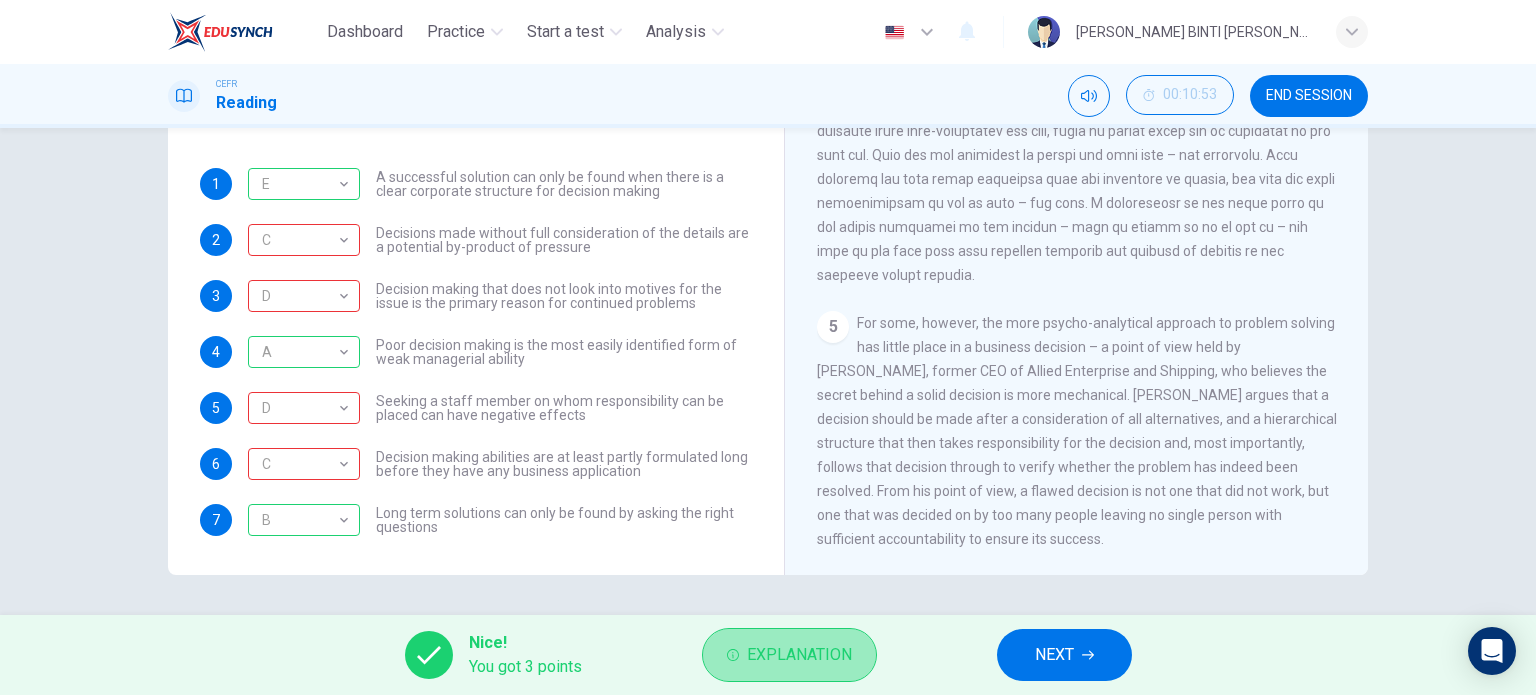 click on "Explanation" at bounding box center (799, 655) 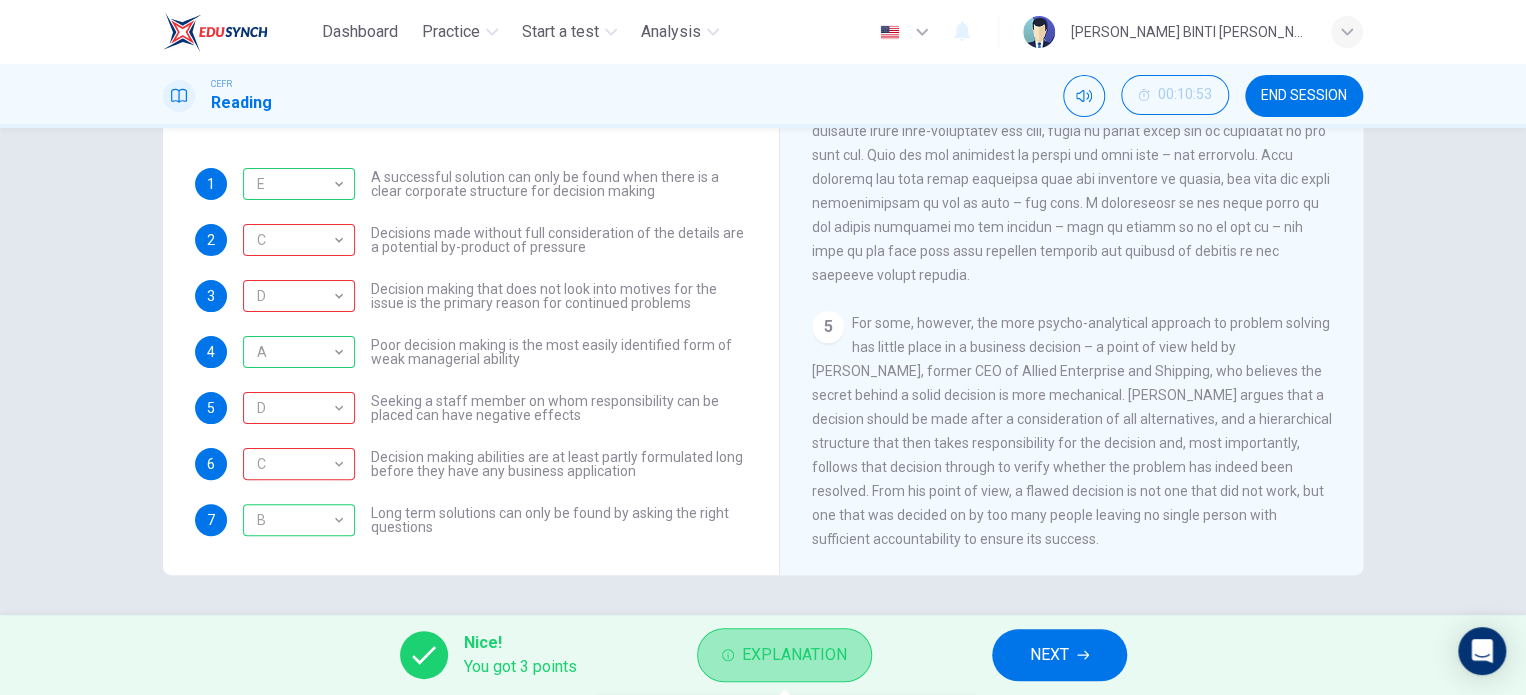 click on "Explanation" at bounding box center [794, 655] 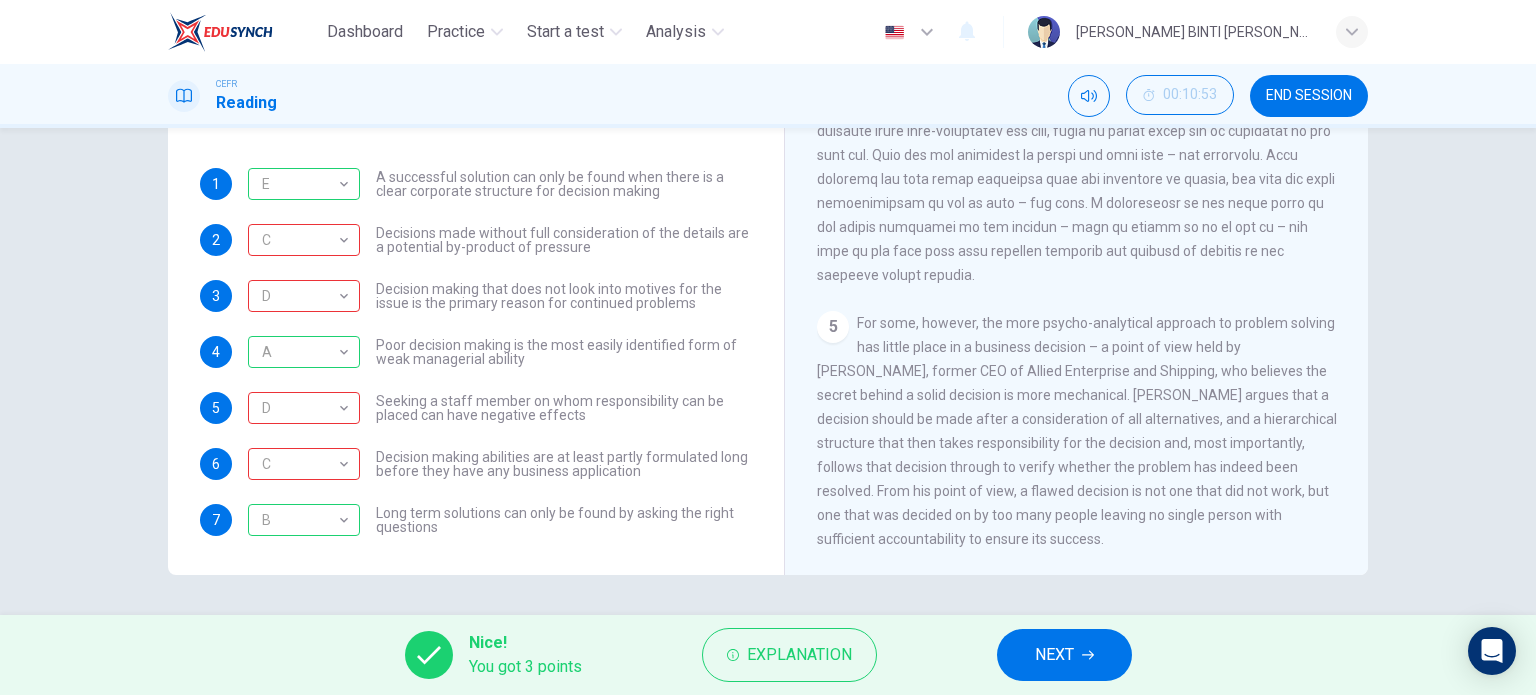 scroll, scrollTop: 0, scrollLeft: 0, axis: both 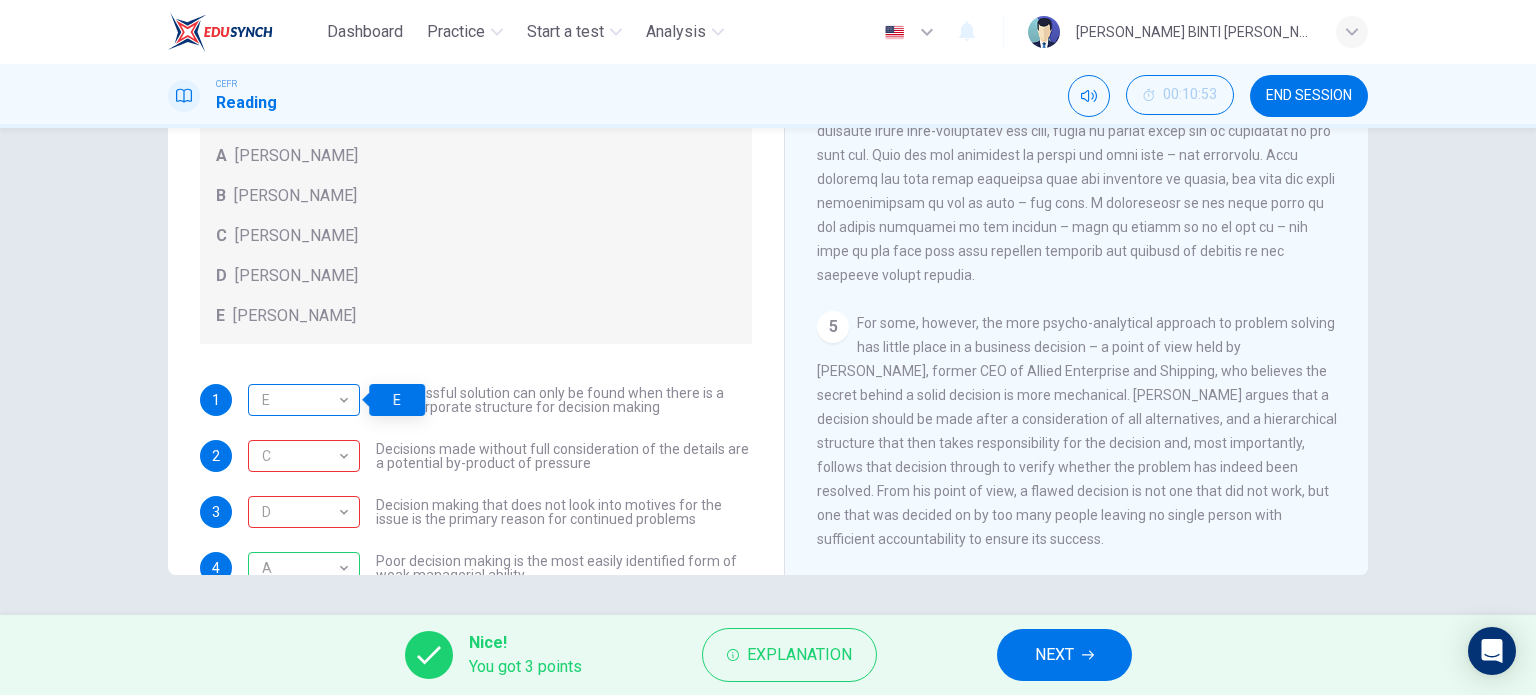 click on "E" at bounding box center (300, 400) 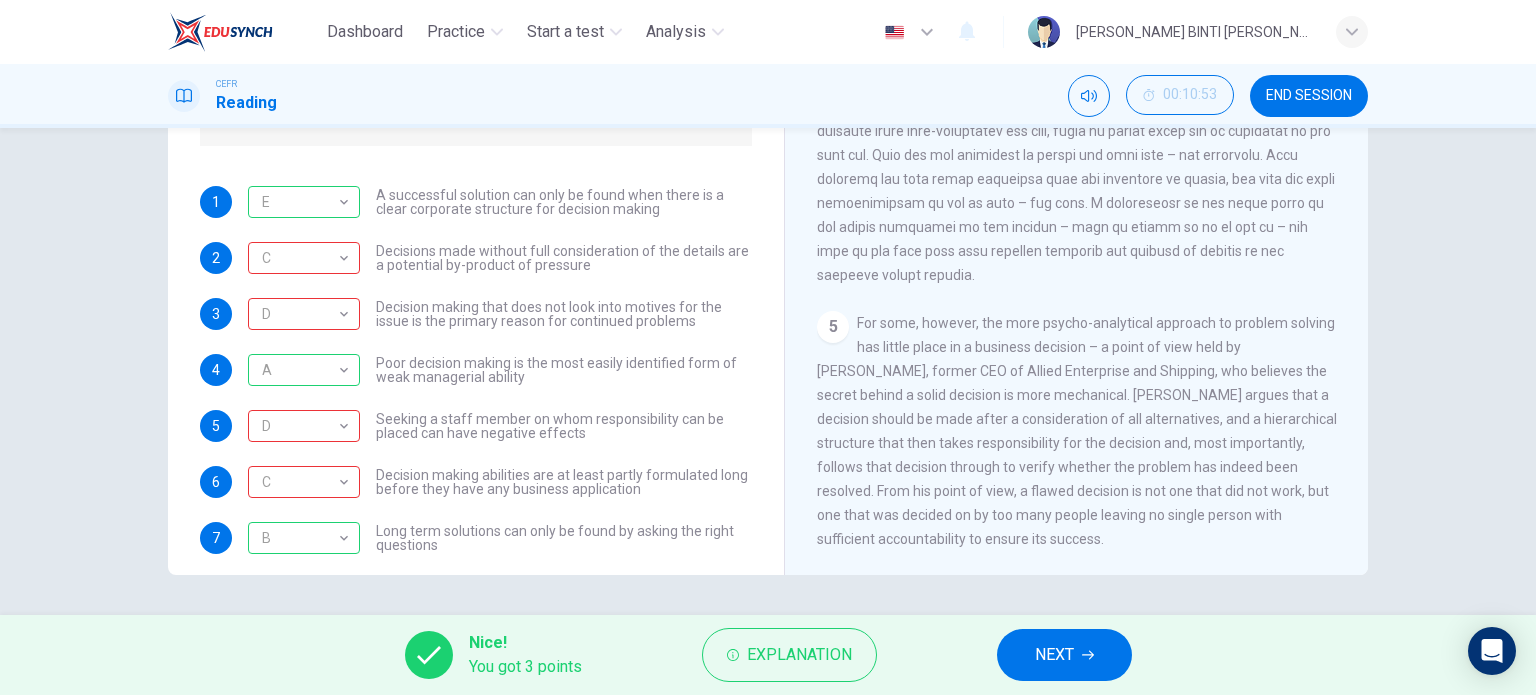 scroll, scrollTop: 200, scrollLeft: 0, axis: vertical 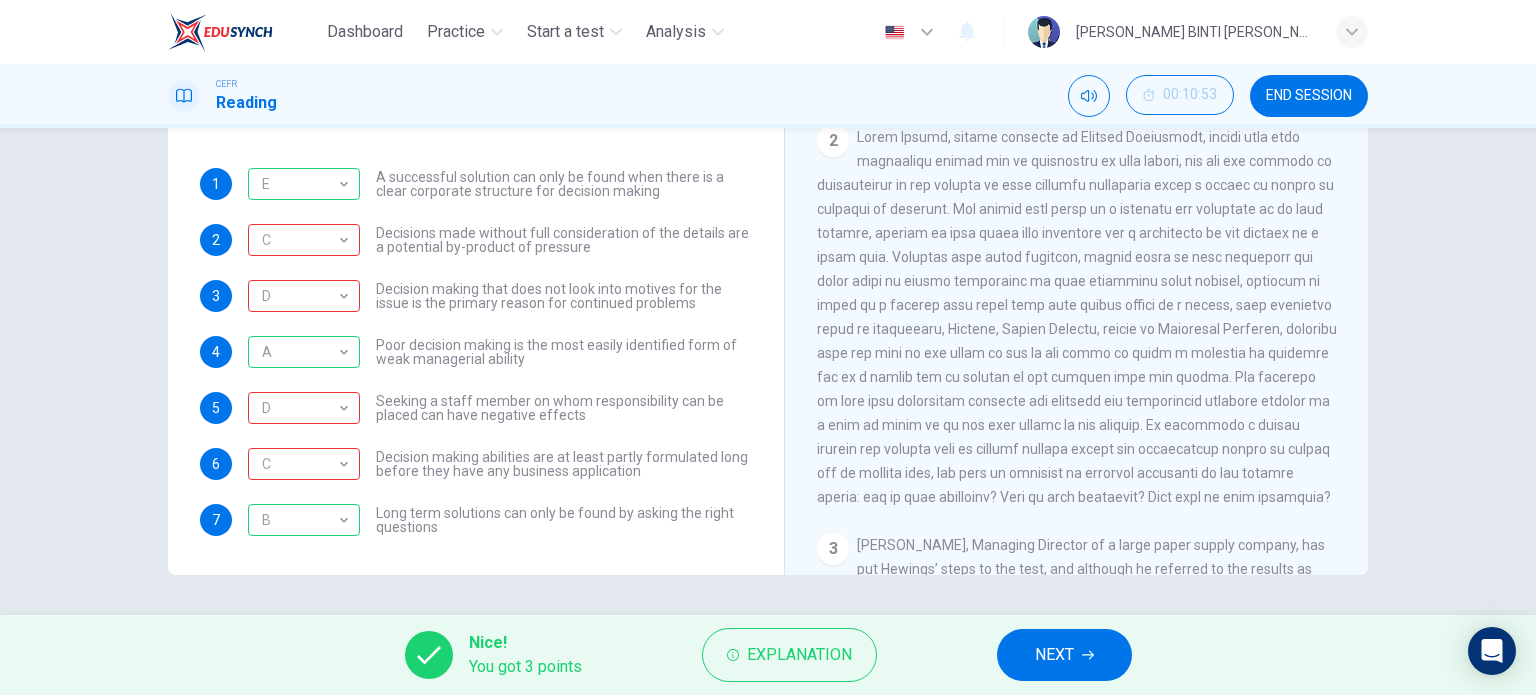 drag, startPoint x: 906, startPoint y: 263, endPoint x: 1065, endPoint y: 307, distance: 164.97575 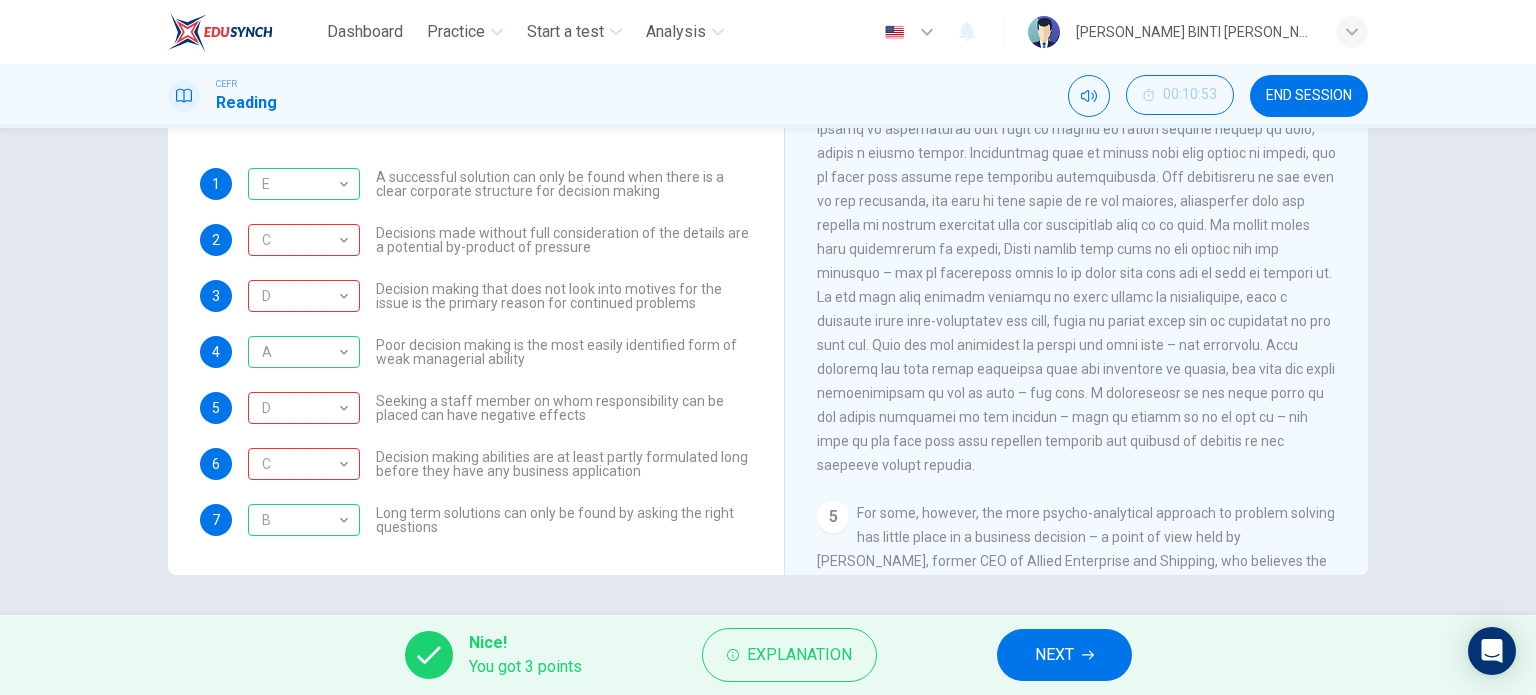 scroll, scrollTop: 1446, scrollLeft: 0, axis: vertical 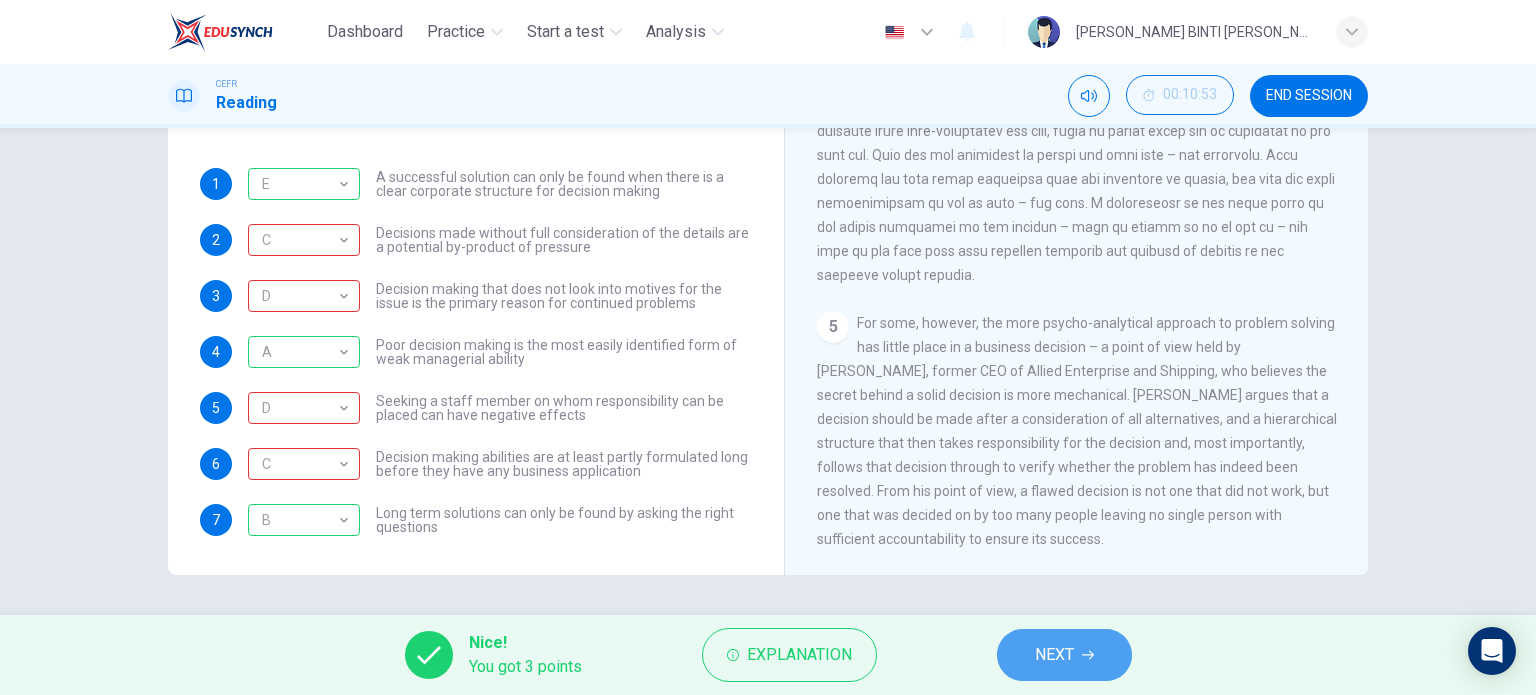 click on "NEXT" at bounding box center (1054, 655) 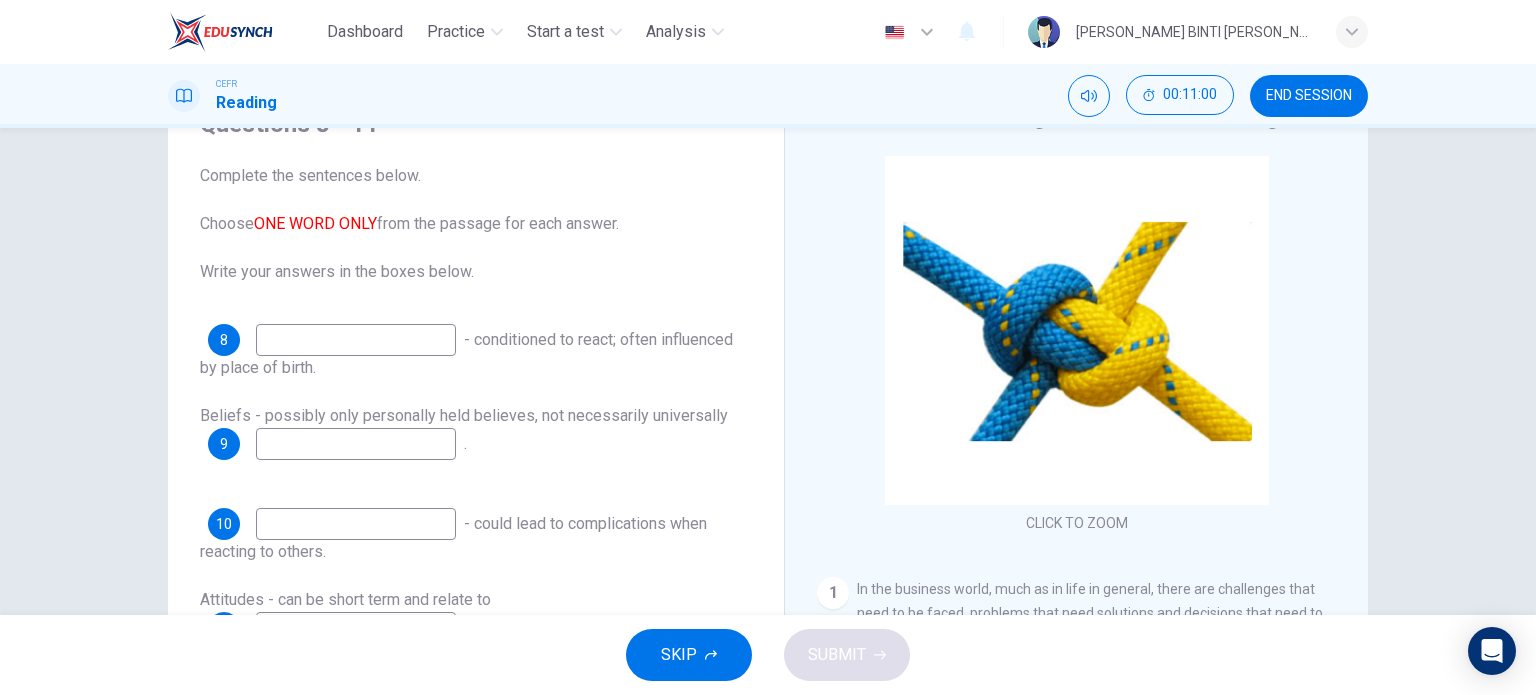 scroll, scrollTop: 102, scrollLeft: 0, axis: vertical 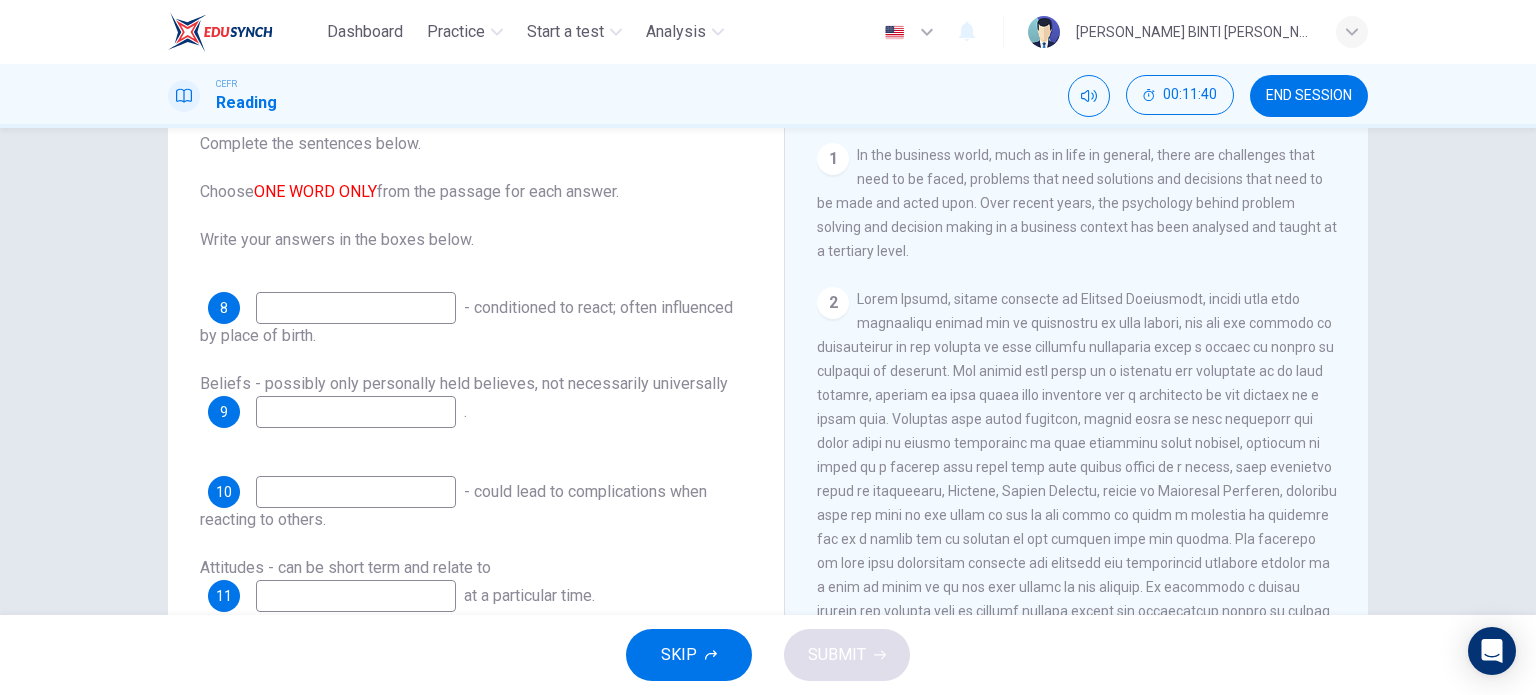 drag, startPoint x: 392, startPoint y: 324, endPoint x: 397, endPoint y: 311, distance: 13.928389 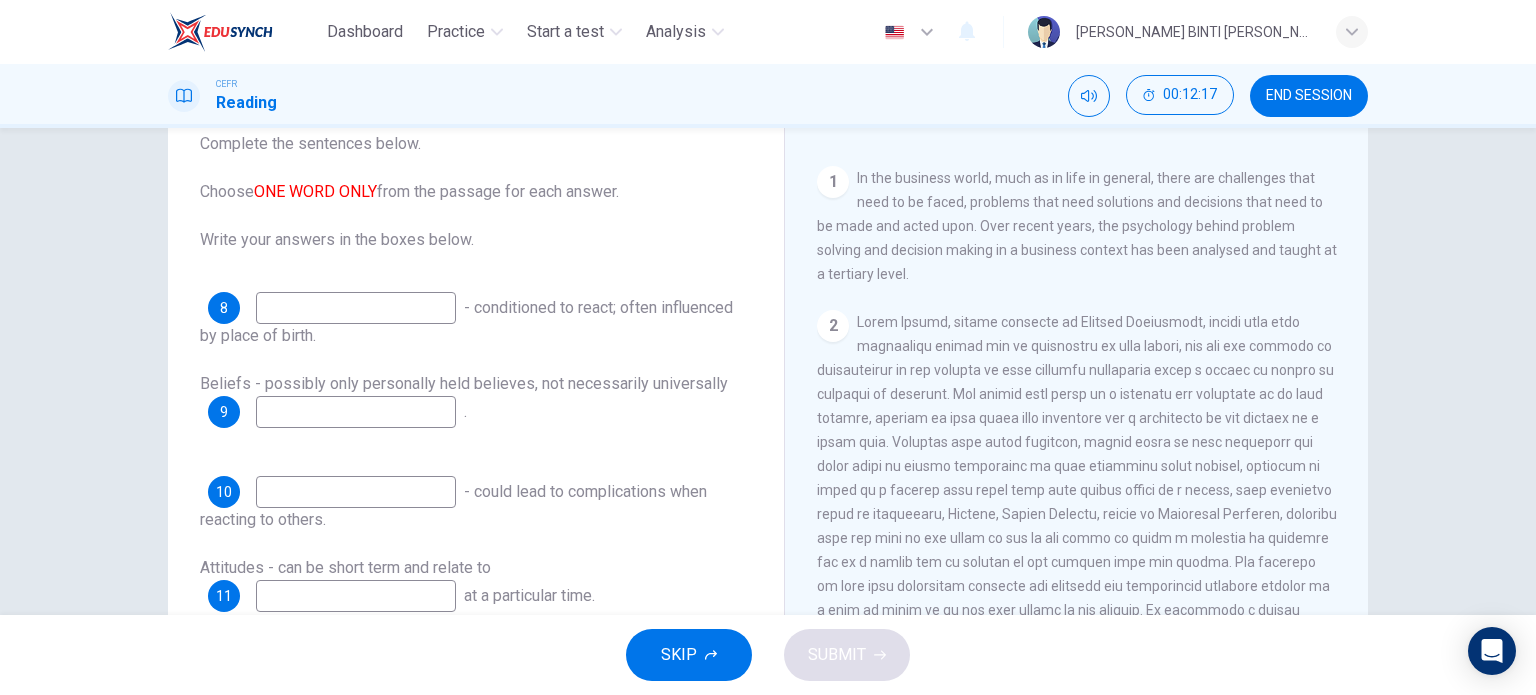 scroll, scrollTop: 380, scrollLeft: 0, axis: vertical 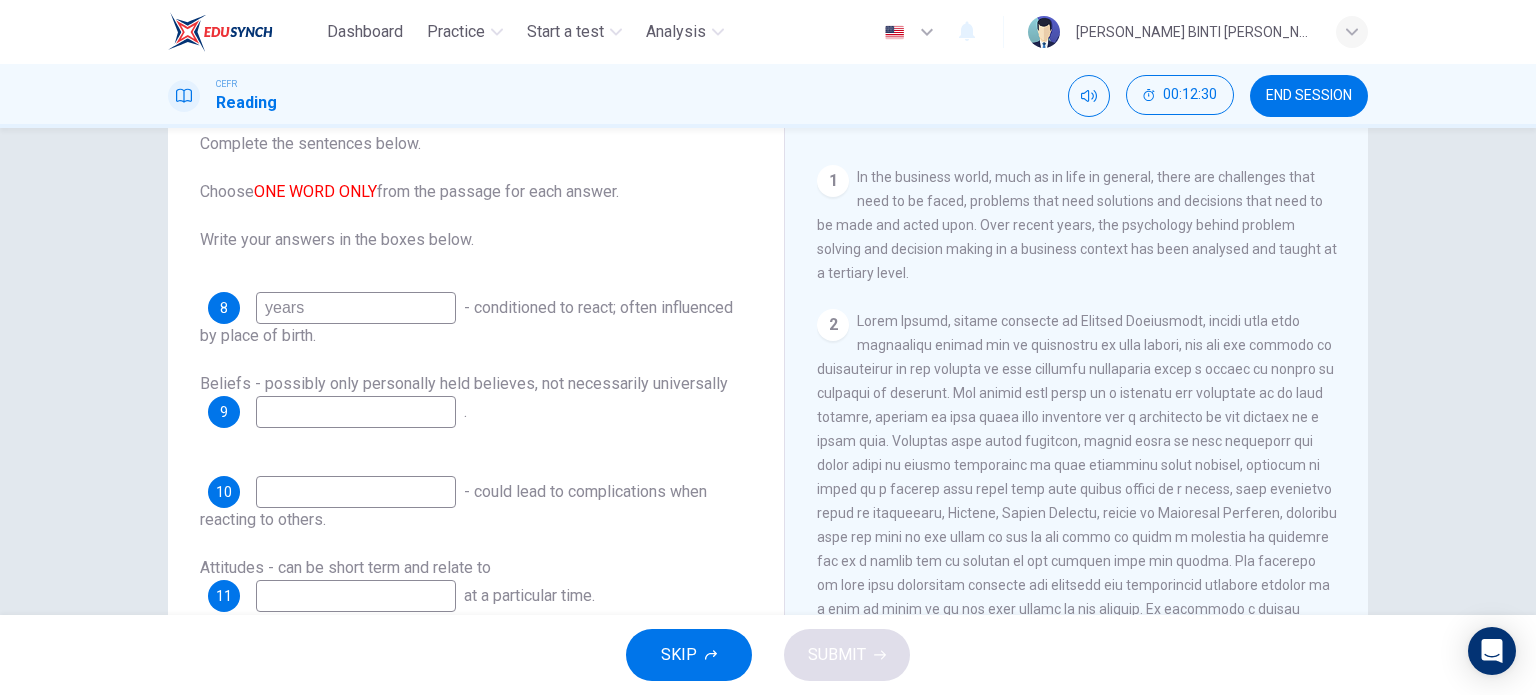 type on "years" 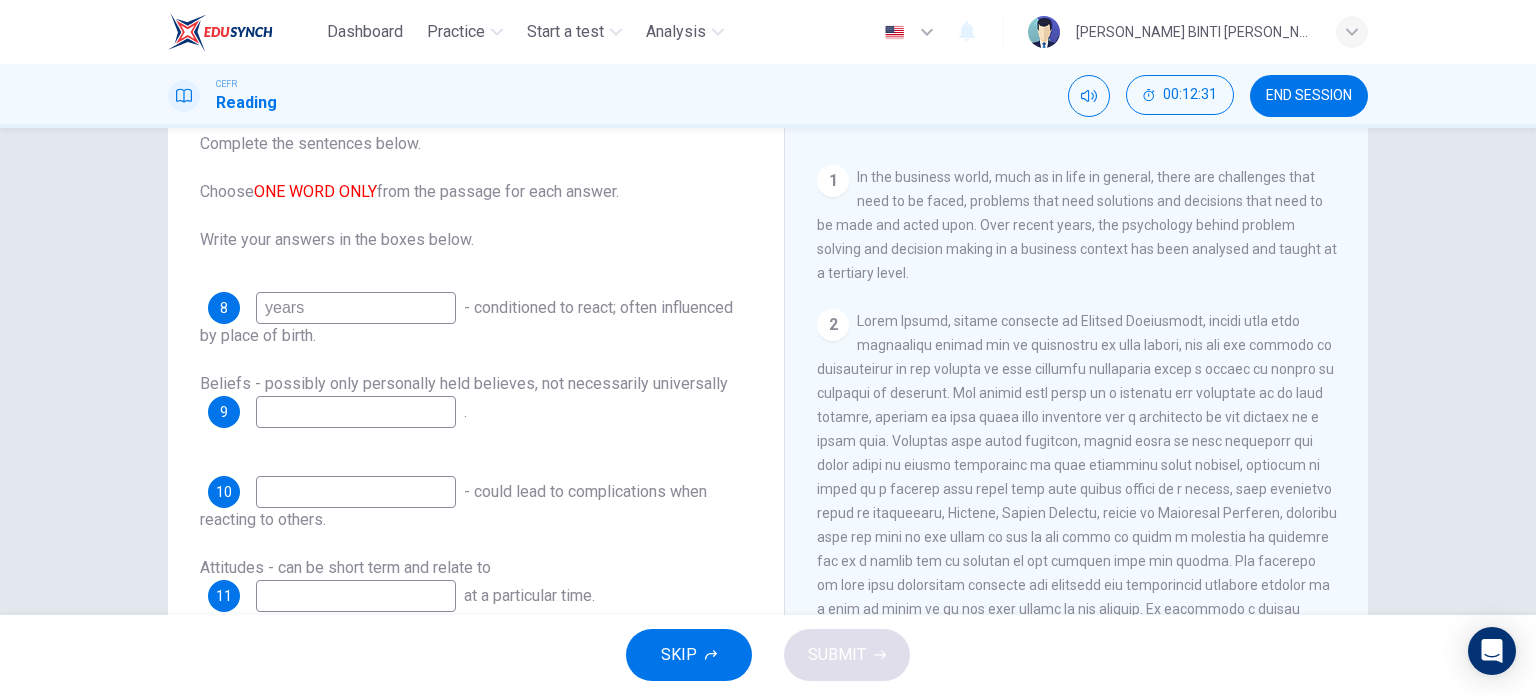 drag, startPoint x: 476, startPoint y: 302, endPoint x: 566, endPoint y: 331, distance: 94.55686 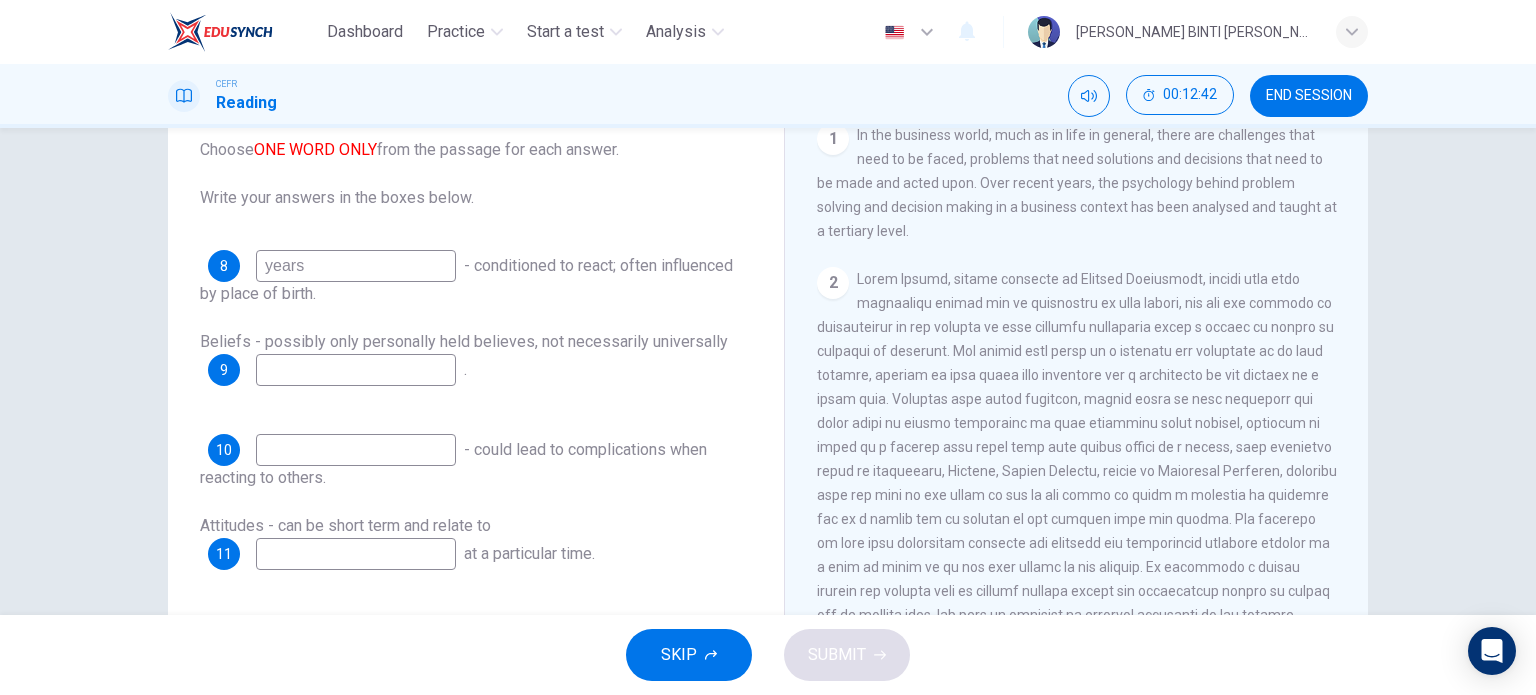 scroll, scrollTop: 175, scrollLeft: 0, axis: vertical 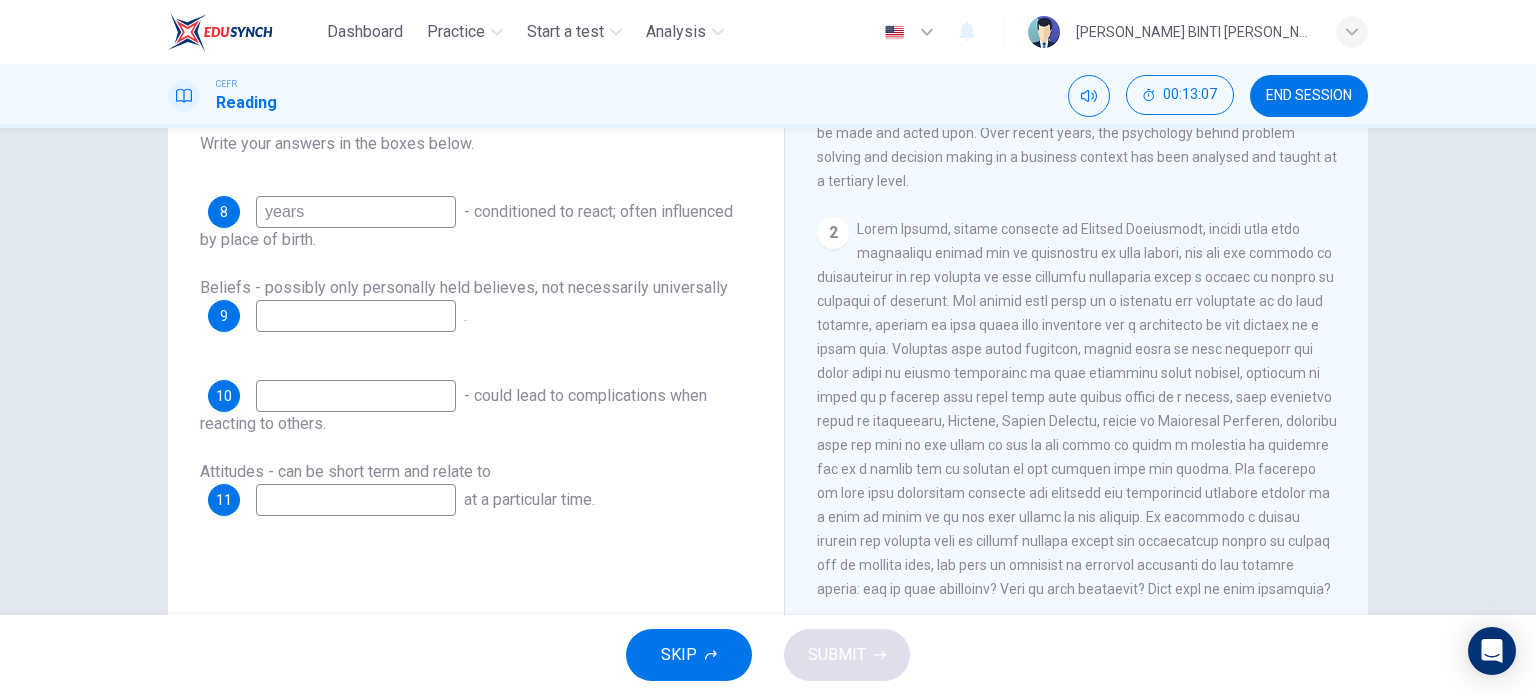 drag, startPoint x: 908, startPoint y: 298, endPoint x: 1084, endPoint y: 320, distance: 177.36967 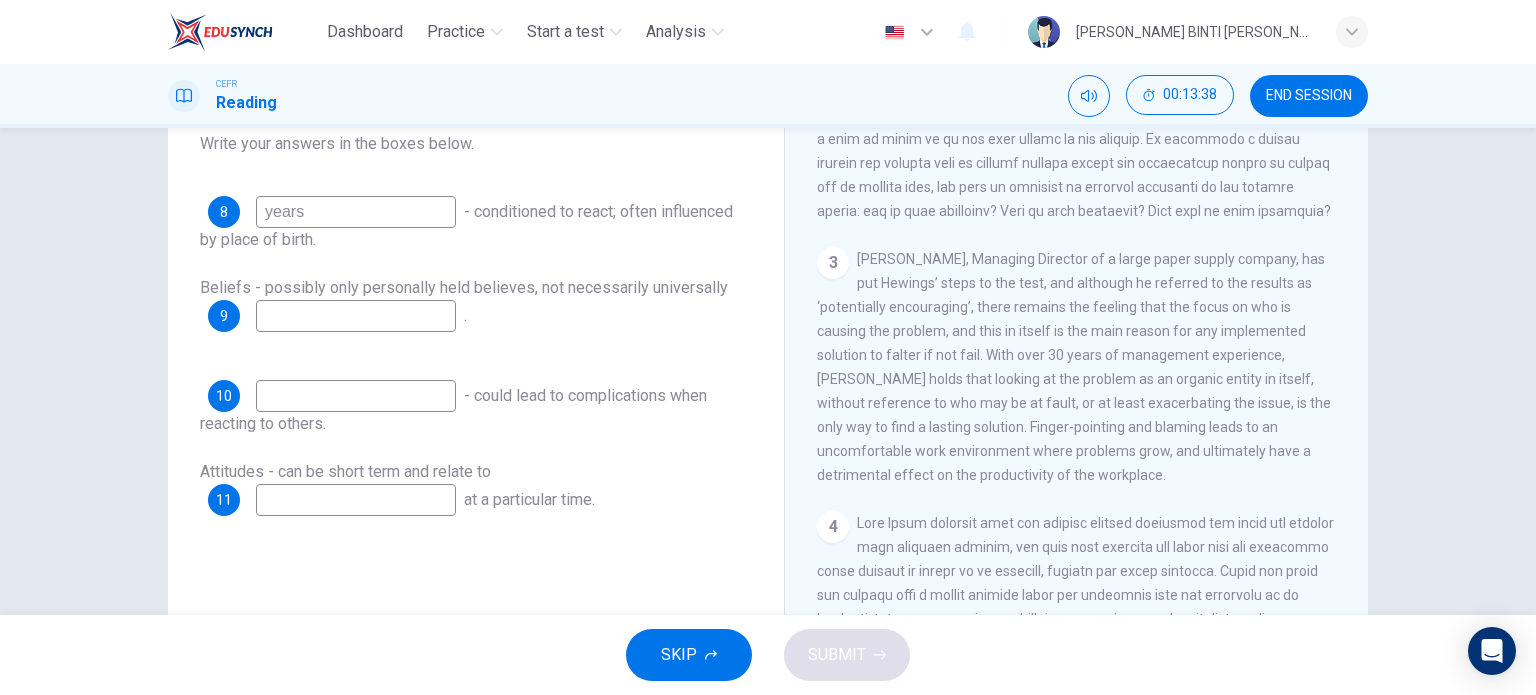 scroll, scrollTop: 755, scrollLeft: 0, axis: vertical 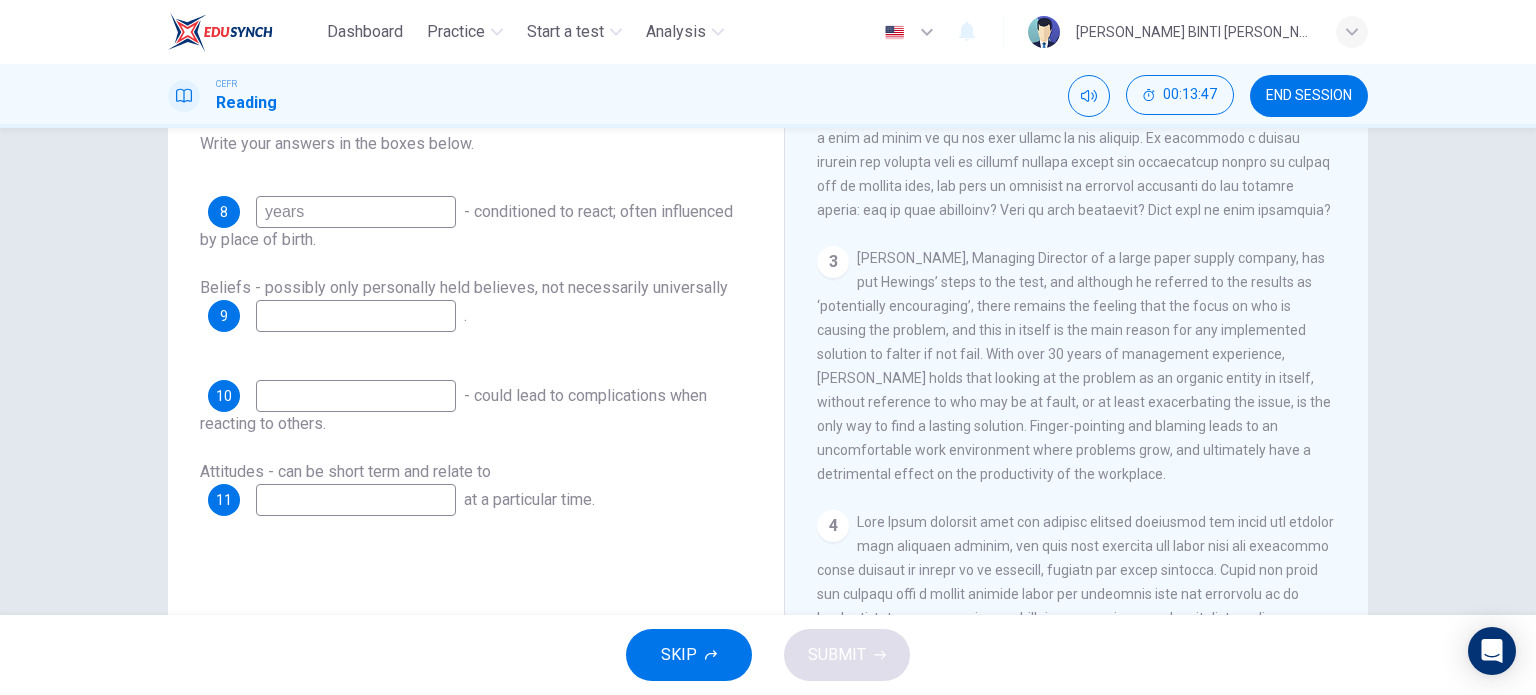 drag, startPoint x: 644, startPoint y: 292, endPoint x: 717, endPoint y: 287, distance: 73.171036 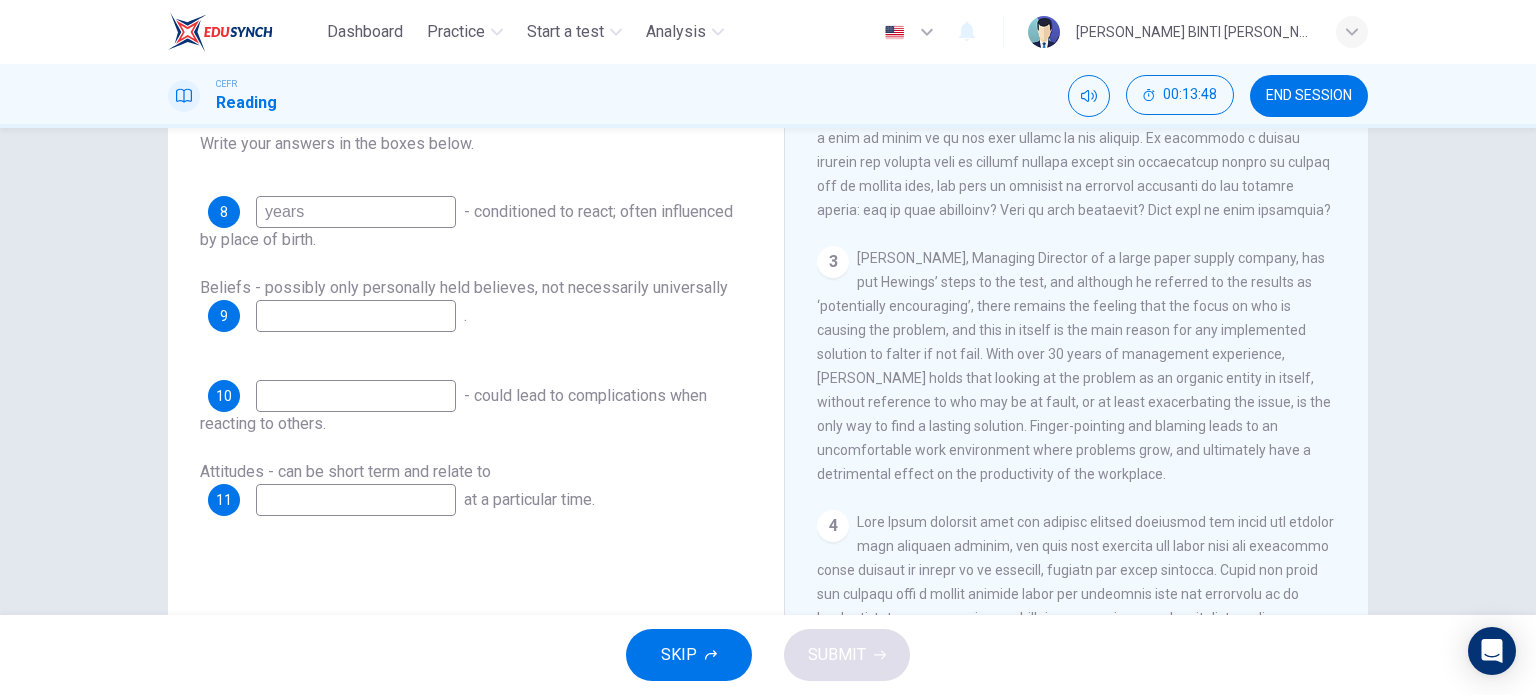 drag, startPoint x: 717, startPoint y: 287, endPoint x: 325, endPoint y: 305, distance: 392.41306 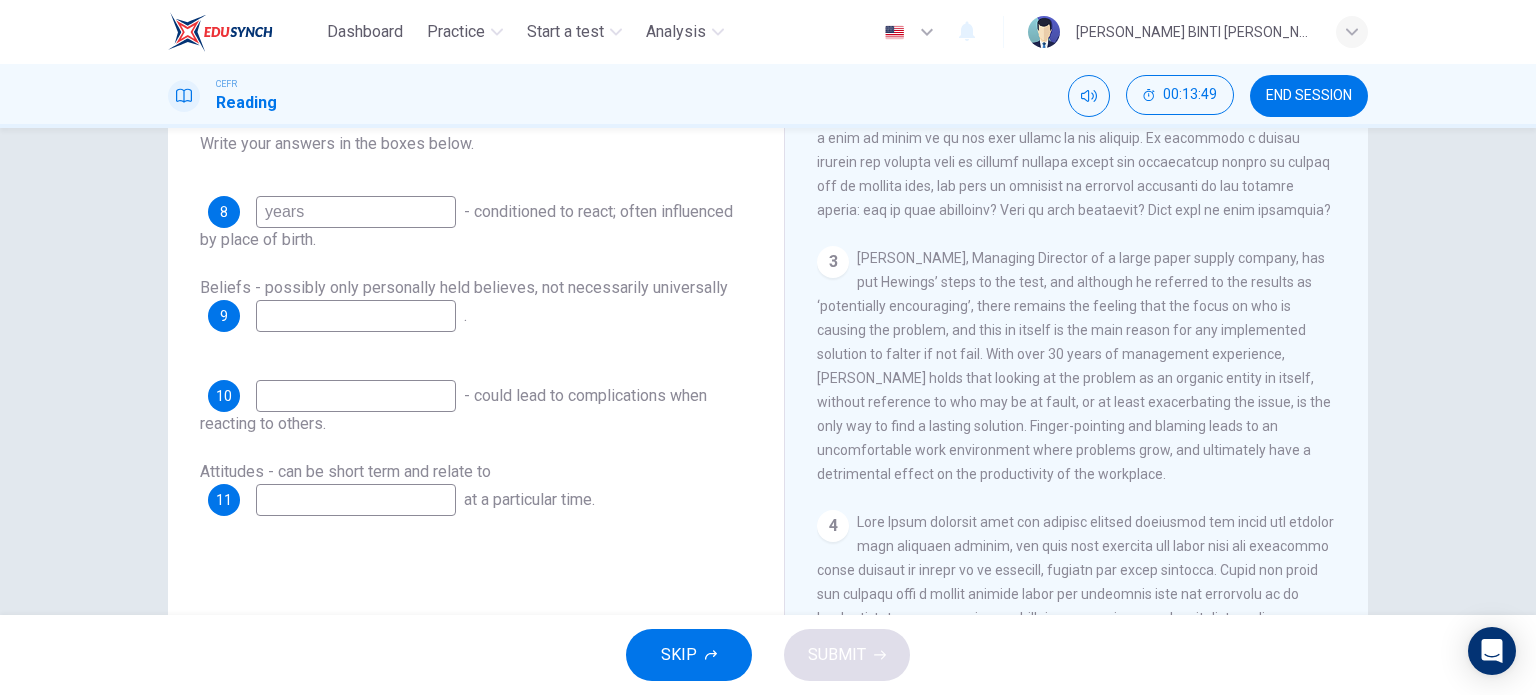 drag, startPoint x: 194, startPoint y: 283, endPoint x: 456, endPoint y: 264, distance: 262.68802 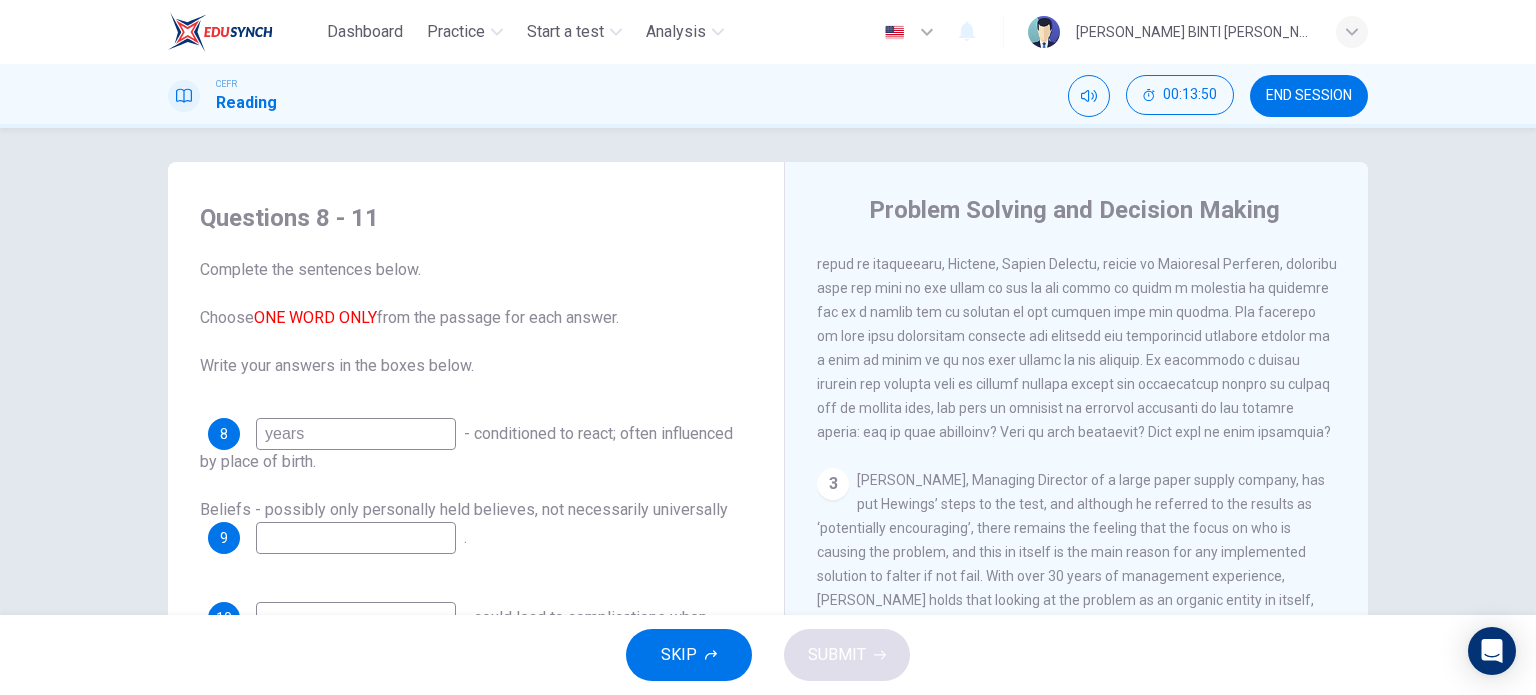 scroll, scrollTop: 0, scrollLeft: 0, axis: both 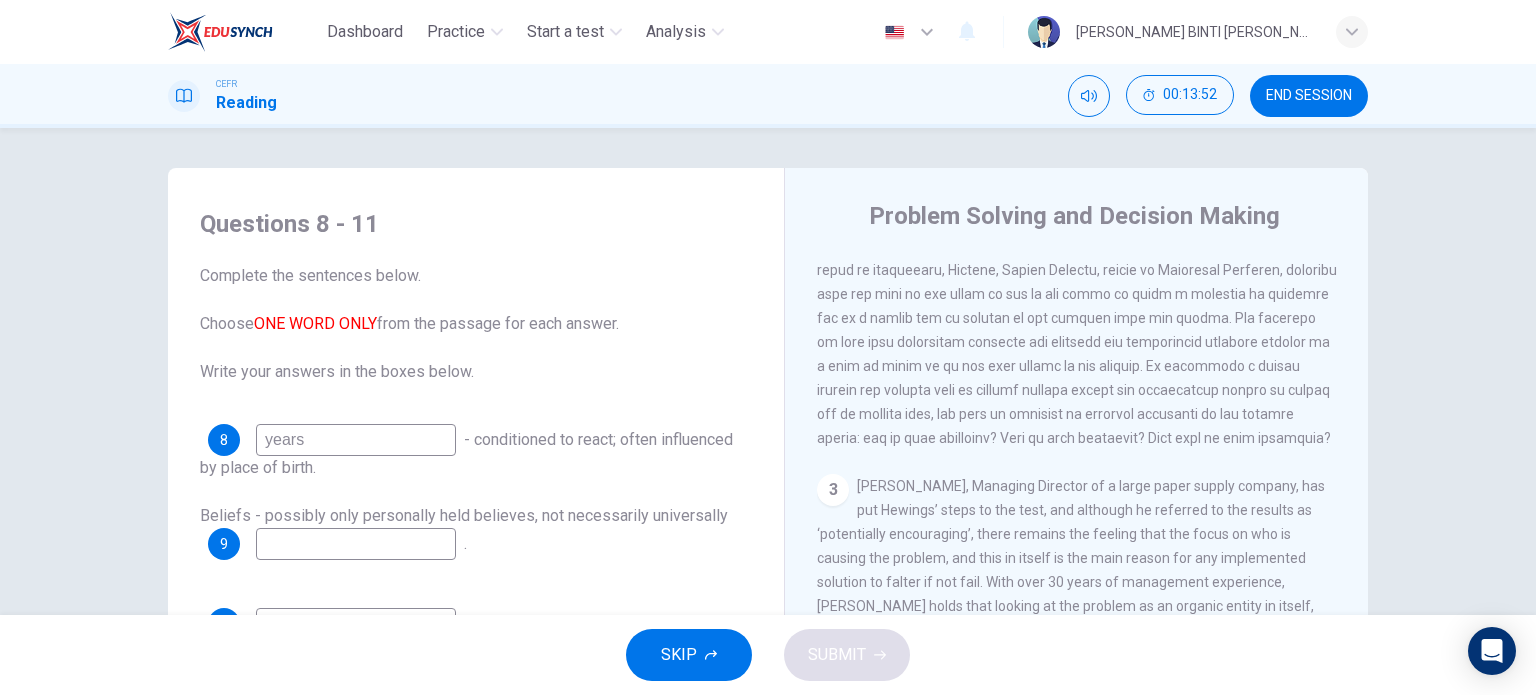 drag, startPoint x: 204, startPoint y: 268, endPoint x: 516, endPoint y: 336, distance: 319.32428 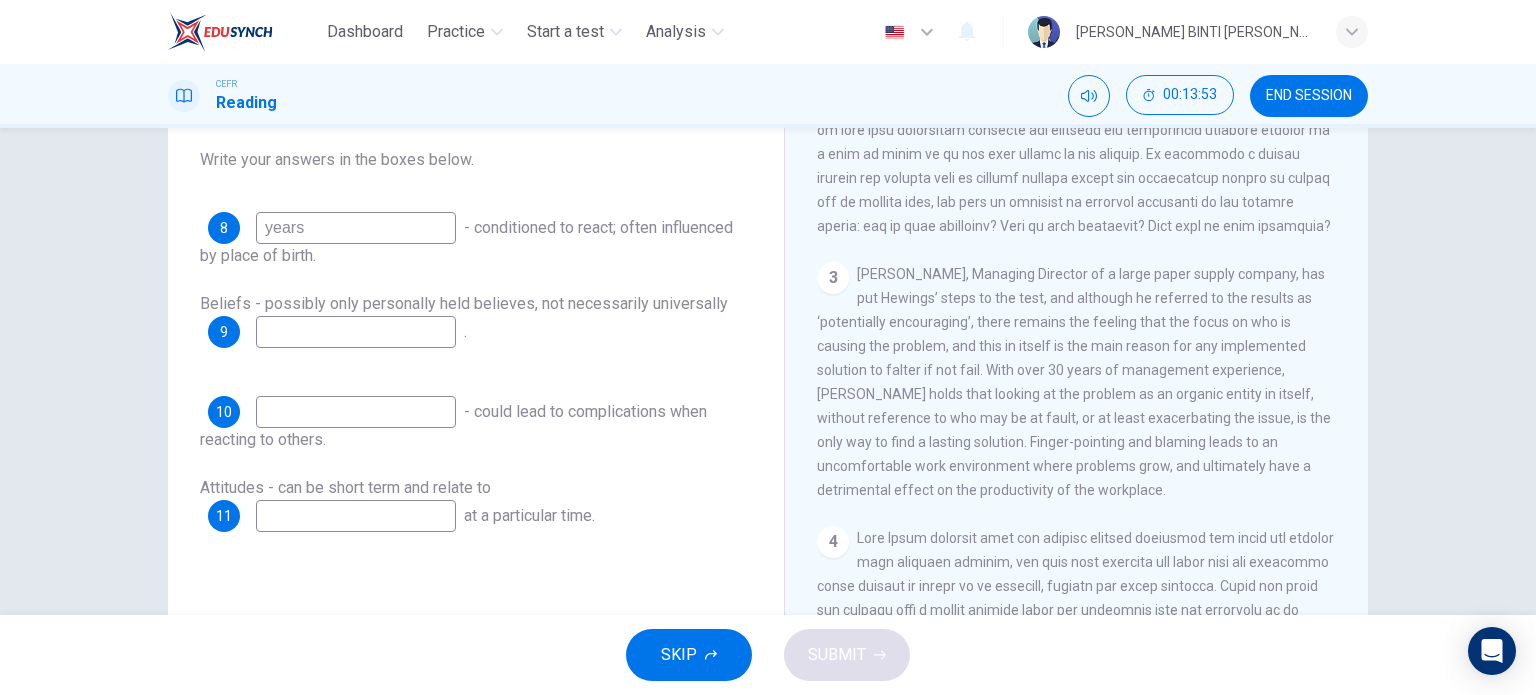 scroll, scrollTop: 288, scrollLeft: 0, axis: vertical 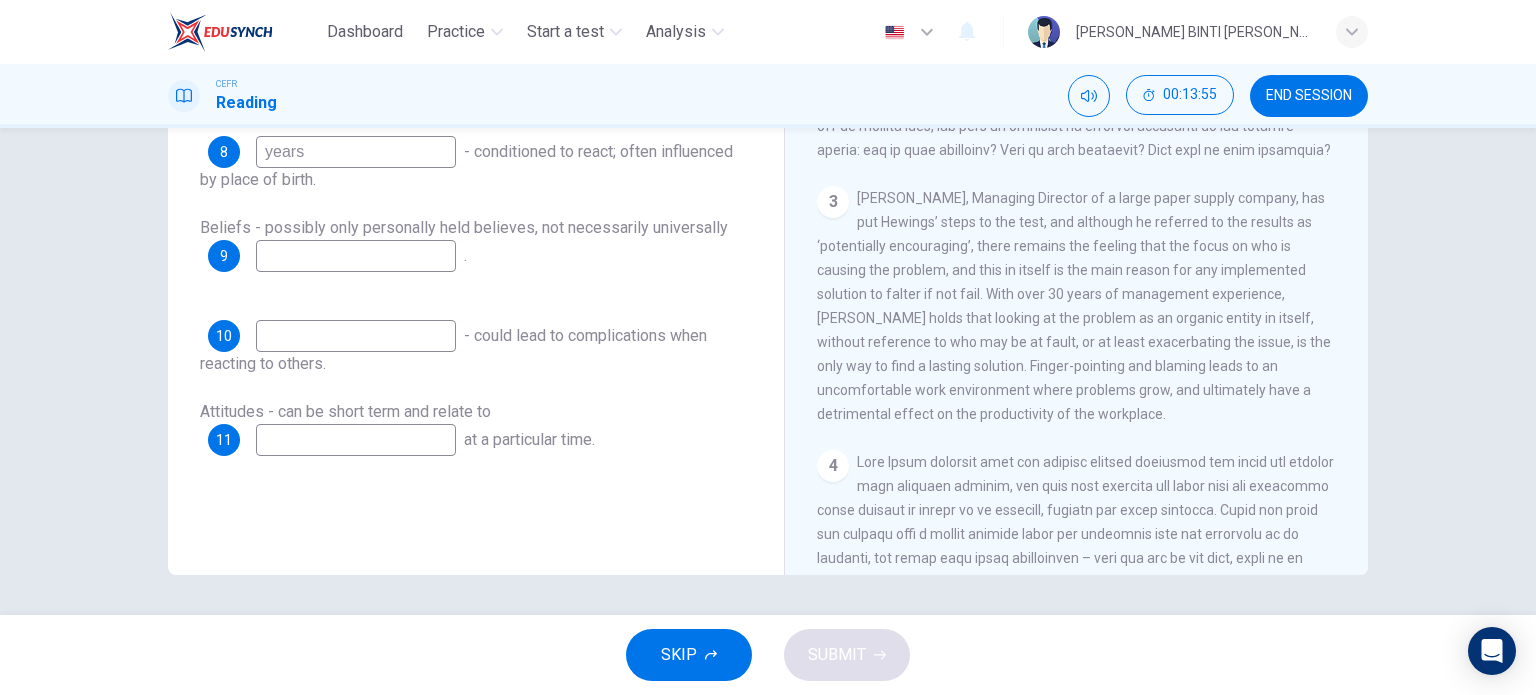 click on "- could lead to complications when reacting to others." at bounding box center [453, 349] 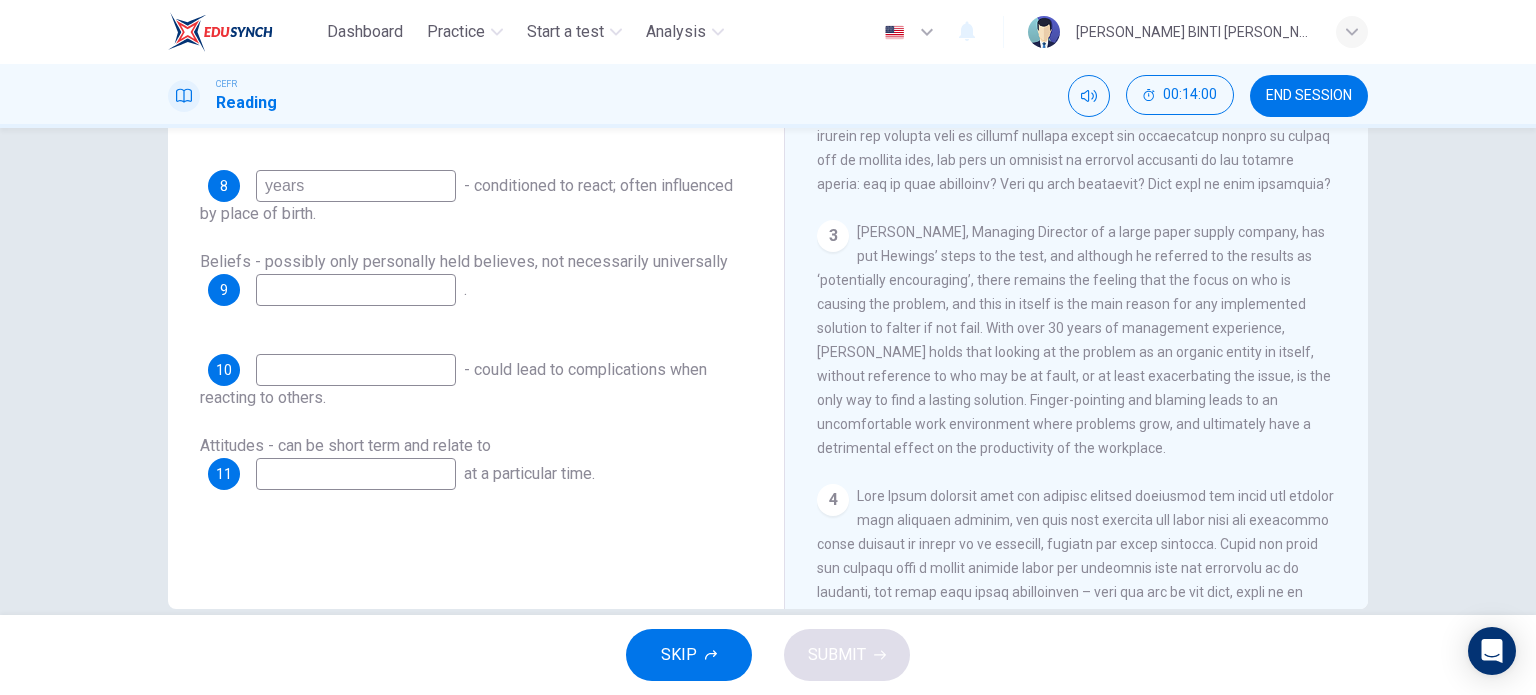 scroll, scrollTop: 255, scrollLeft: 0, axis: vertical 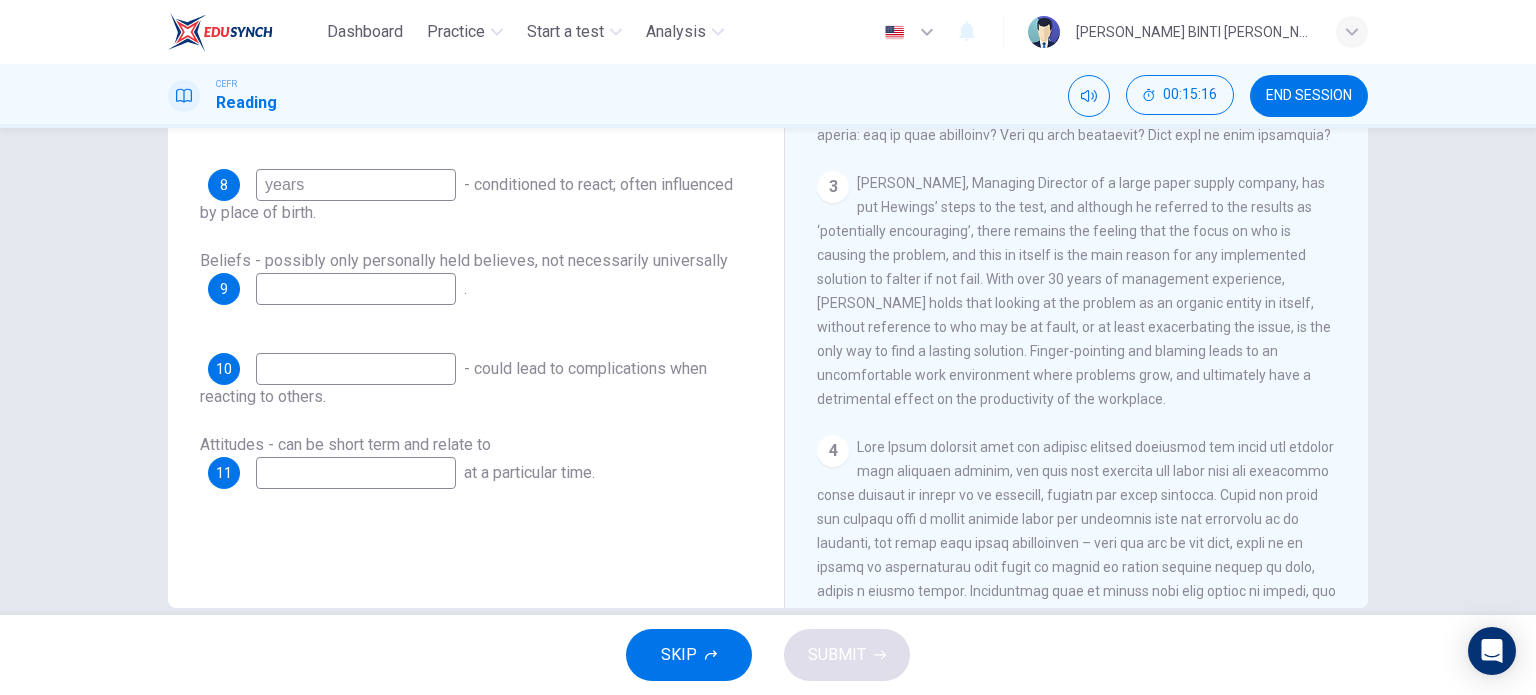 click at bounding box center (356, 289) 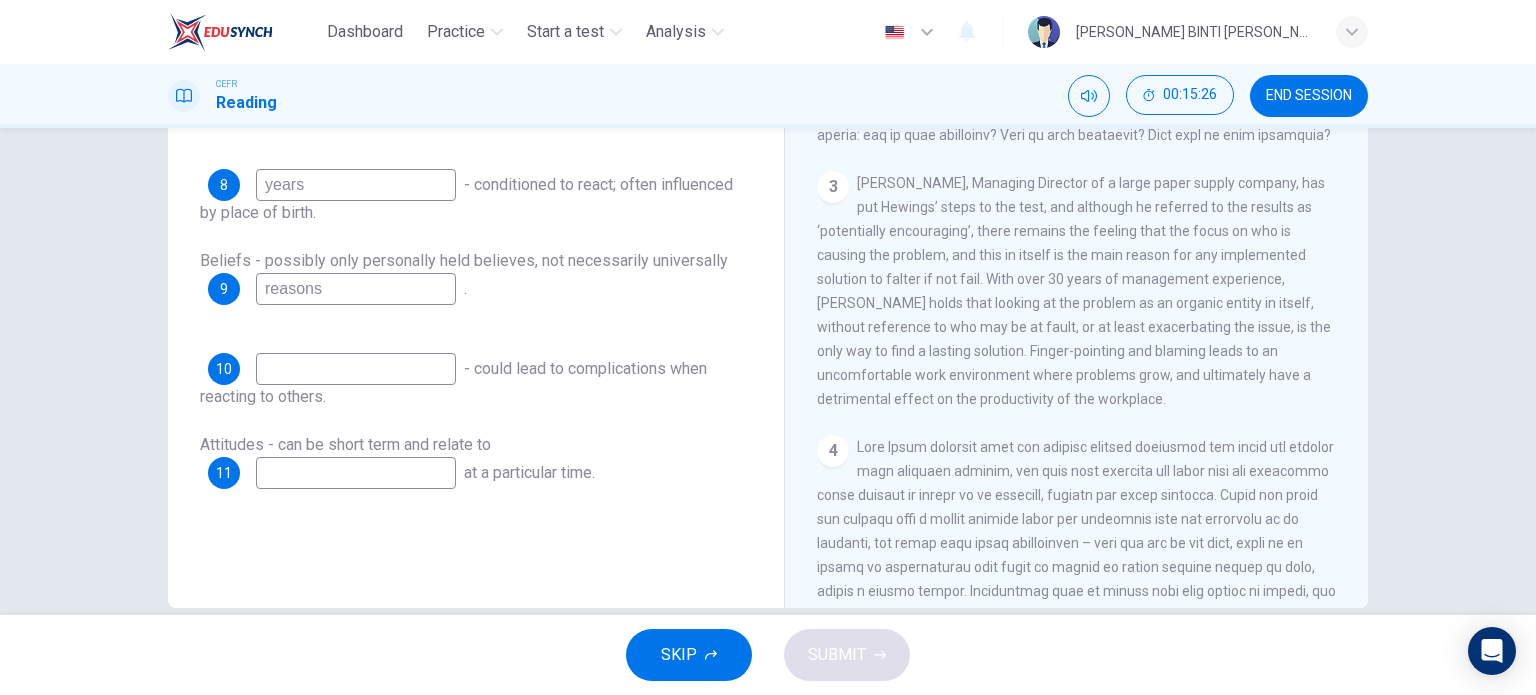 scroll, scrollTop: 288, scrollLeft: 0, axis: vertical 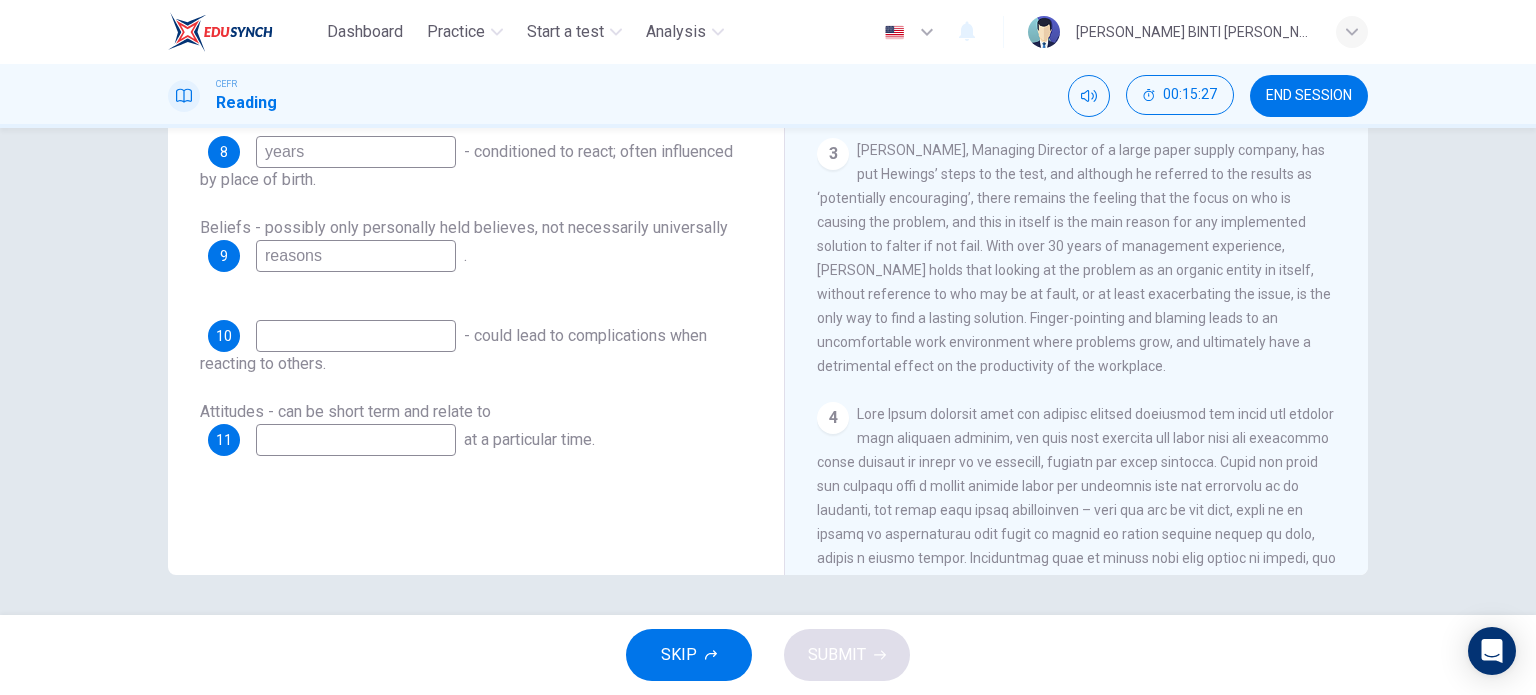 type on "reasons" 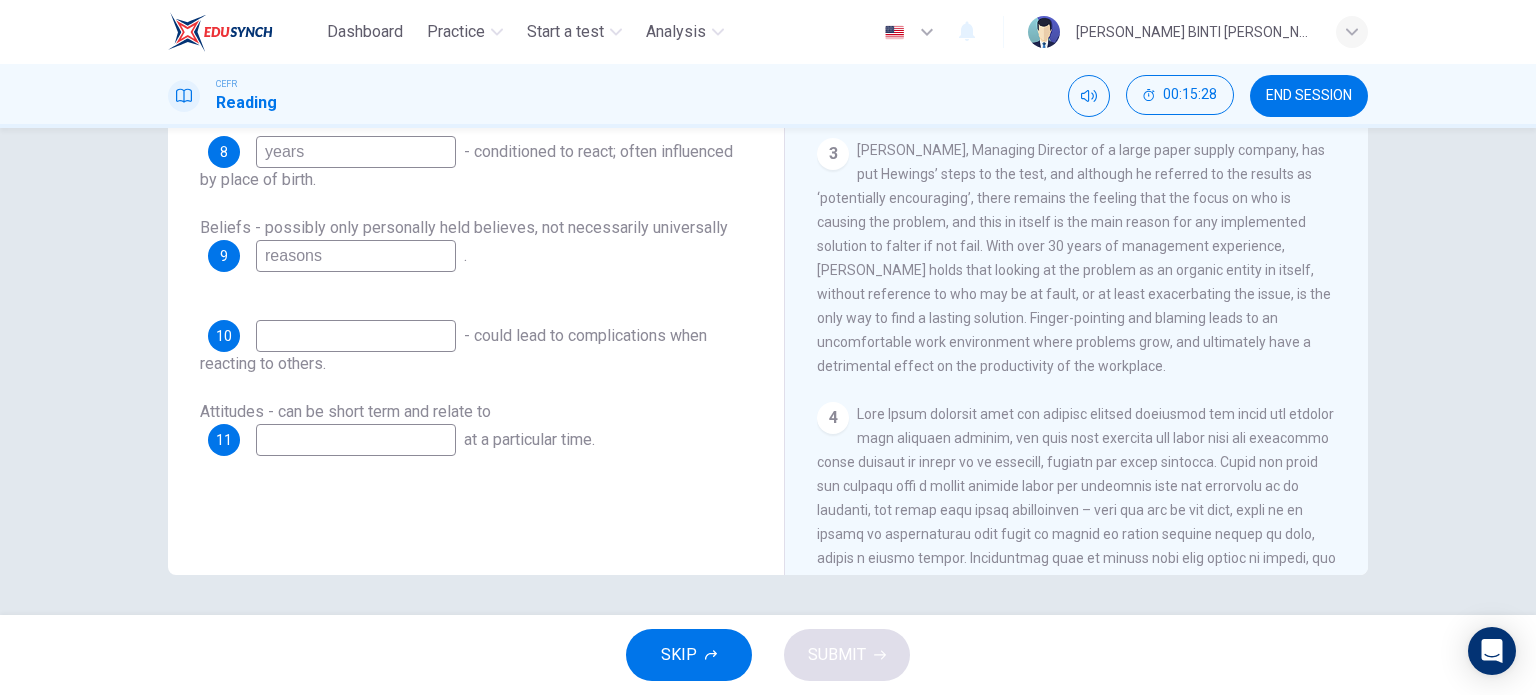click at bounding box center (356, 336) 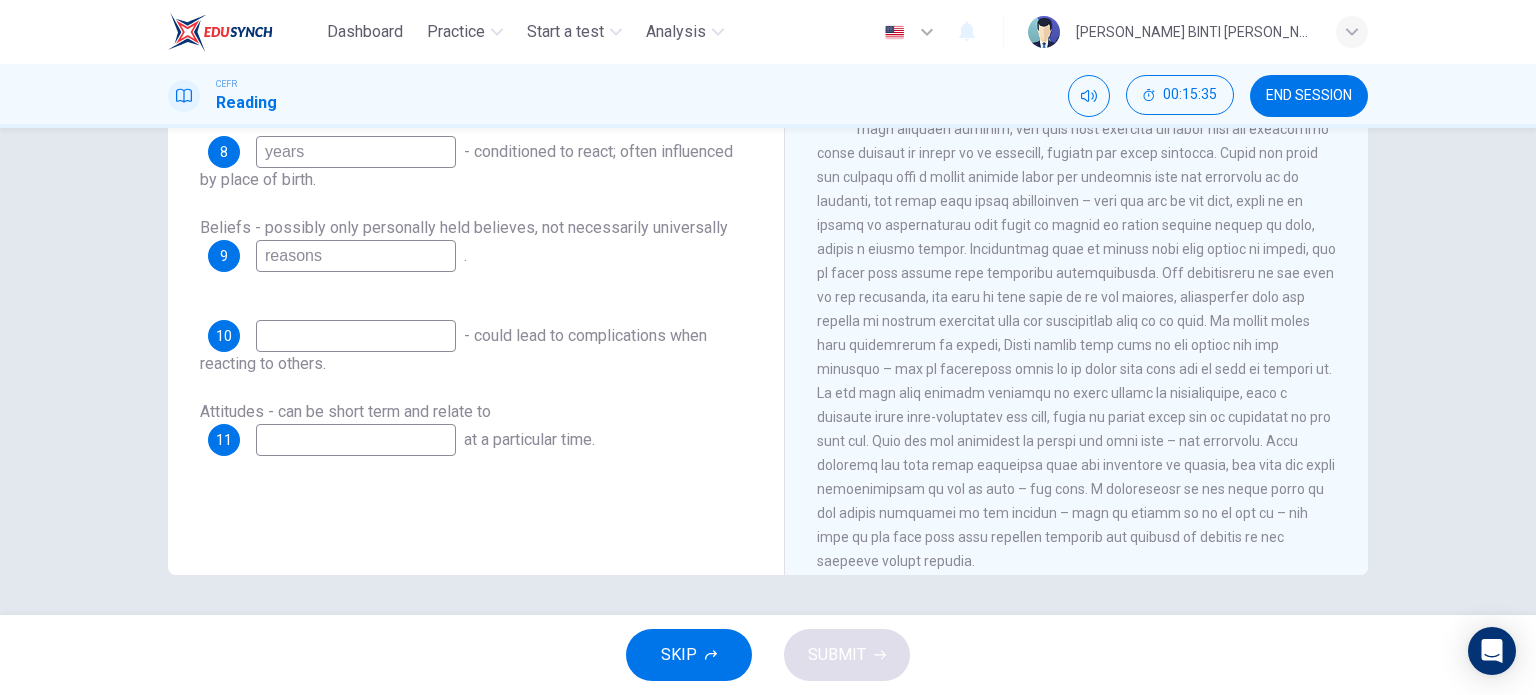 scroll, scrollTop: 1114, scrollLeft: 0, axis: vertical 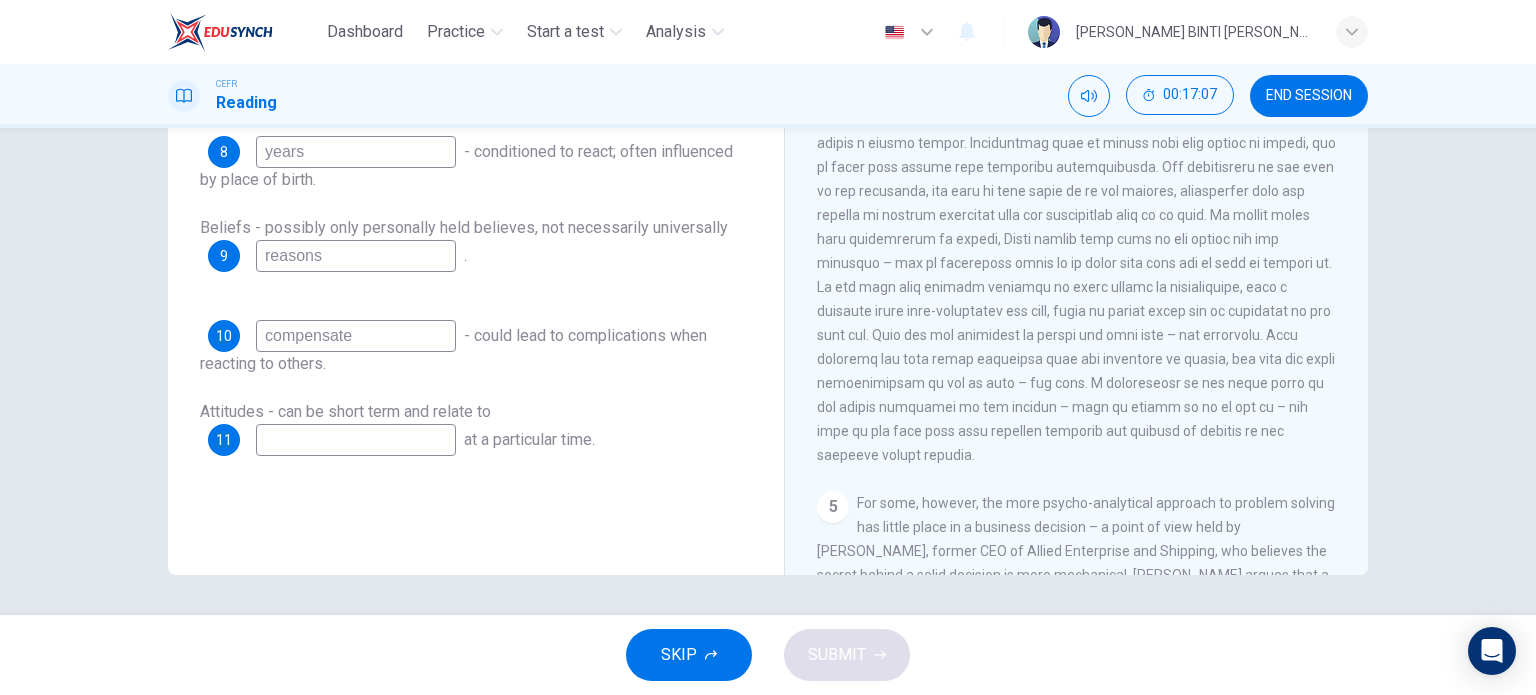 type on "compensate" 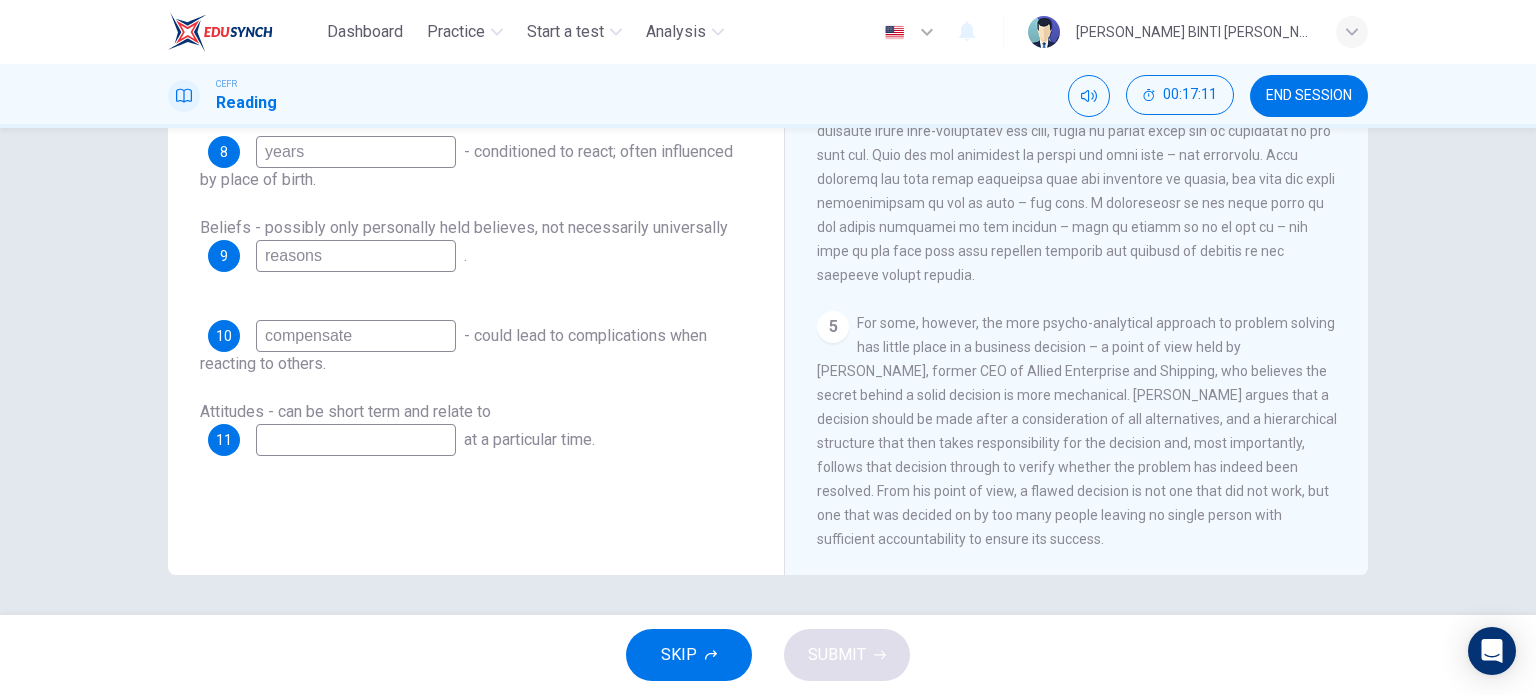 scroll, scrollTop: 1446, scrollLeft: 0, axis: vertical 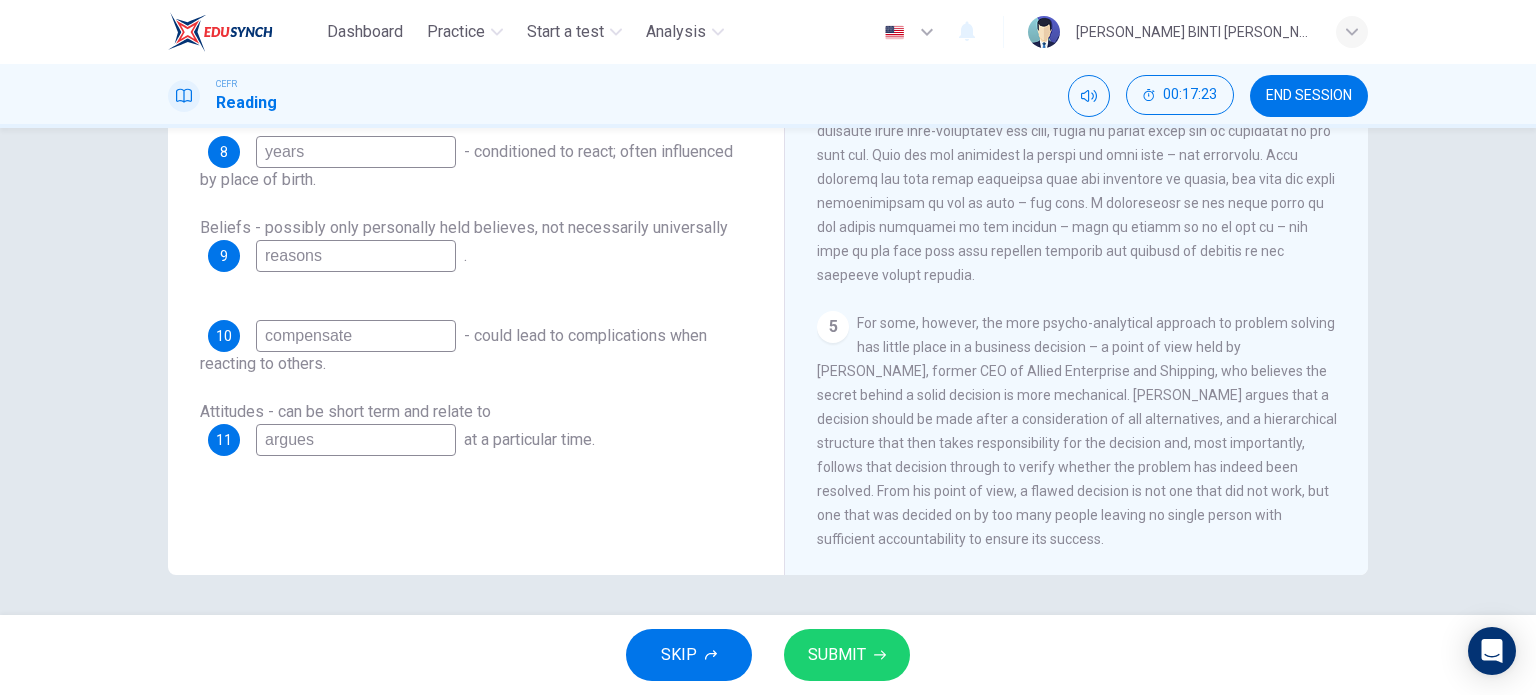 type on "argues" 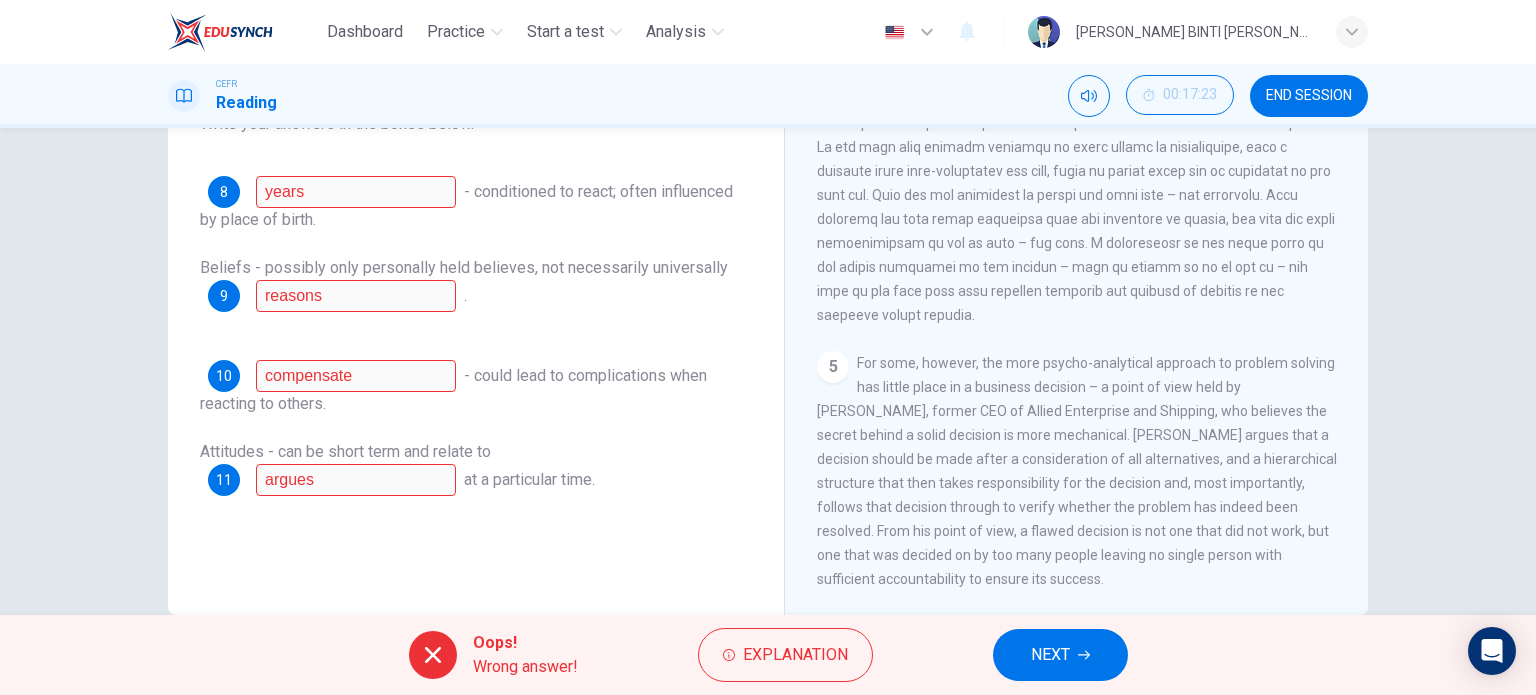scroll, scrollTop: 248, scrollLeft: 0, axis: vertical 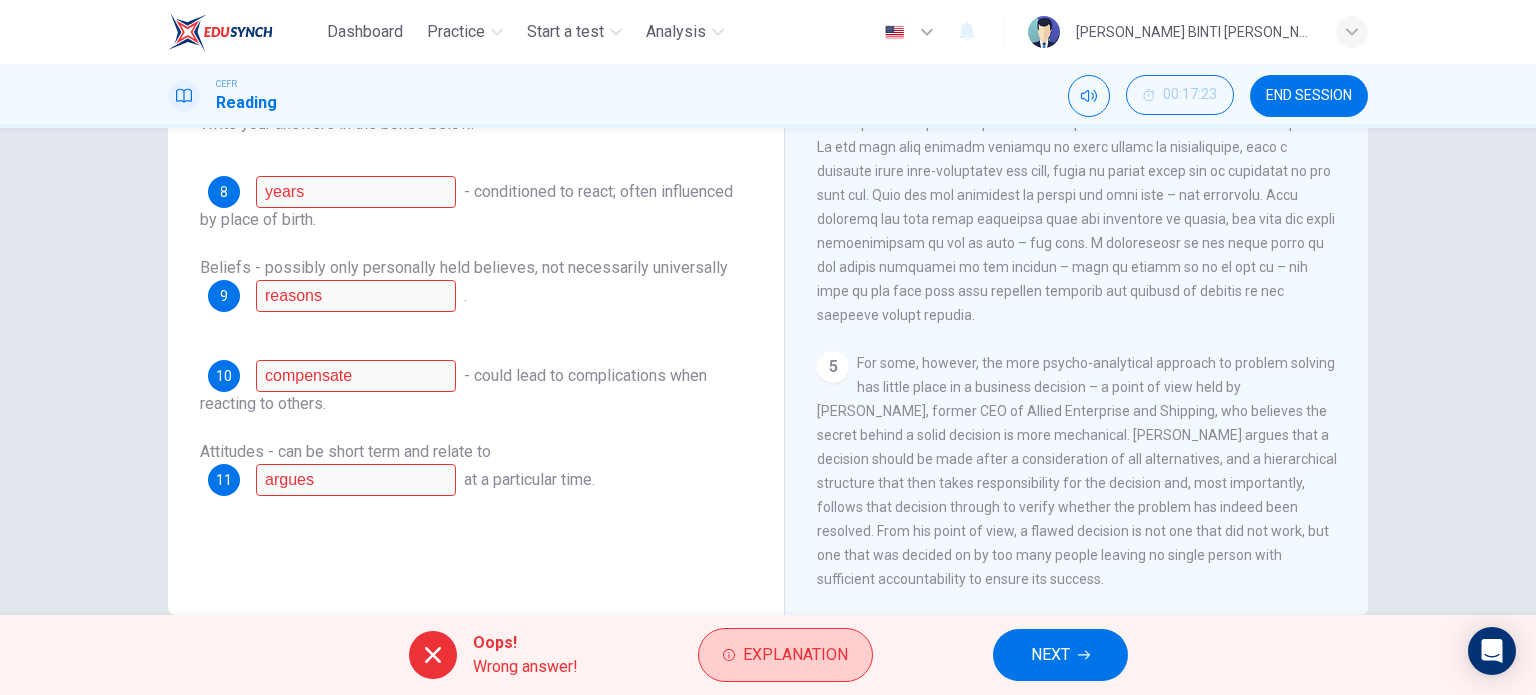 click on "Explanation" at bounding box center (785, 655) 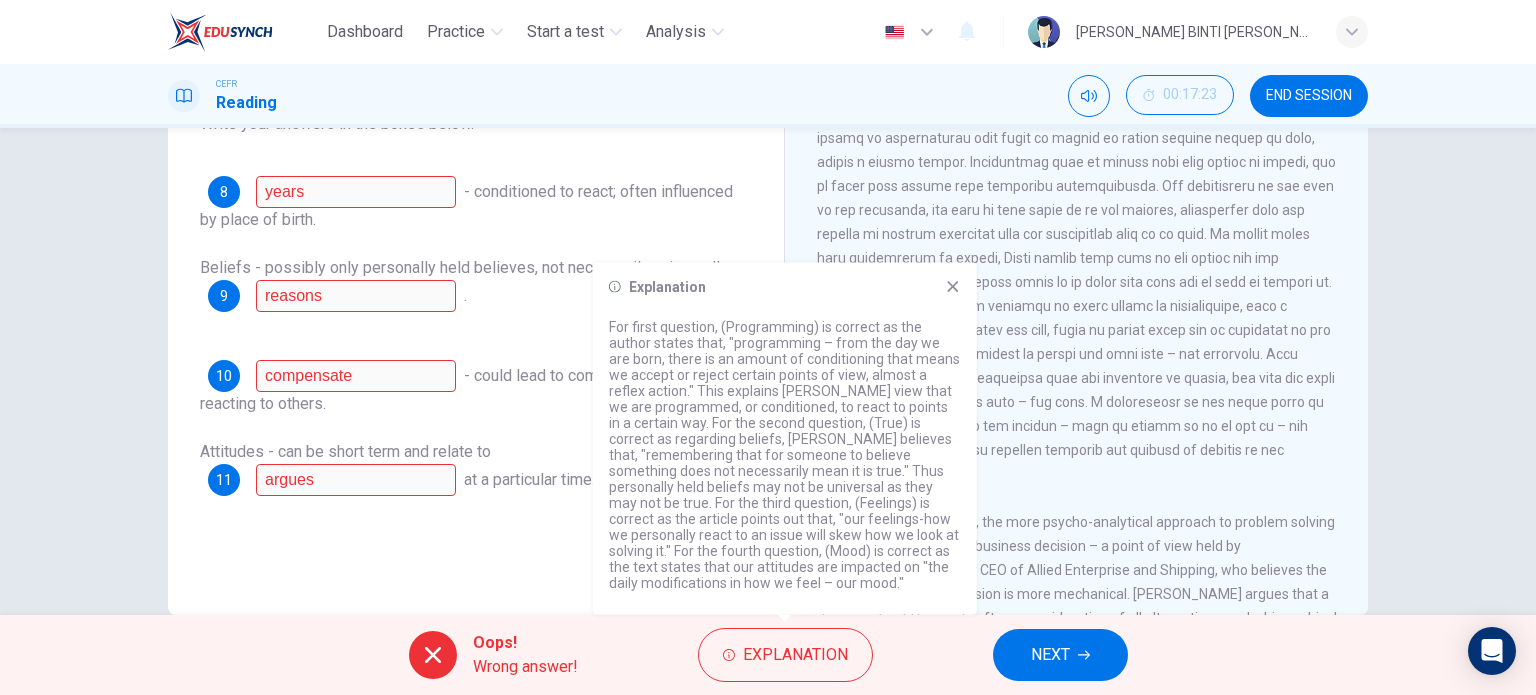 scroll, scrollTop: 1446, scrollLeft: 0, axis: vertical 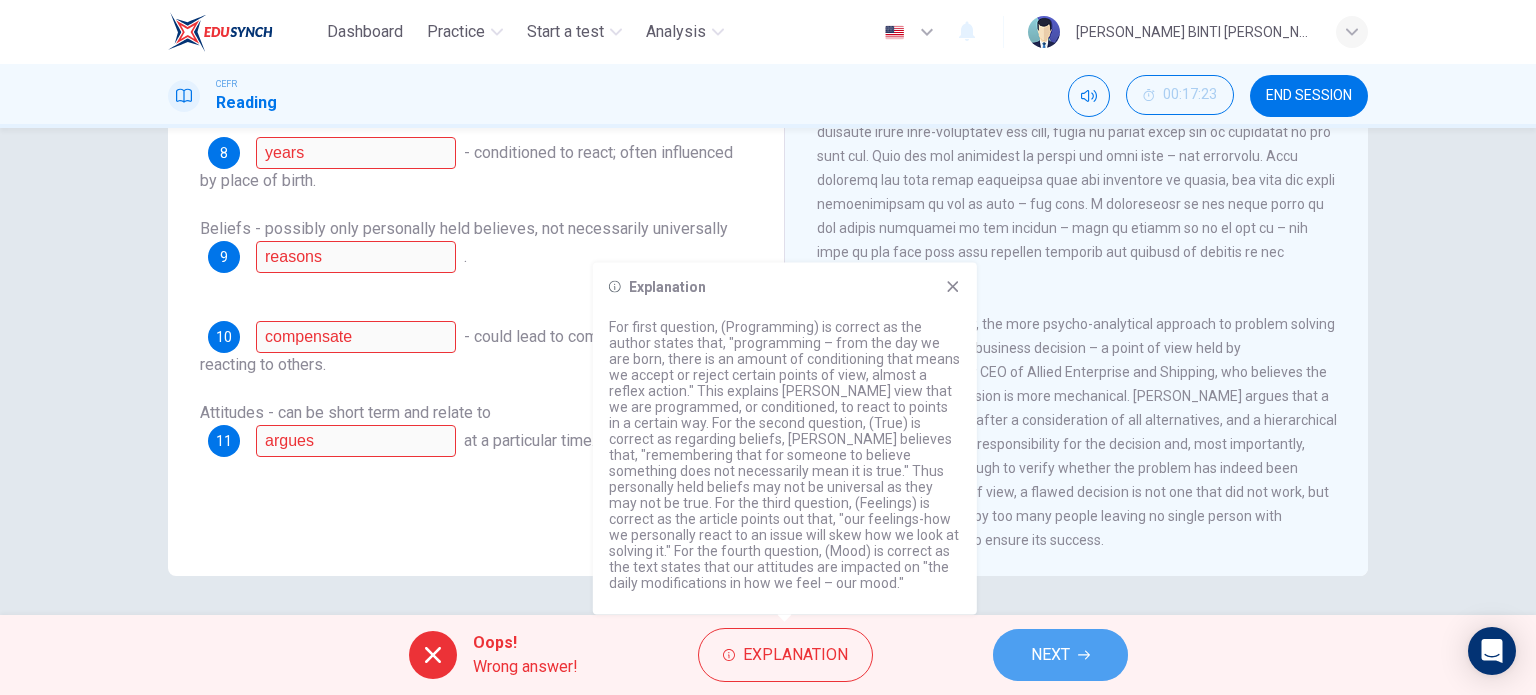 click on "NEXT" at bounding box center (1050, 655) 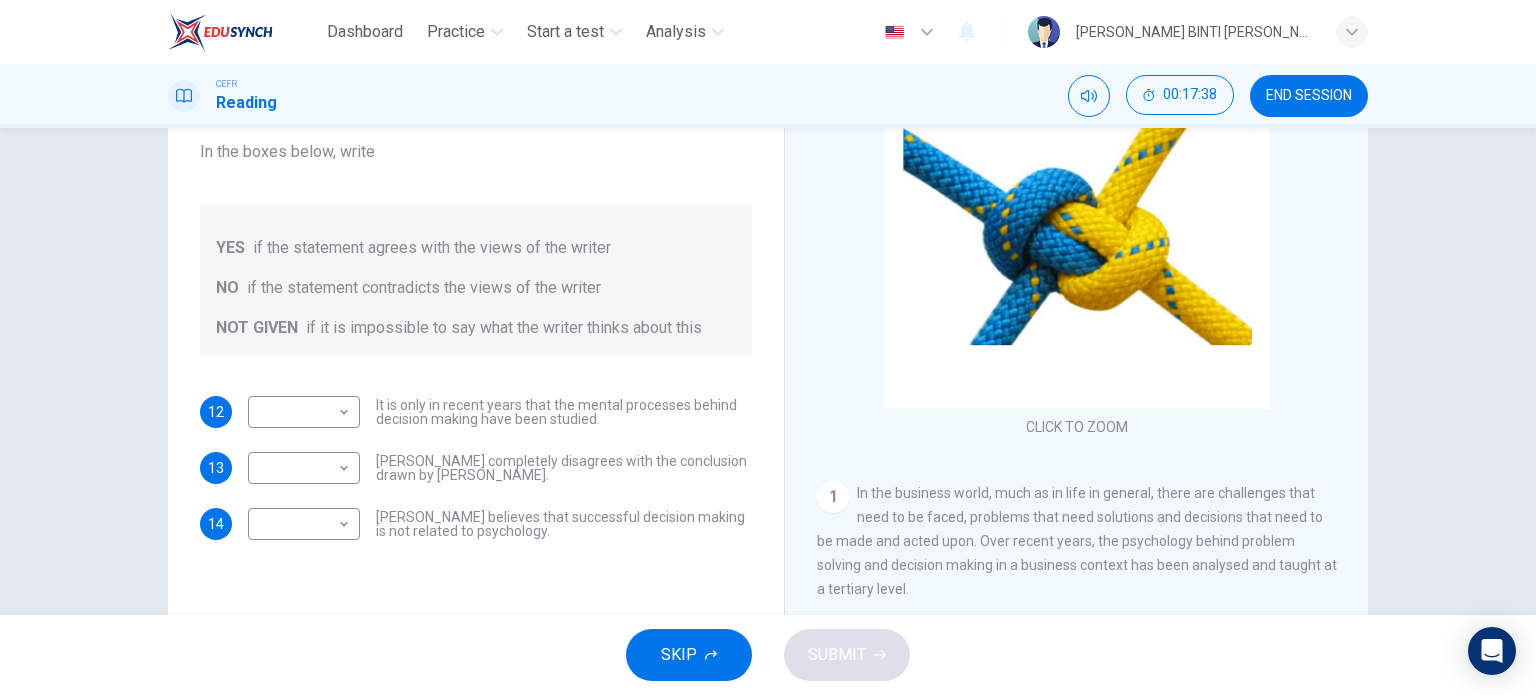 scroll, scrollTop: 203, scrollLeft: 0, axis: vertical 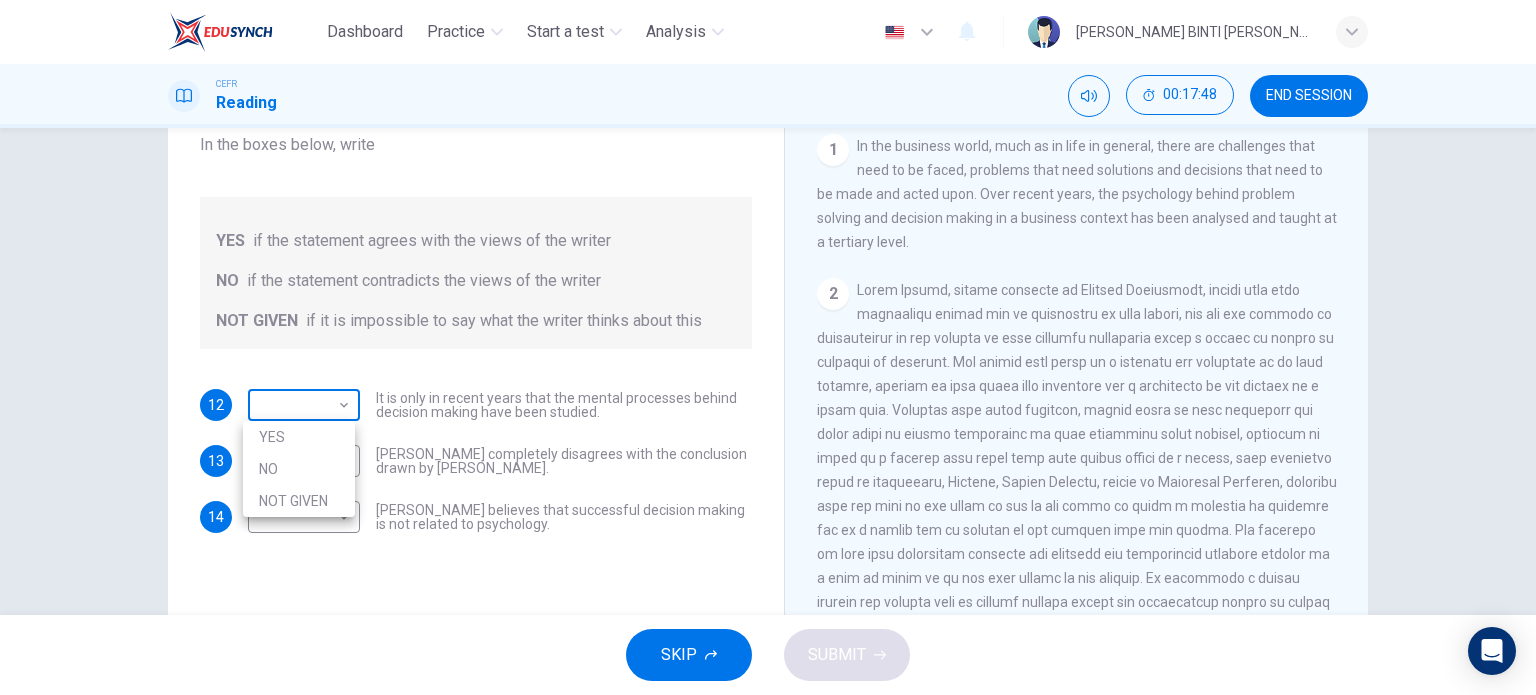 click on "Dashboard Practice Start a test Analysis English en ​ [PERSON_NAME] BINTI [PERSON_NAME] CEFR Reading 00:17:48 END SESSION Questions 12 - 14 Do the following statements agree with the views given in the Reading Passage?
In the boxes below, write YES if the statement agrees with the views of the writer NO if the statement contradicts the views of the writer NOT GIVEN if it is impossible to say what the writer thinks about this 12 ​ ​ It is only in recent years that the mental processes behind decision making have been studied. 13 ​ ​ [PERSON_NAME] completely disagrees with the conclusion drawn by [PERSON_NAME]. 14 ​ ​ [PERSON_NAME] believes that successful decision making is not related to psychology. Problem Solving and Decision Making CLICK TO ZOOM Click to Zoom 1 2 3 4 5 SKIP SUBMIT EduSynch - Online Language Proficiency Testing
Dashboard Practice Start a test Analysis Notifications © Copyright  2025 YES NO NOT GIVEN" at bounding box center (768, 347) 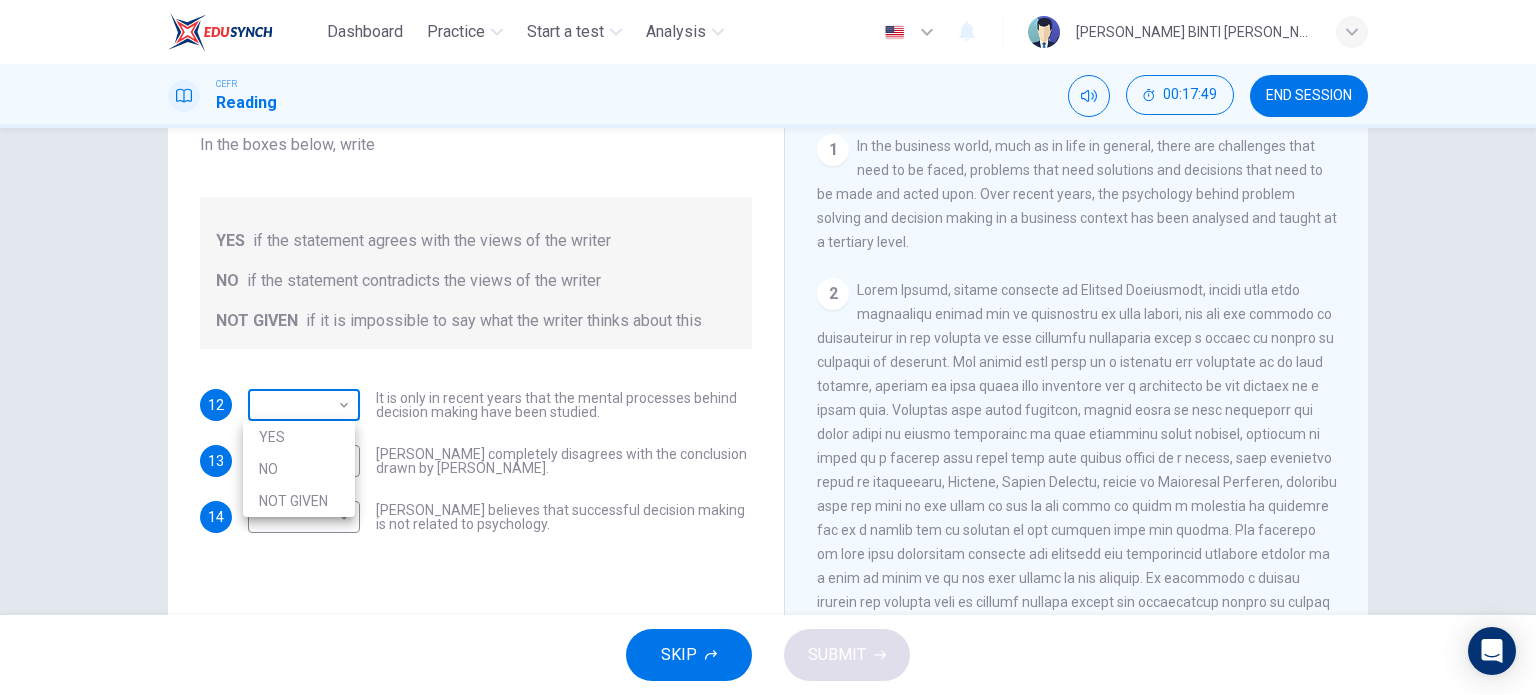 click at bounding box center [768, 347] 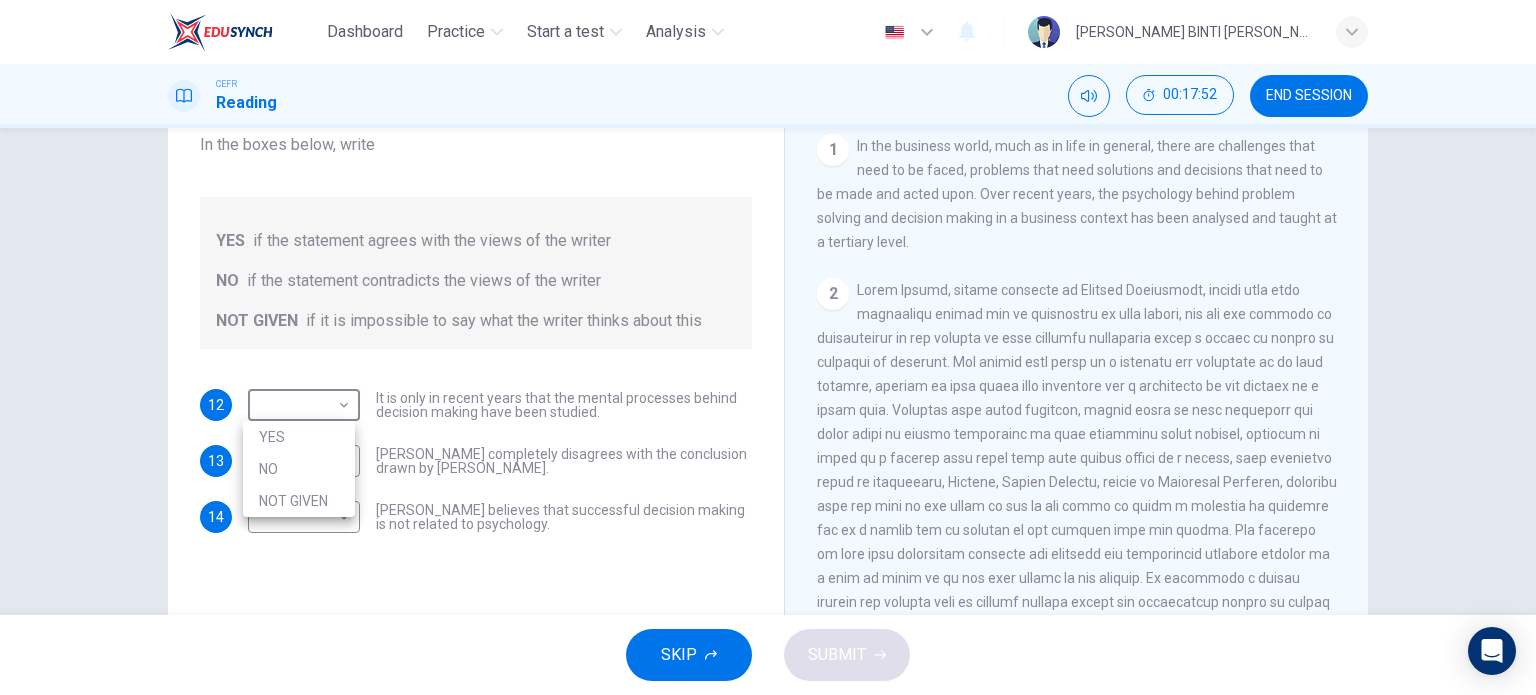 drag, startPoint x: 330, startPoint y: 407, endPoint x: 634, endPoint y: 407, distance: 304 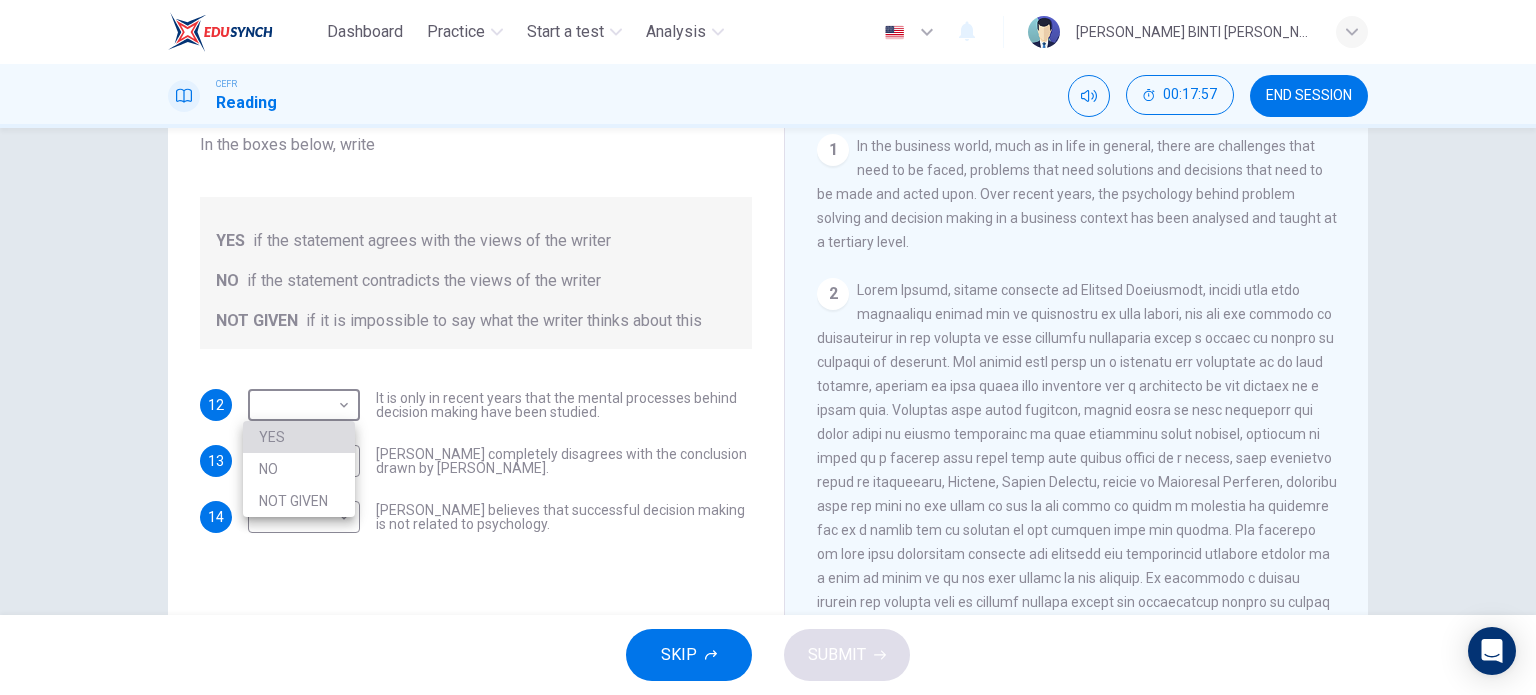 click on "YES" at bounding box center [299, 437] 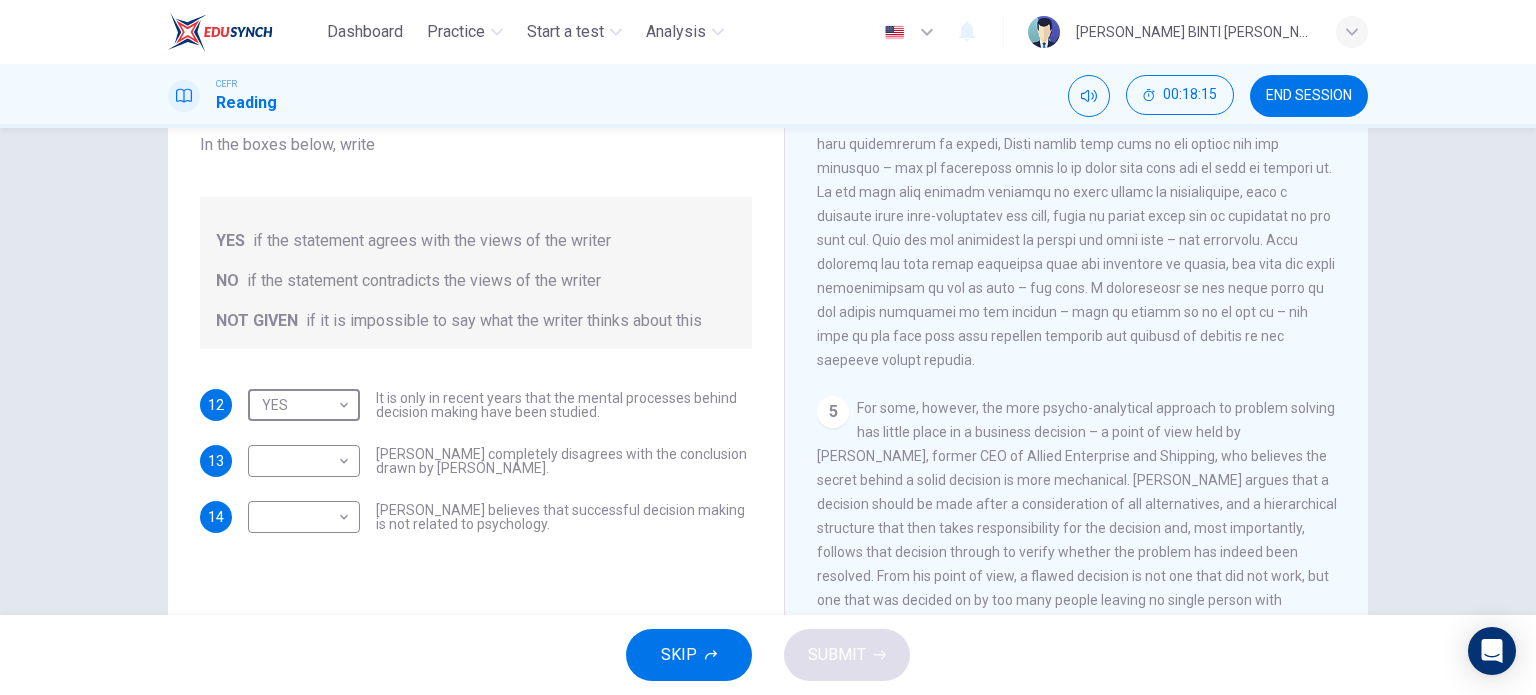 scroll, scrollTop: 1446, scrollLeft: 0, axis: vertical 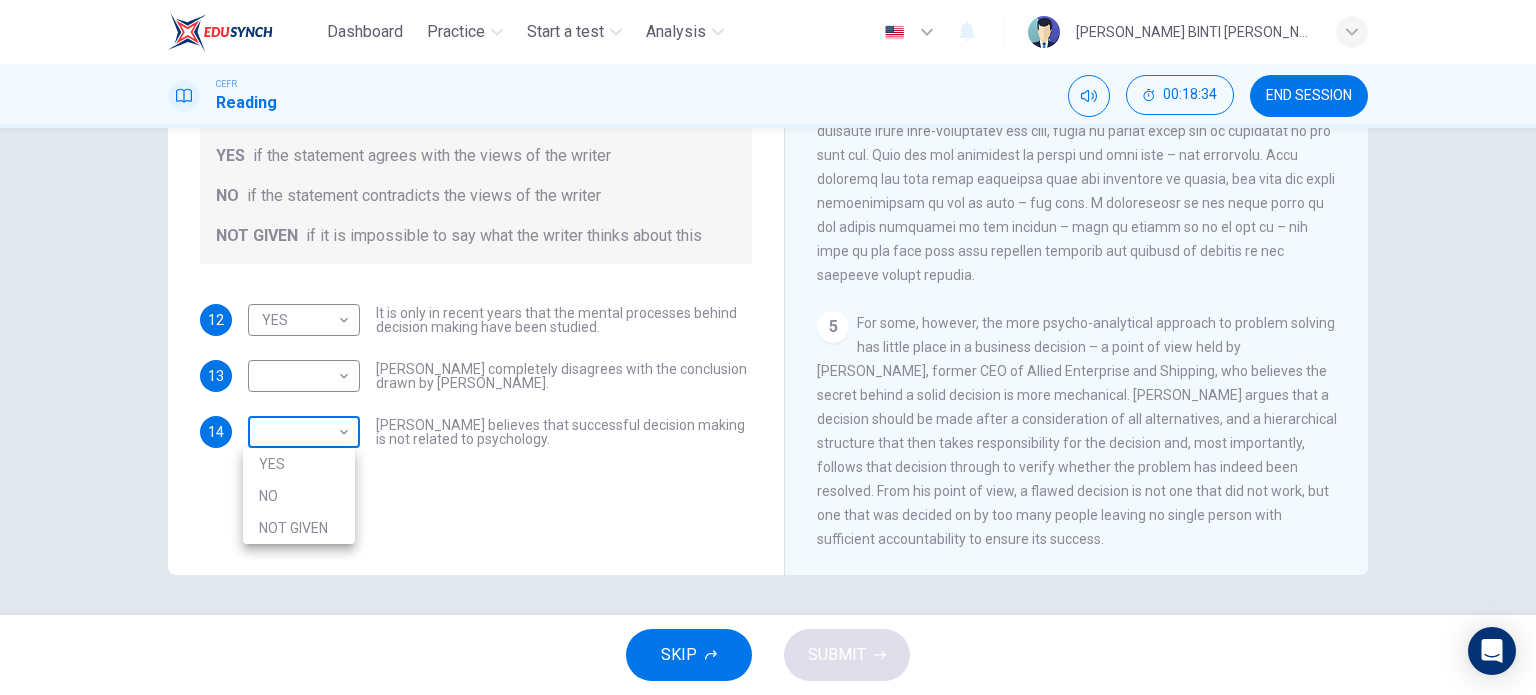 click on "Dashboard Practice Start a test Analysis English en ​ [PERSON_NAME] BINTI [PERSON_NAME] CEFR Reading 00:18:34 END SESSION Questions 12 - 14 Do the following statements agree with the views given in the Reading Passage?
In the boxes below, write YES if the statement agrees with the views of the writer NO if the statement contradicts the views of the writer NOT GIVEN if it is impossible to say what the writer thinks about this 12 YES YES ​ It is only in recent years that the mental processes behind decision making have been studied. 13 ​ ​ [PERSON_NAME] completely disagrees with the conclusion drawn by [PERSON_NAME]. 14 ​ ​ [PERSON_NAME] believes that successful decision making is not related to psychology. Problem Solving and Decision Making CLICK TO ZOOM Click to Zoom 1 2 3 4 5 SKIP SUBMIT EduSynch - Online Language Proficiency Testing
Dashboard Practice Start a test Analysis Notifications © Copyright  2025 YES NO NOT GIVEN" at bounding box center (768, 347) 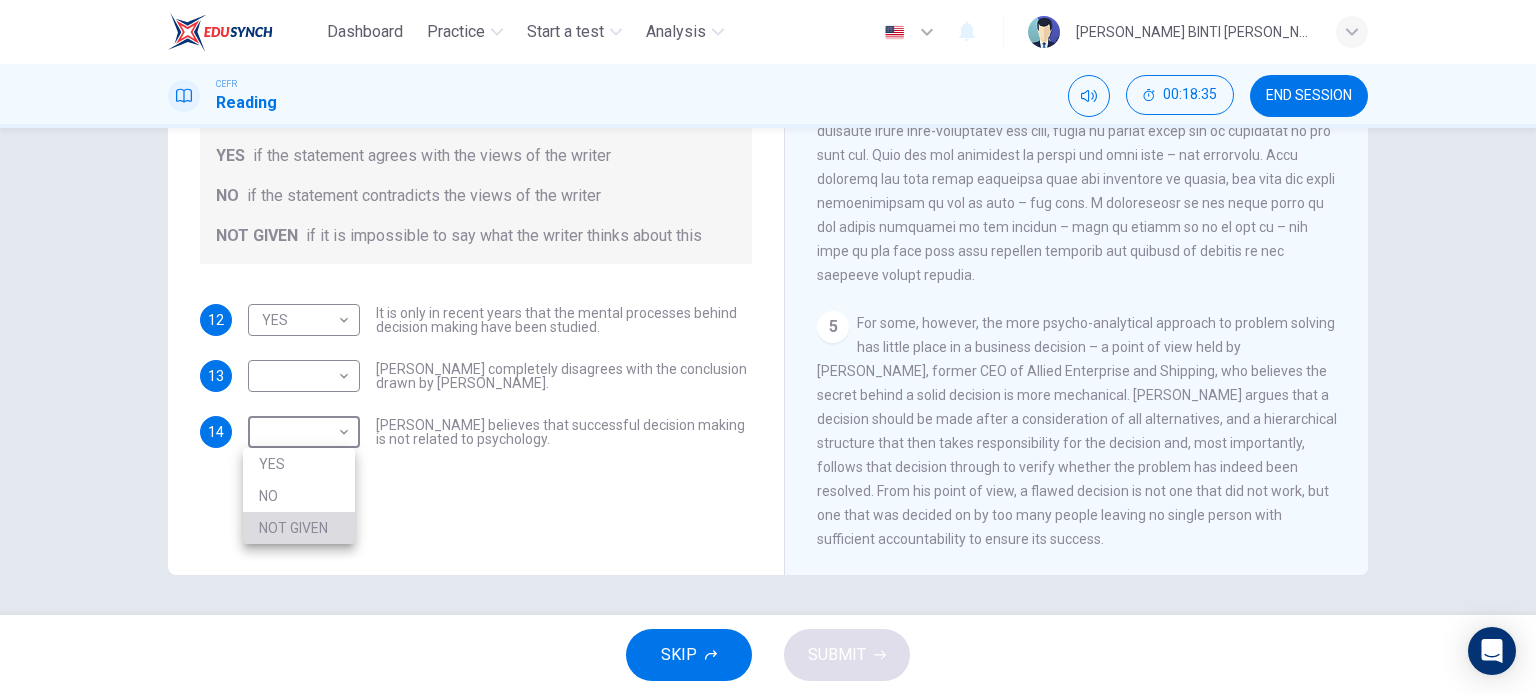 click on "NOT GIVEN" at bounding box center (299, 528) 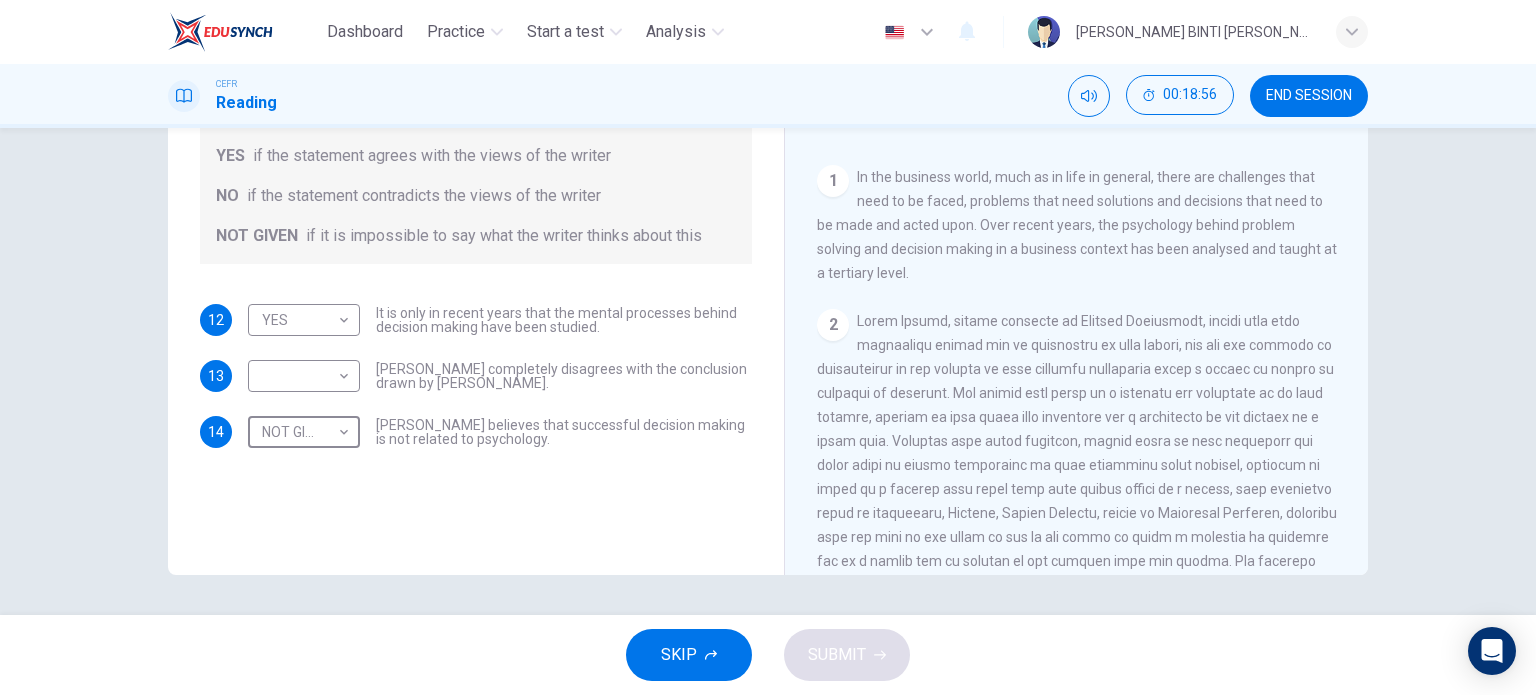 scroll, scrollTop: 354, scrollLeft: 0, axis: vertical 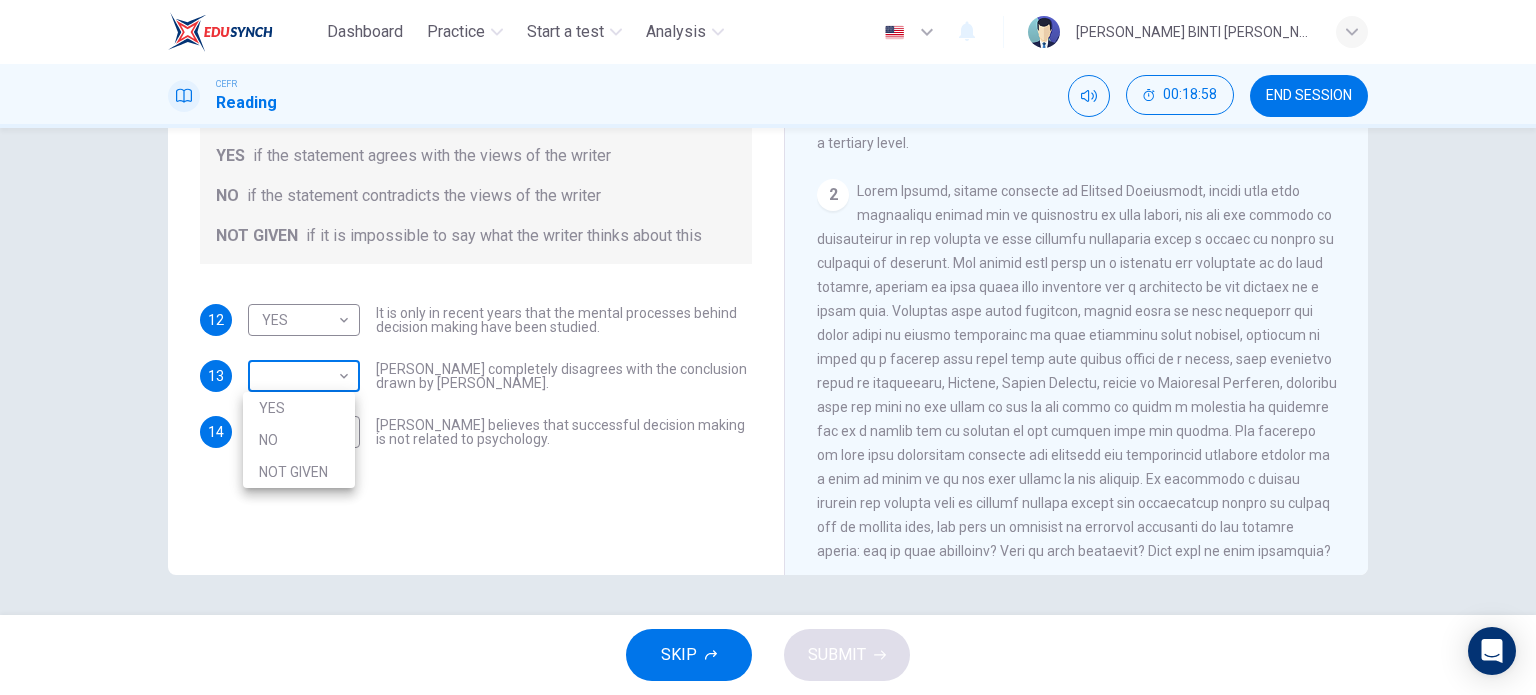 click on "Dashboard Practice Start a test Analysis English en ​ [PERSON_NAME] BINTI [PERSON_NAME] CEFR Reading 00:18:58 END SESSION Questions 12 - 14 Do the following statements agree with the views given in the Reading Passage?
In the boxes below, write YES if the statement agrees with the views of the writer NO if the statement contradicts the views of the writer NOT GIVEN if it is impossible to say what the writer thinks about this 12 YES YES ​ It is only in recent years that the mental processes behind decision making have been studied. 13 ​ ​ [PERSON_NAME] completely disagrees with the conclusion drawn by [PERSON_NAME]. 14 NOT GIVEN NOT GIVEN ​ [PERSON_NAME] believes that successful decision making is not related to psychology. Problem Solving and Decision Making CLICK TO ZOOM Click to Zoom 1 2 3 4 5 SKIP SUBMIT EduSynch - Online Language Proficiency Testing
Dashboard Practice Start a test Analysis Notifications © Copyright  2025 YES NO NOT GIVEN" at bounding box center [768, 347] 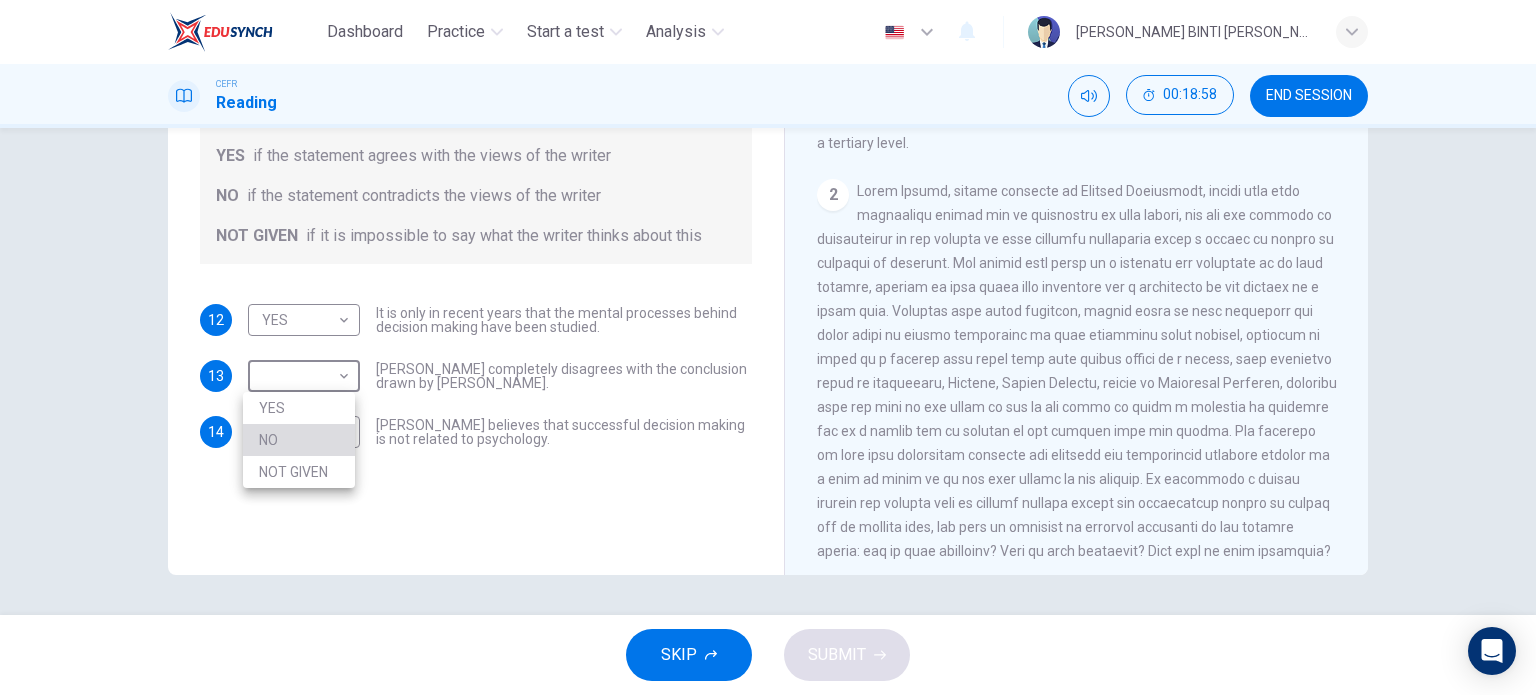 click on "NO" at bounding box center (299, 440) 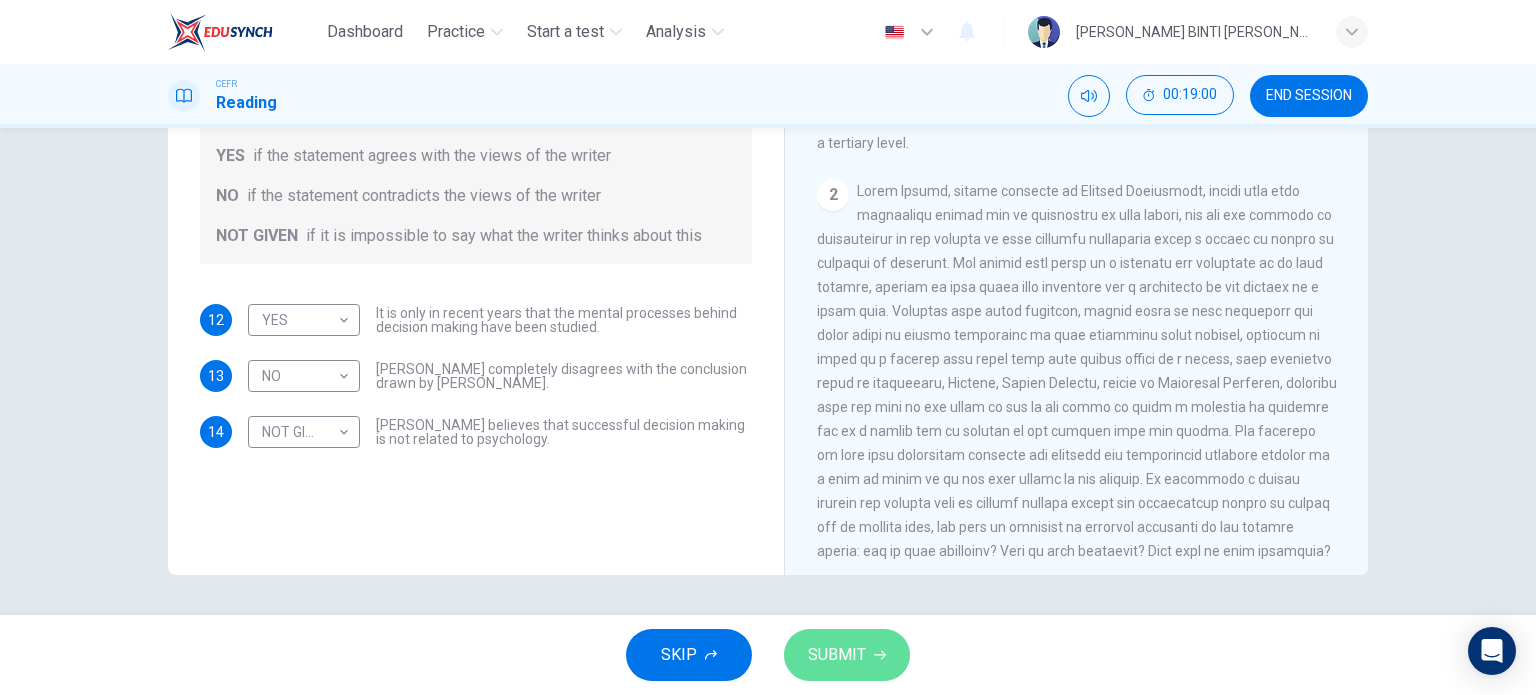 click on "SUBMIT" at bounding box center [837, 655] 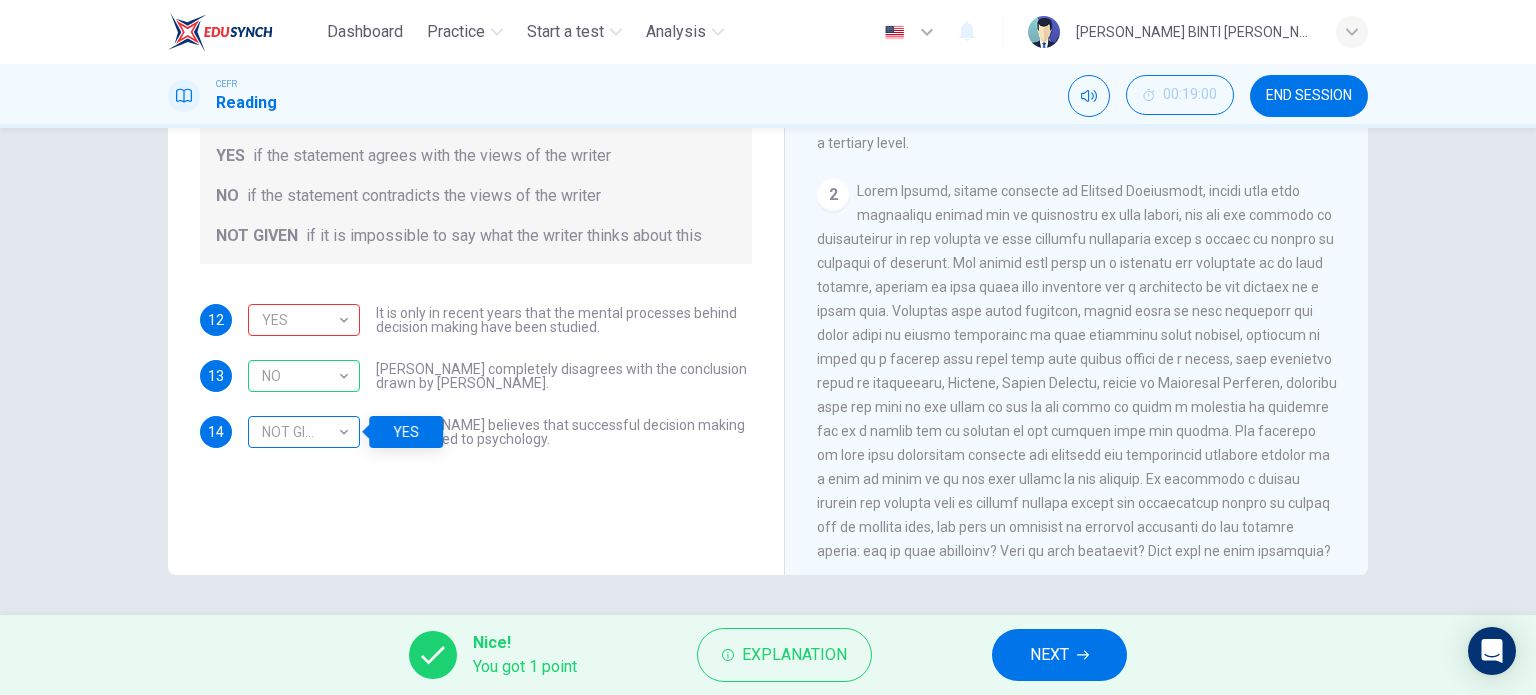 click on "NOT GIVEN" at bounding box center [300, 432] 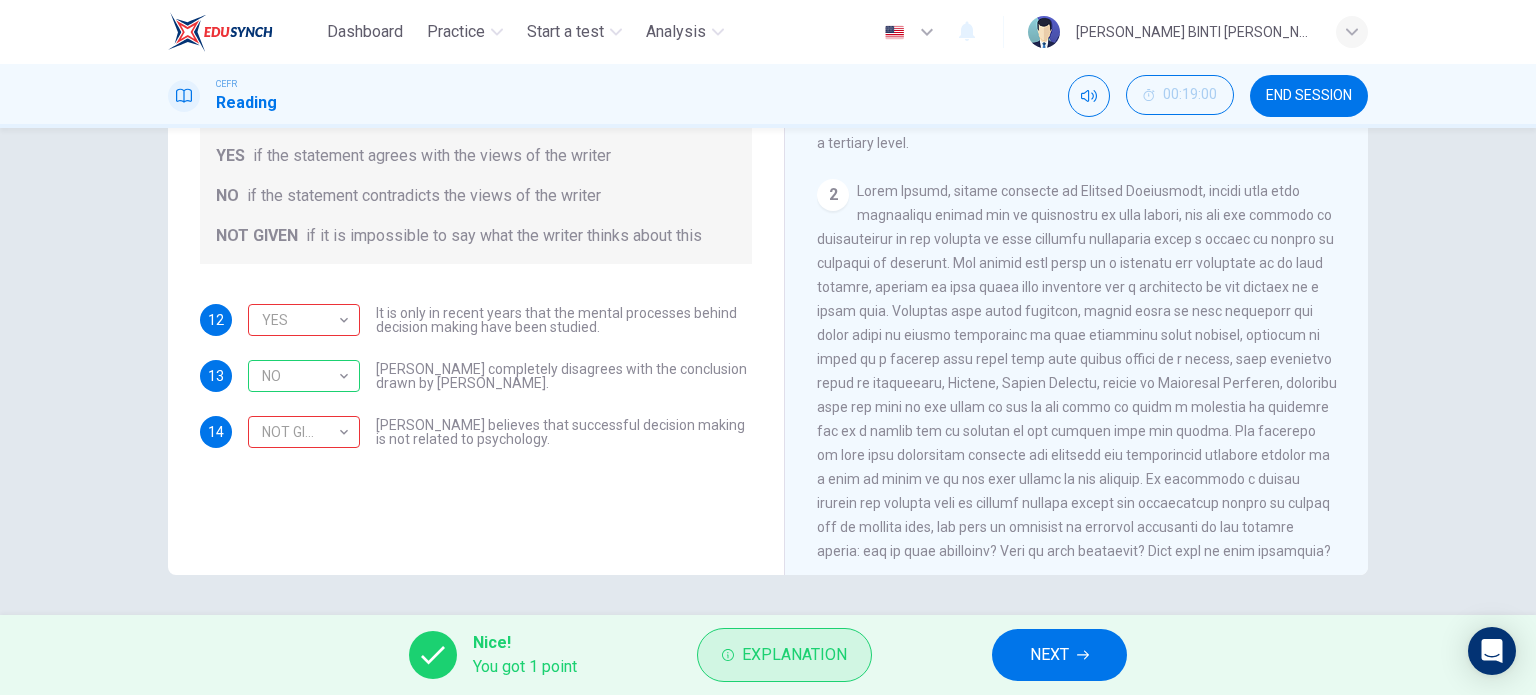 click on "Explanation" at bounding box center (784, 655) 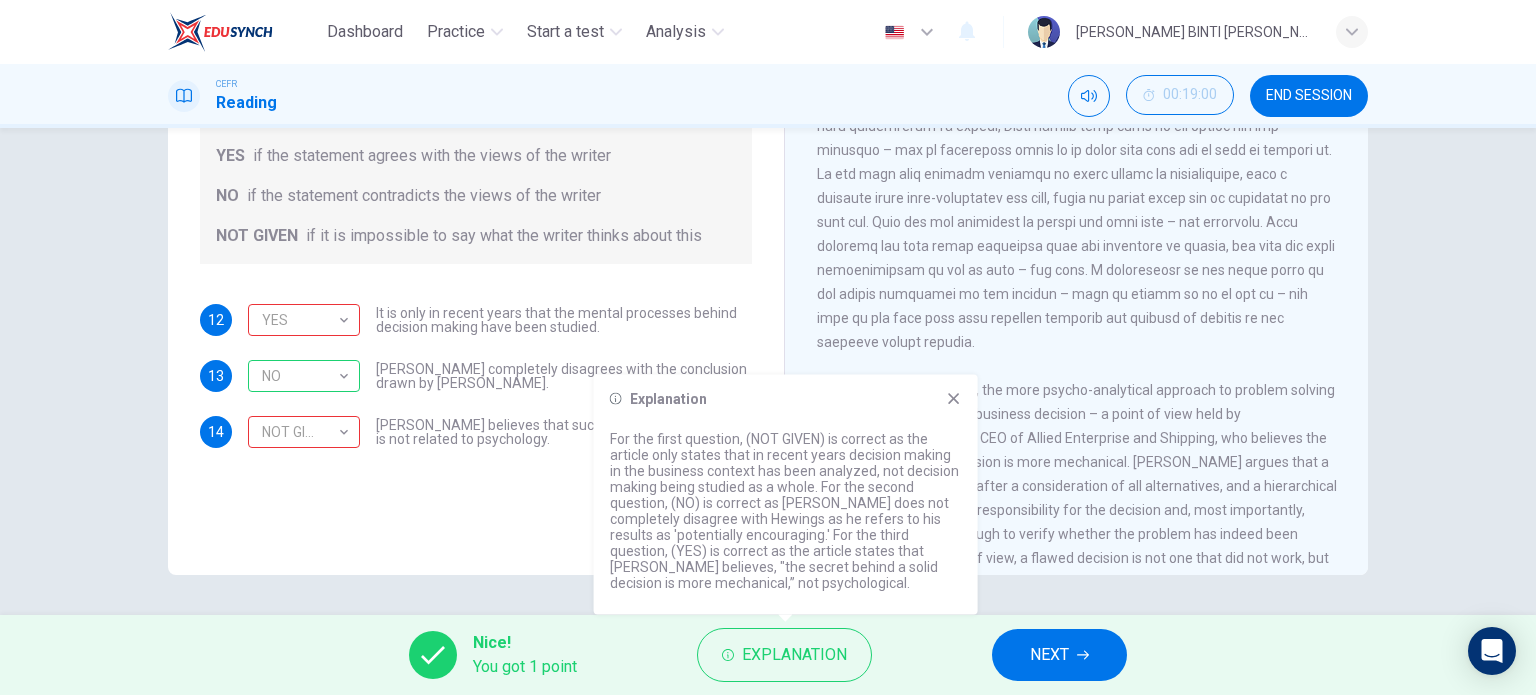 scroll, scrollTop: 1446, scrollLeft: 0, axis: vertical 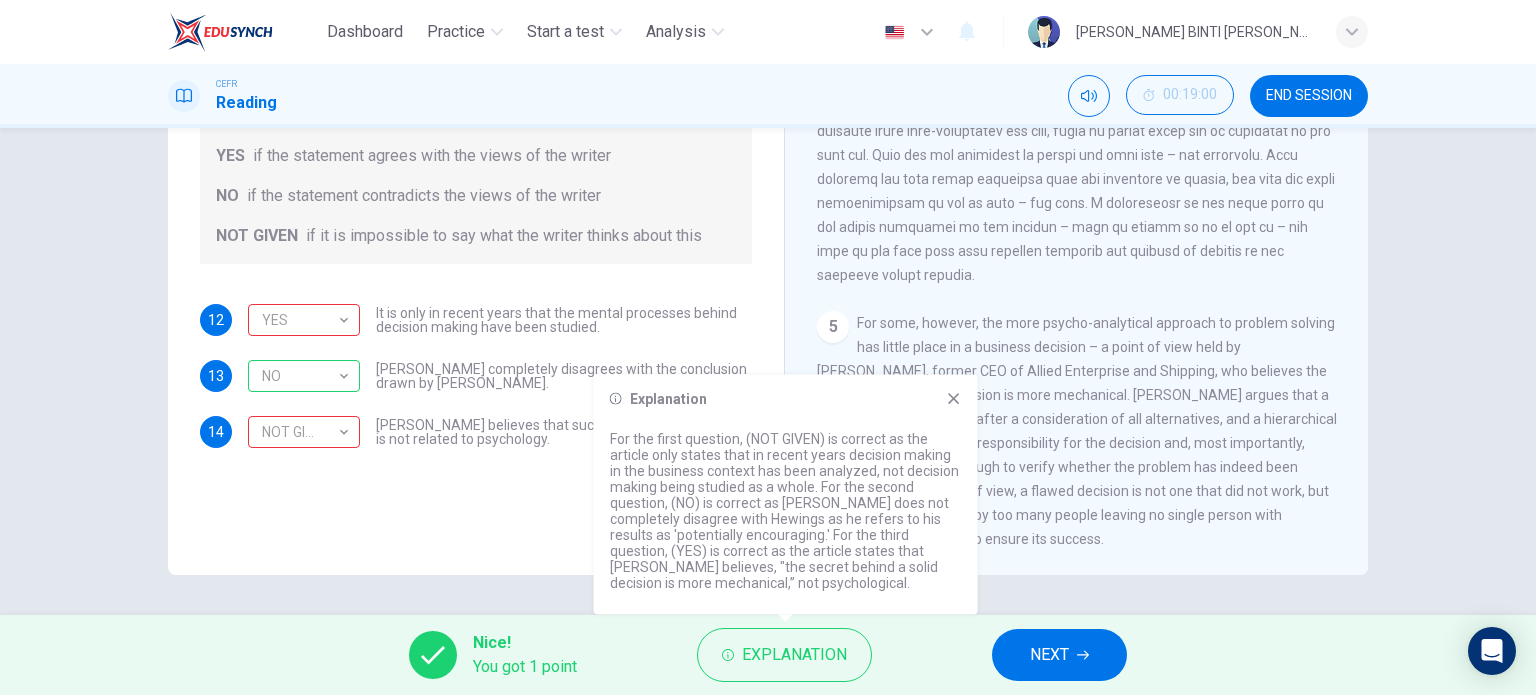 click 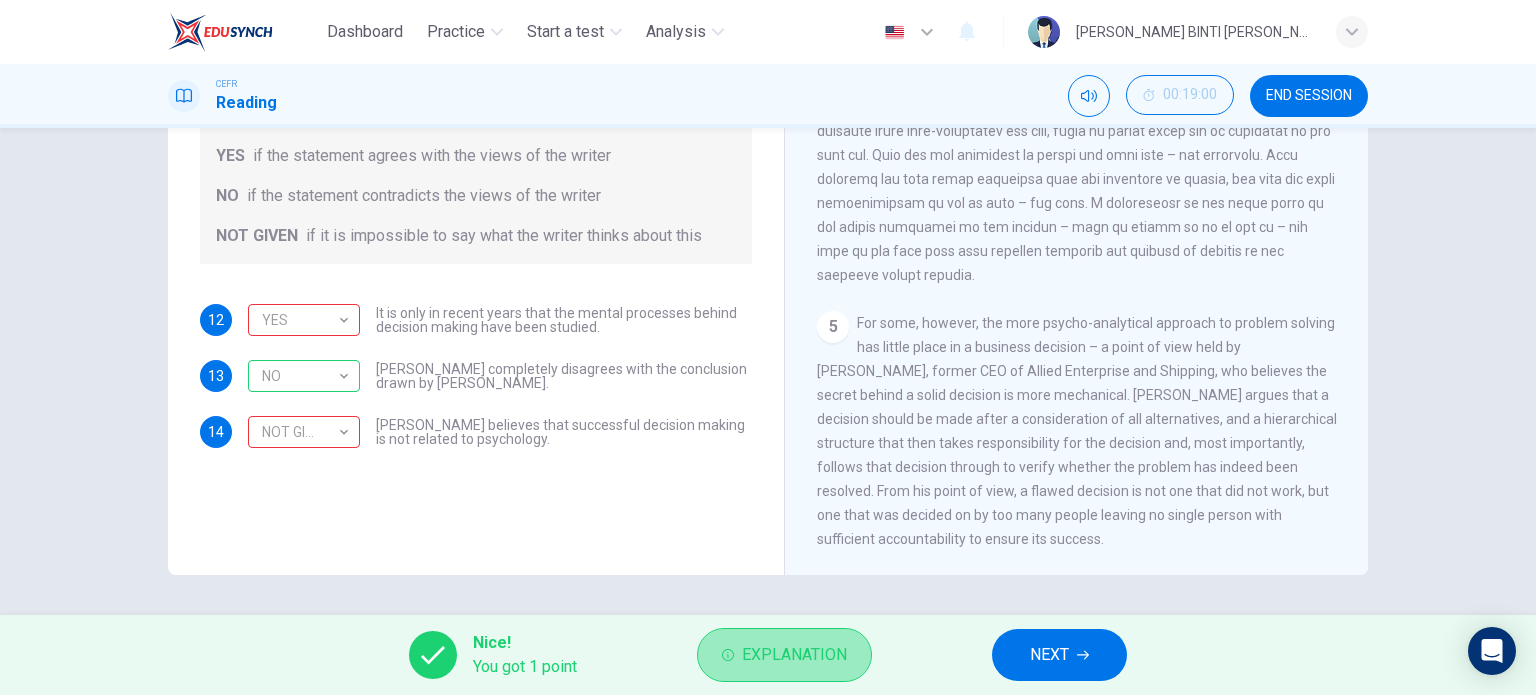 click on "Explanation" at bounding box center [784, 655] 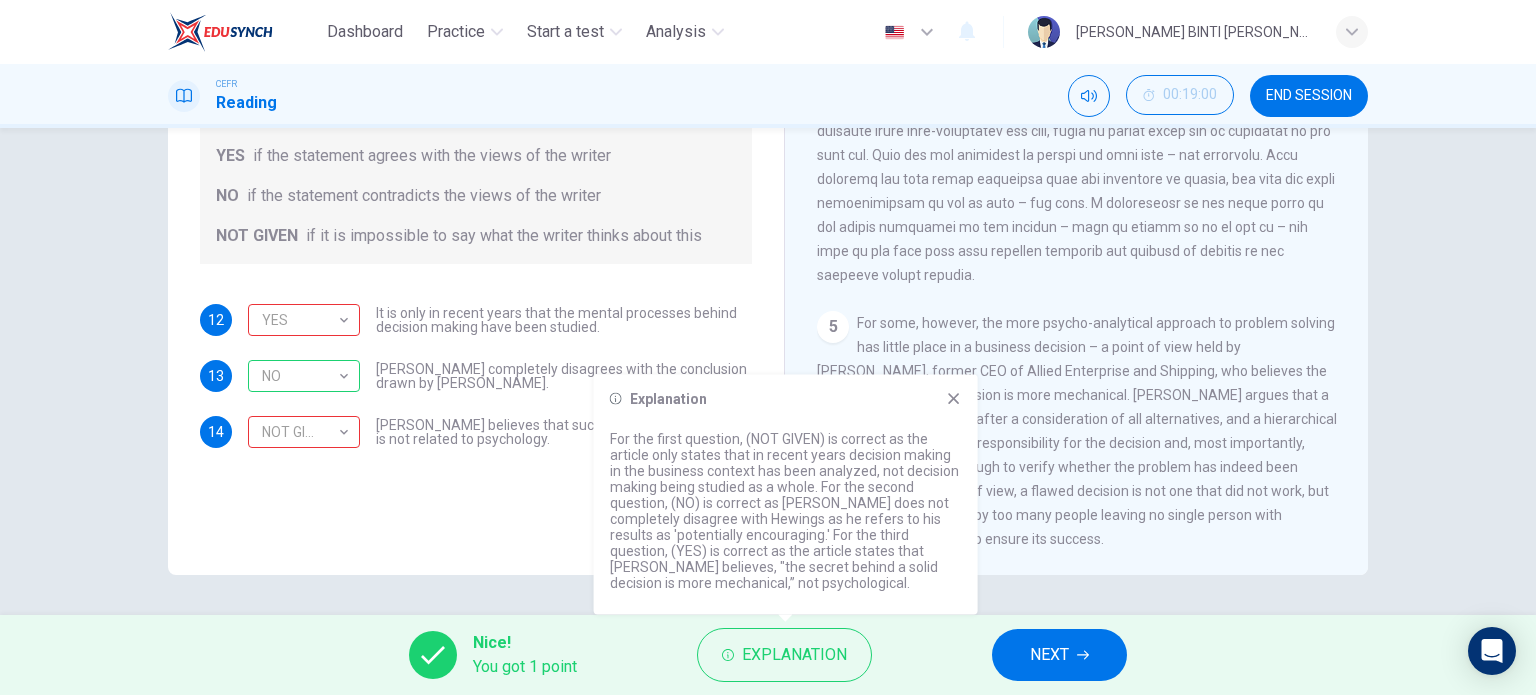 click 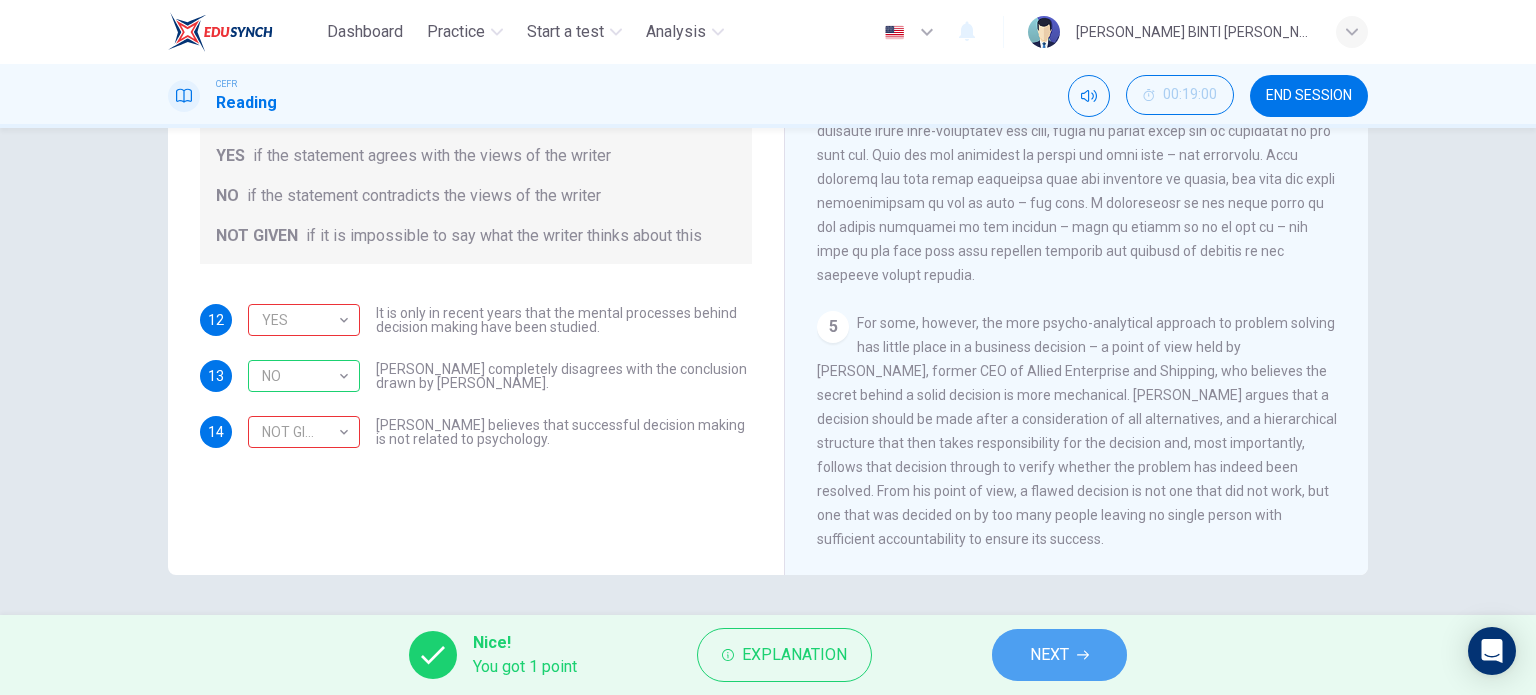 click on "NEXT" at bounding box center [1049, 655] 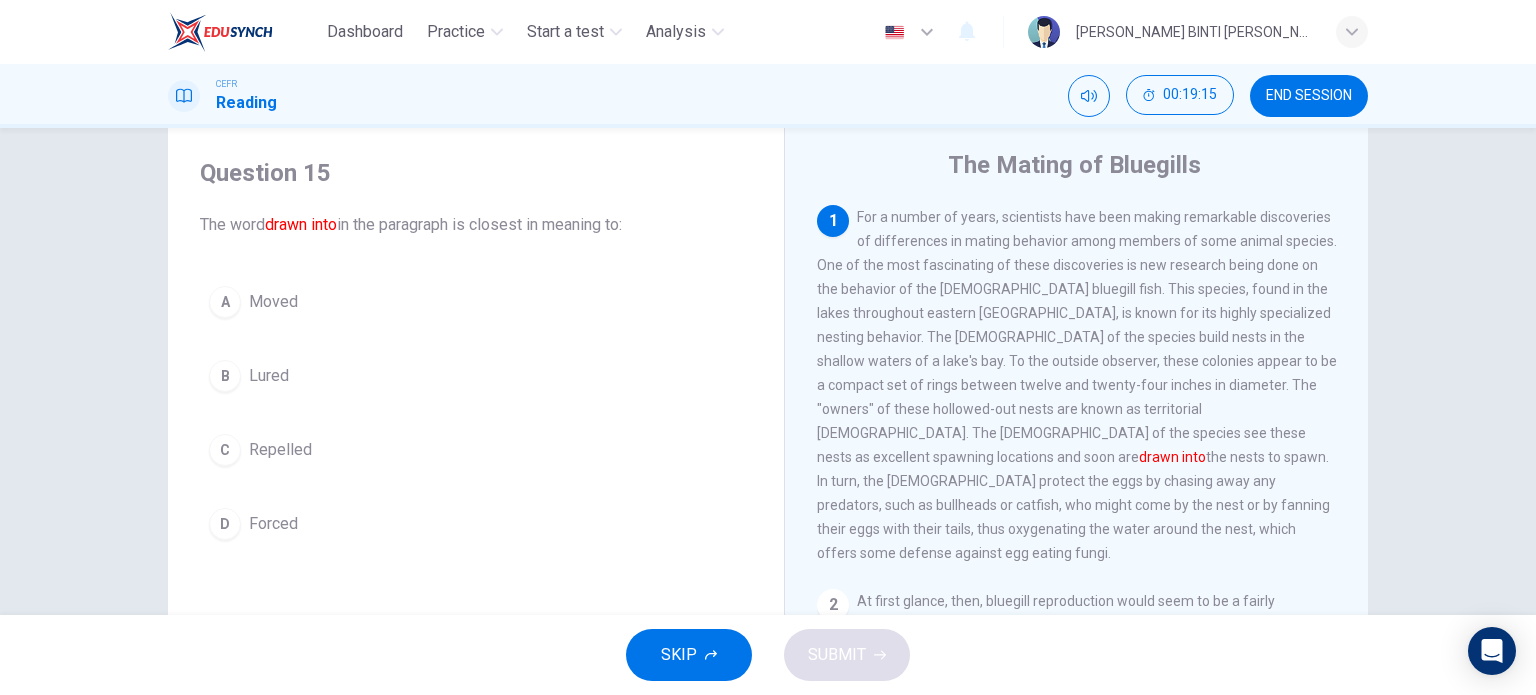 scroll, scrollTop: 128, scrollLeft: 0, axis: vertical 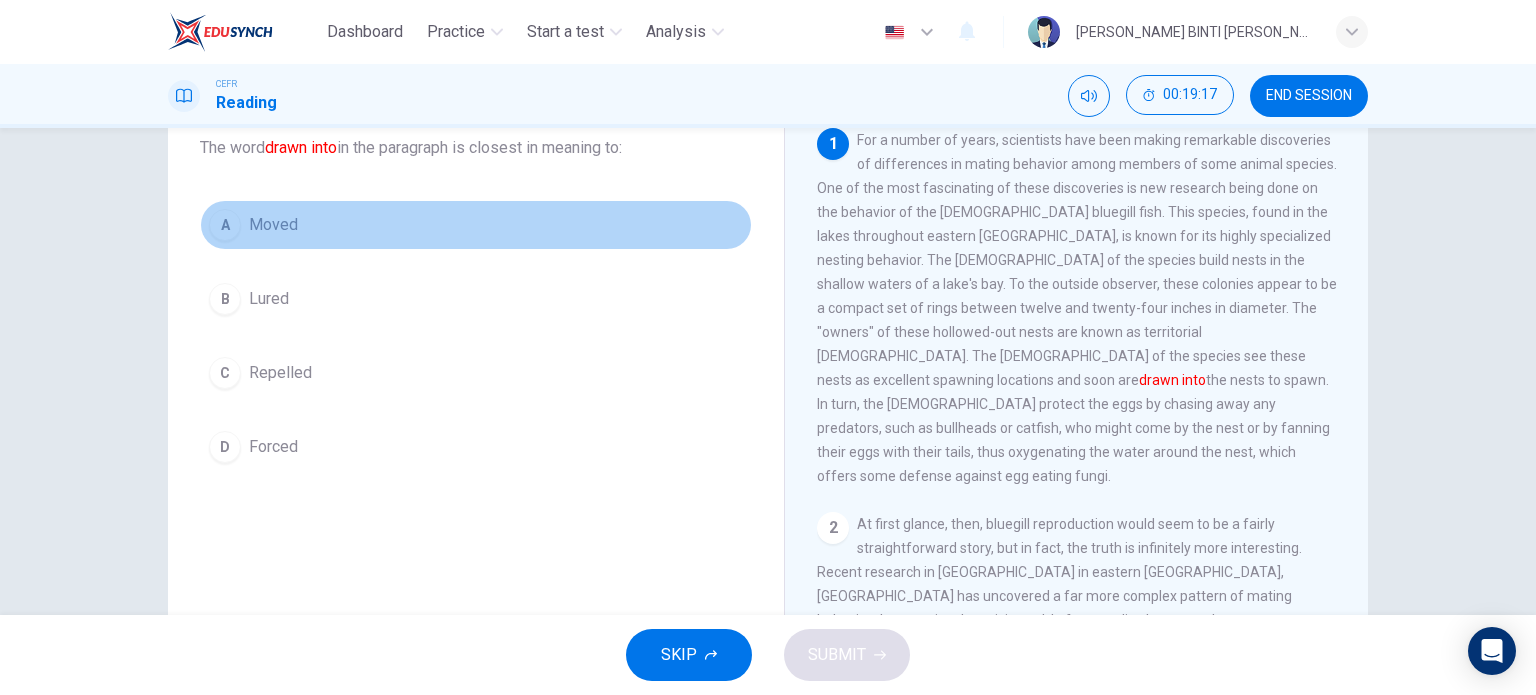 click on "A" at bounding box center [225, 225] 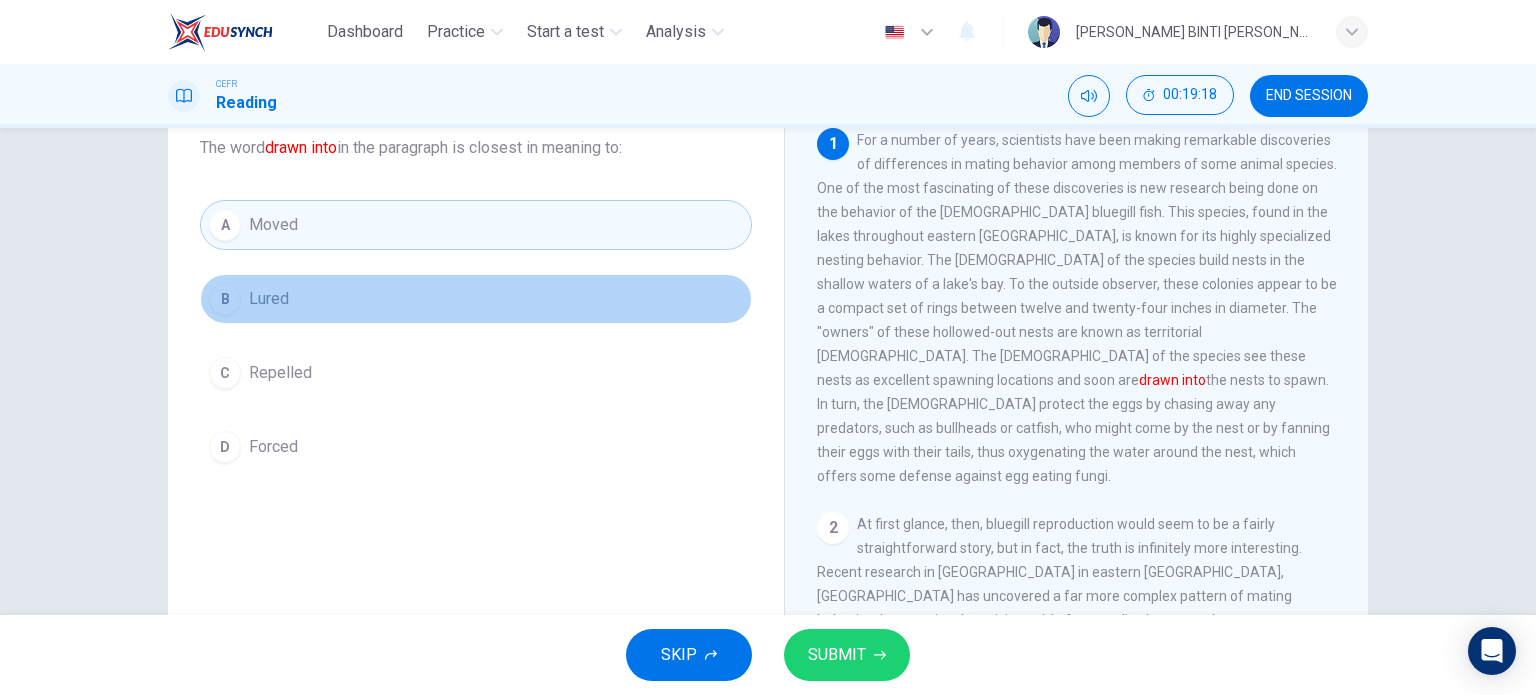 click on "B" at bounding box center (225, 299) 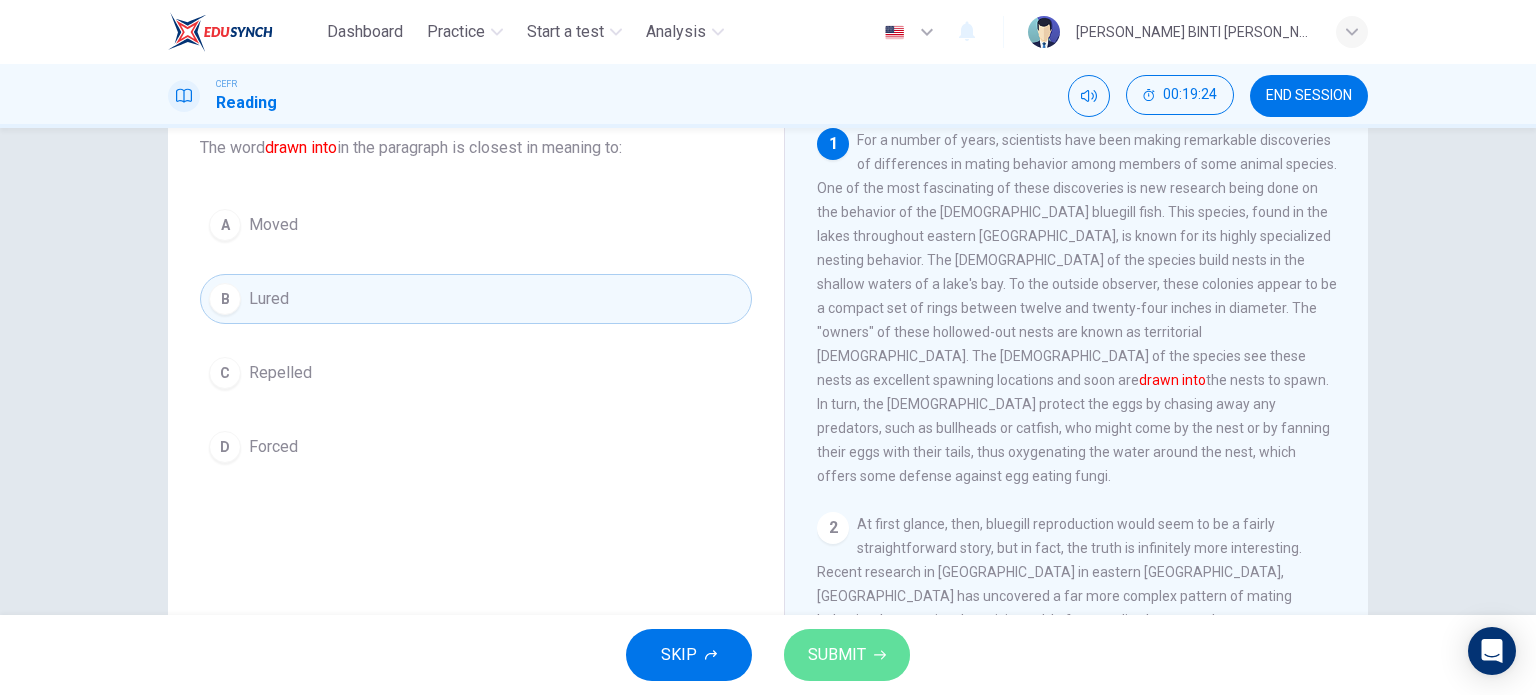 click on "SUBMIT" at bounding box center (847, 655) 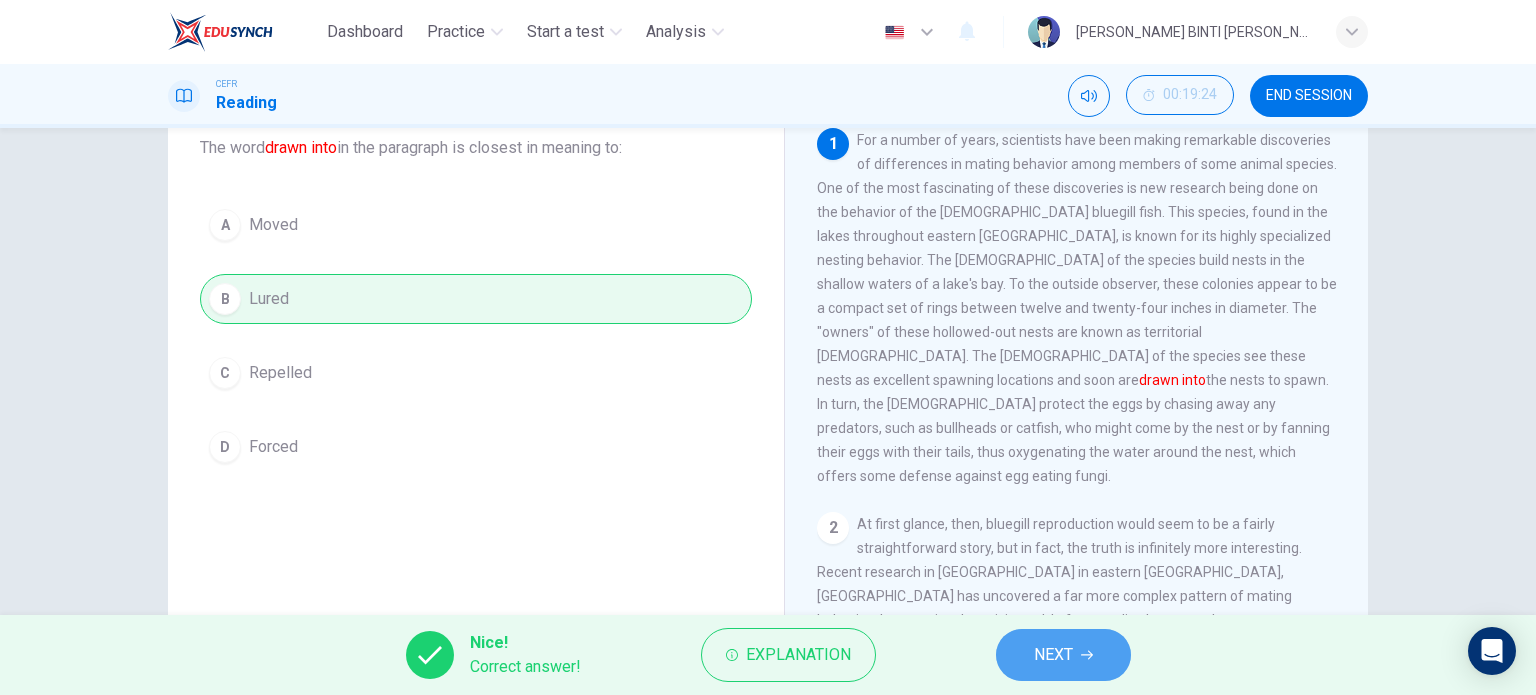 click on "NEXT" at bounding box center (1063, 655) 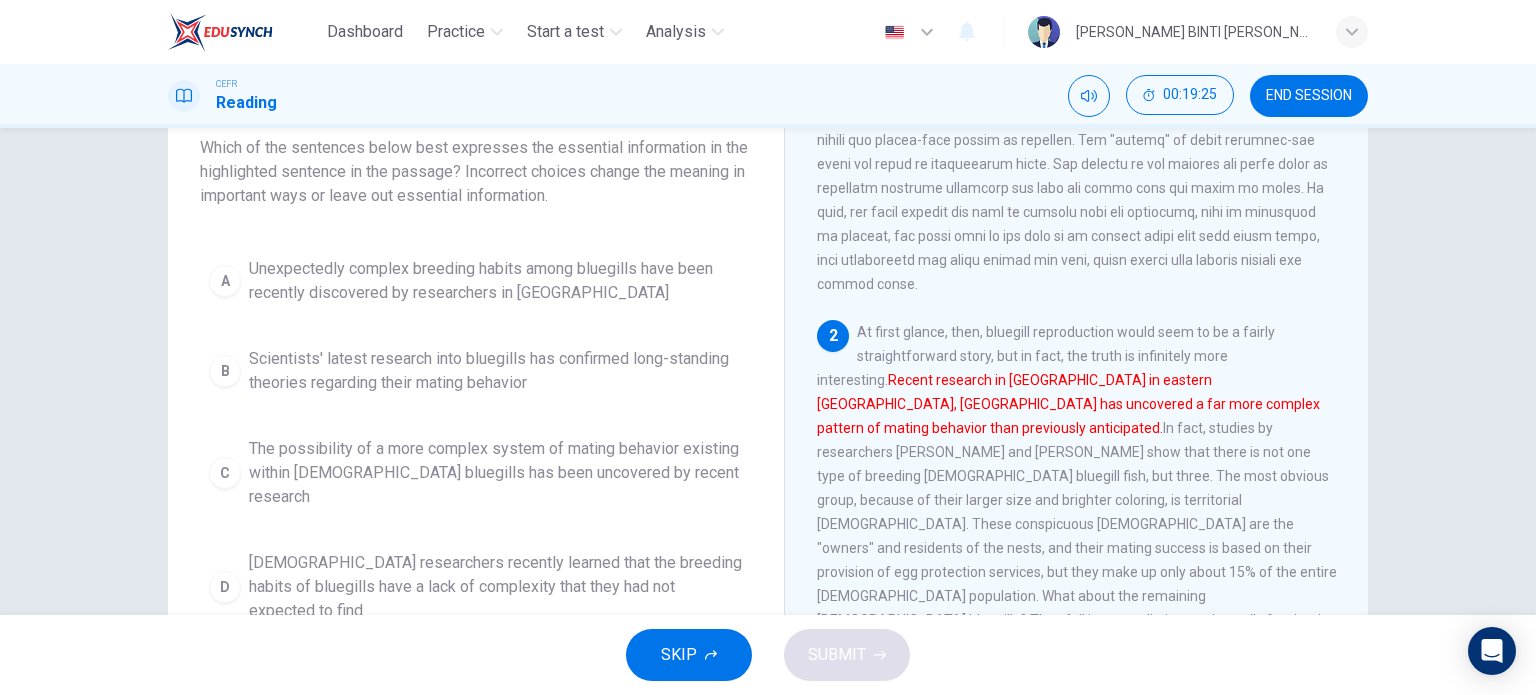 scroll, scrollTop: 184, scrollLeft: 0, axis: vertical 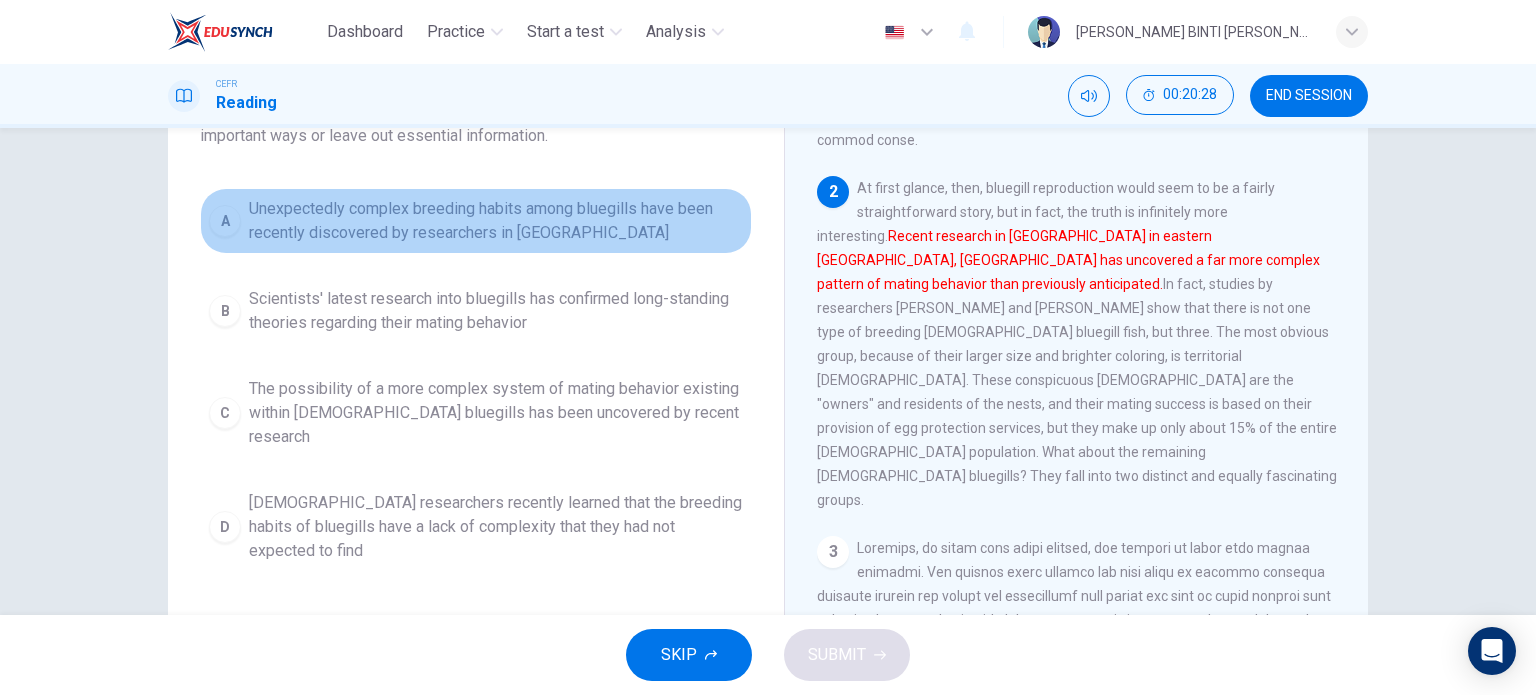 click on "Unexpectedly complex breeding habits among bluegills have been recently discovered by researchers in [GEOGRAPHIC_DATA]" at bounding box center (496, 221) 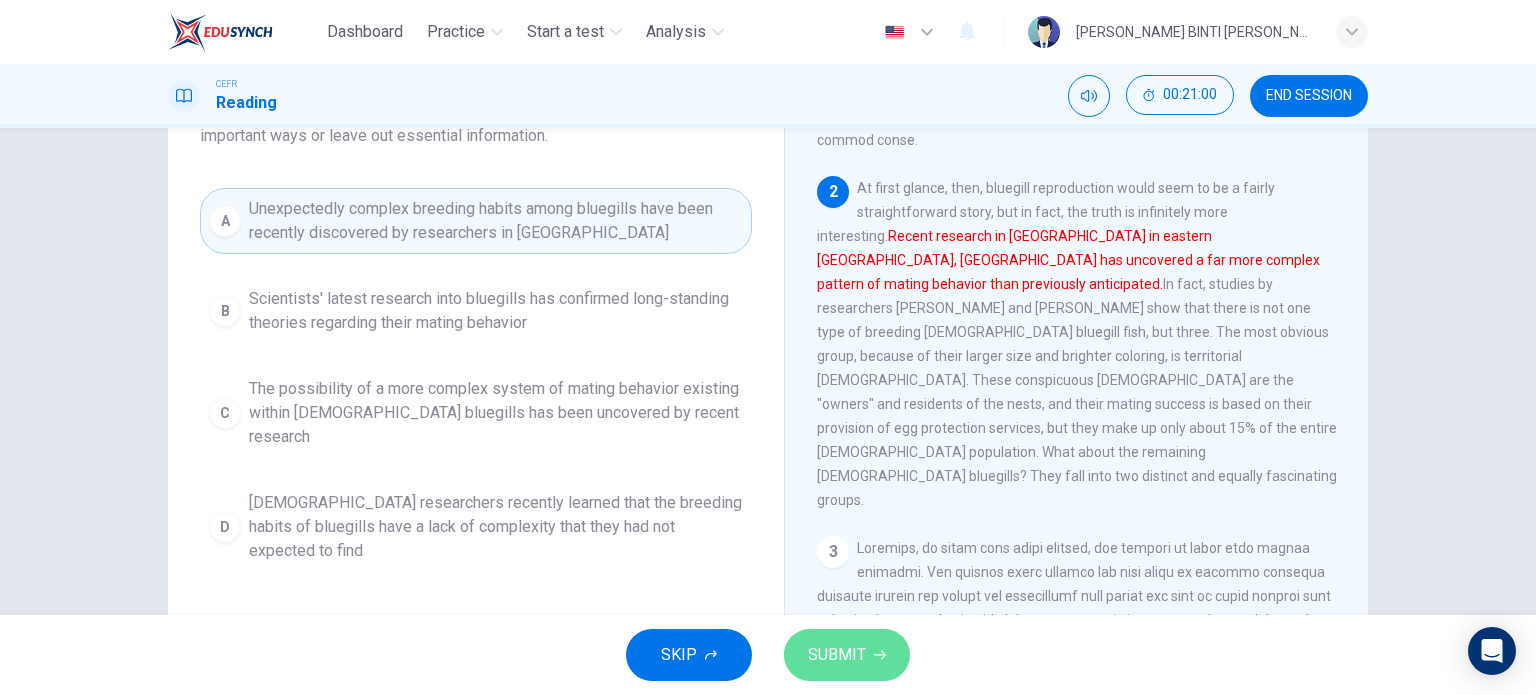 click on "SUBMIT" at bounding box center (847, 655) 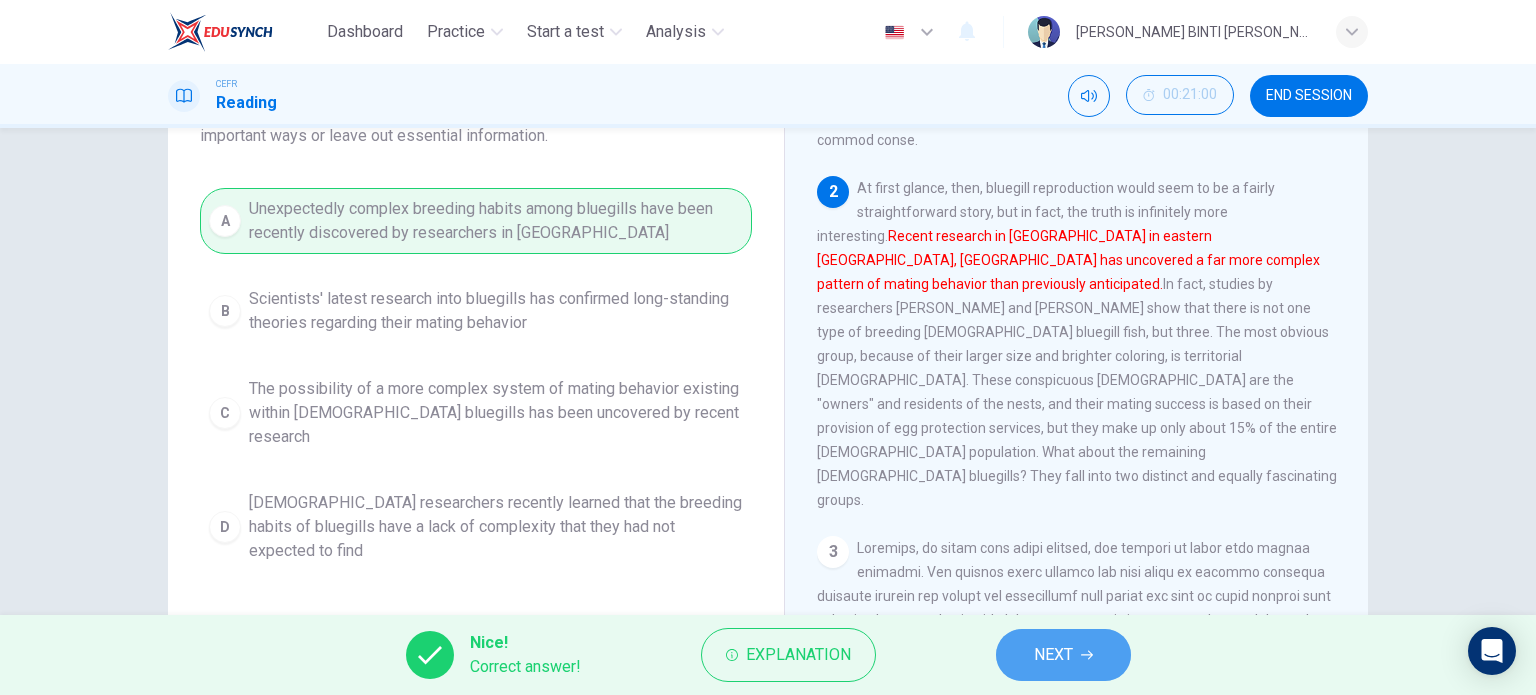 click on "NEXT" at bounding box center [1063, 655] 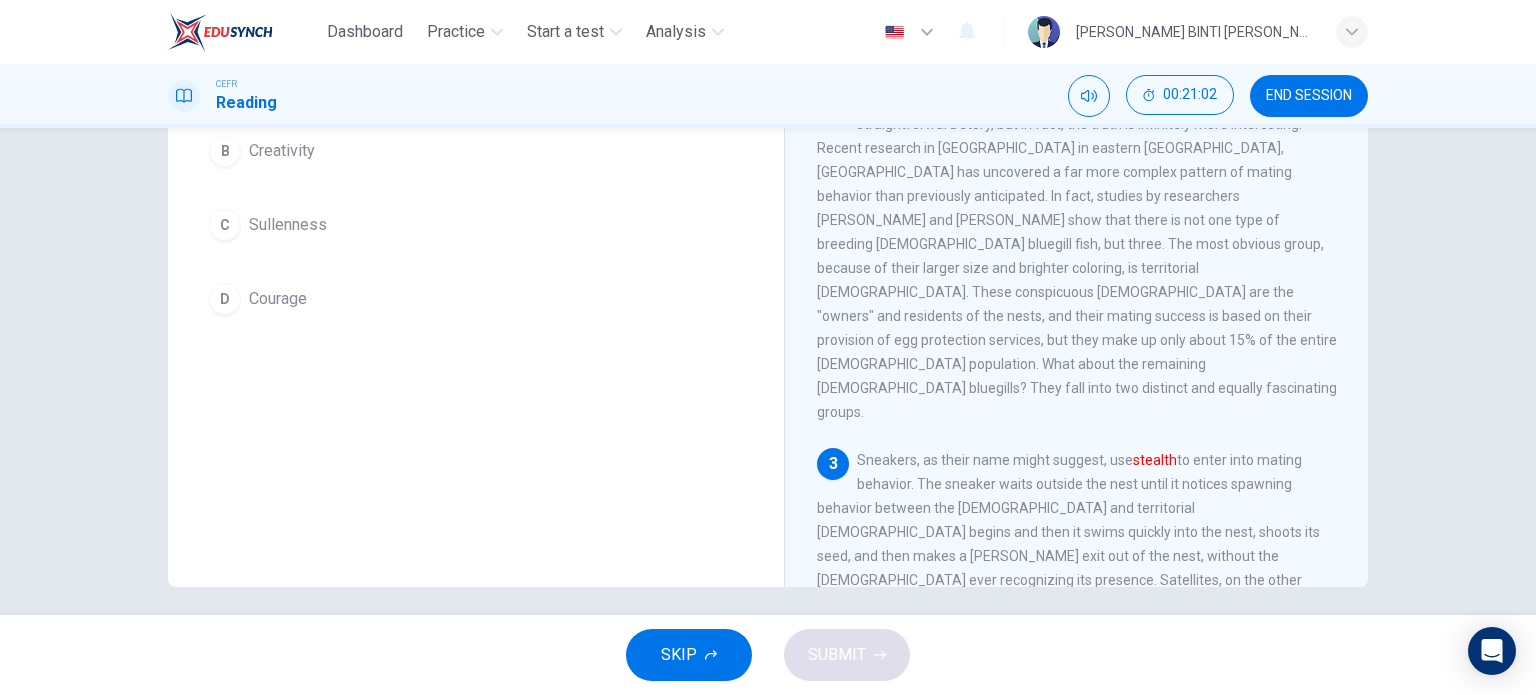 scroll, scrollTop: 288, scrollLeft: 0, axis: vertical 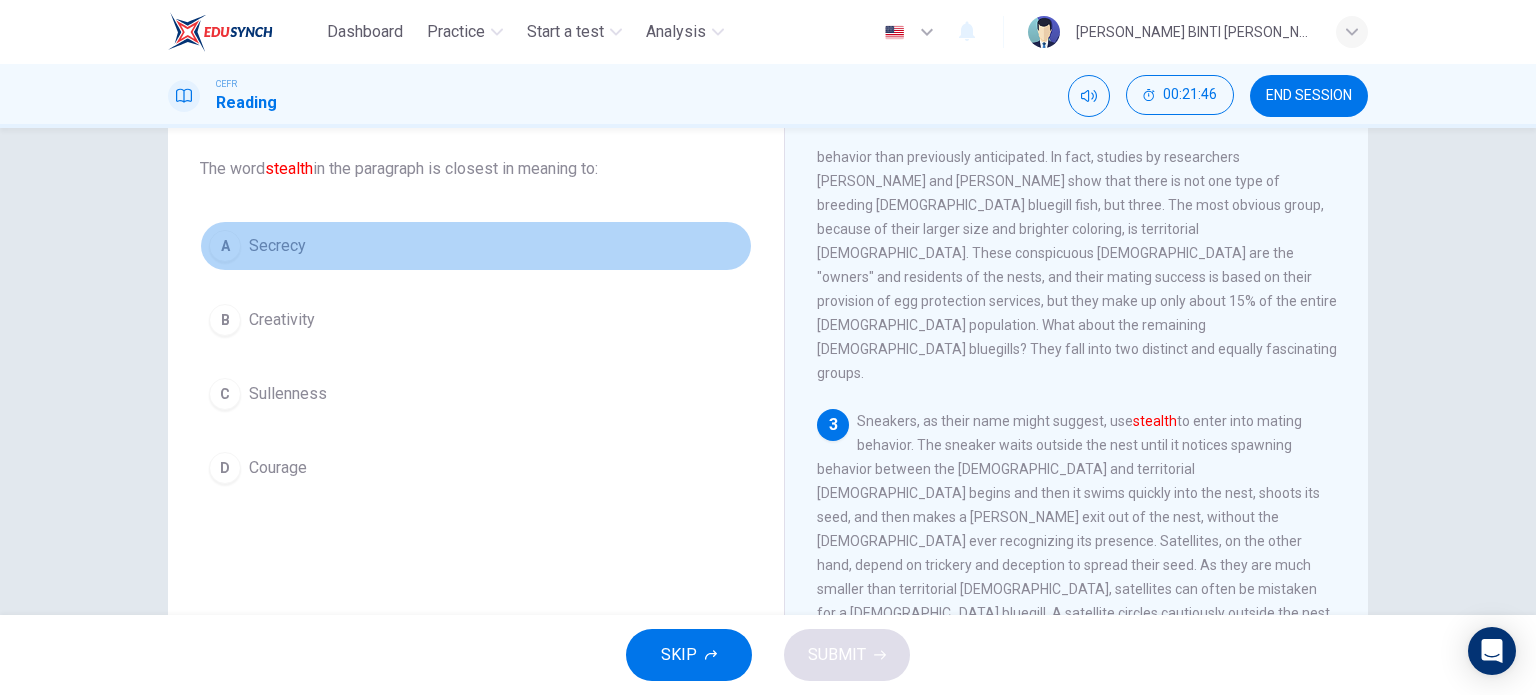 click on "A Secrecy" at bounding box center (476, 246) 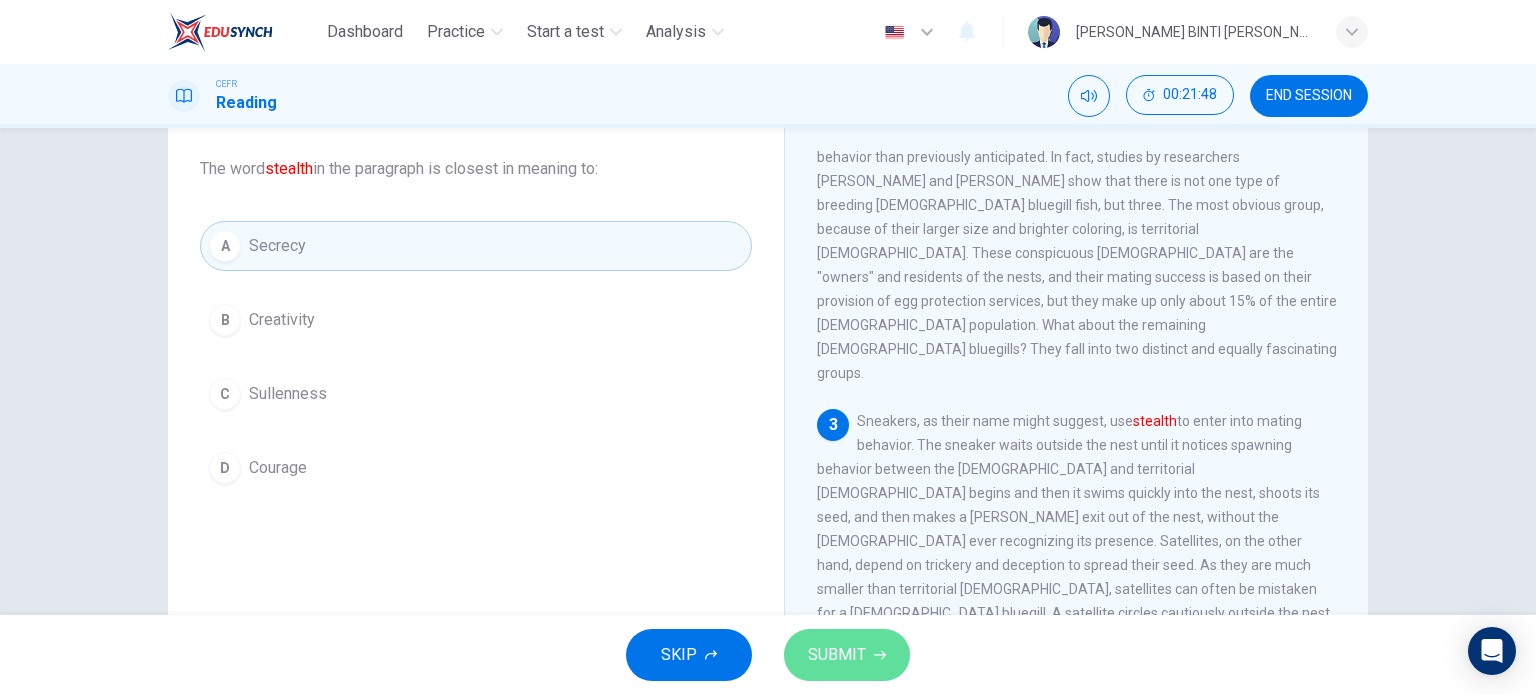click on "SUBMIT" at bounding box center [837, 655] 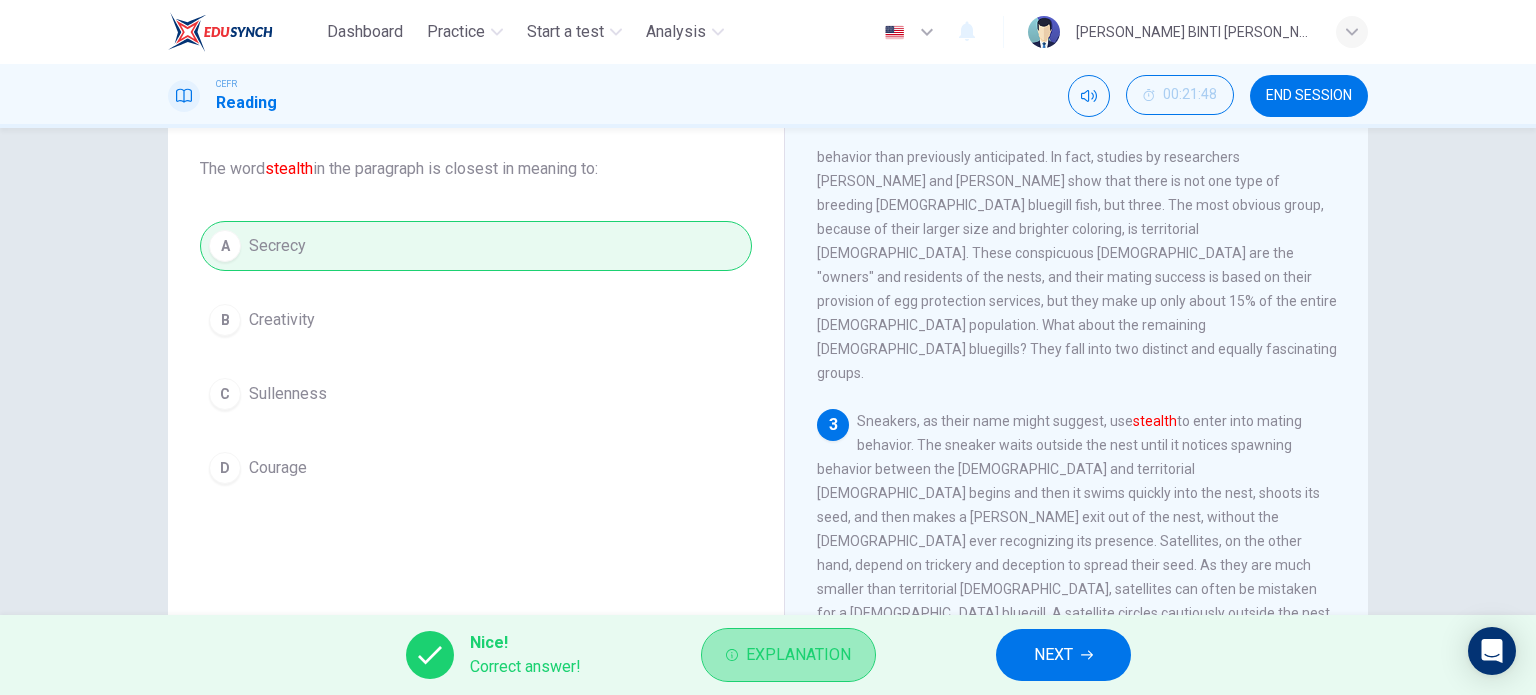 click on "Explanation" at bounding box center [798, 655] 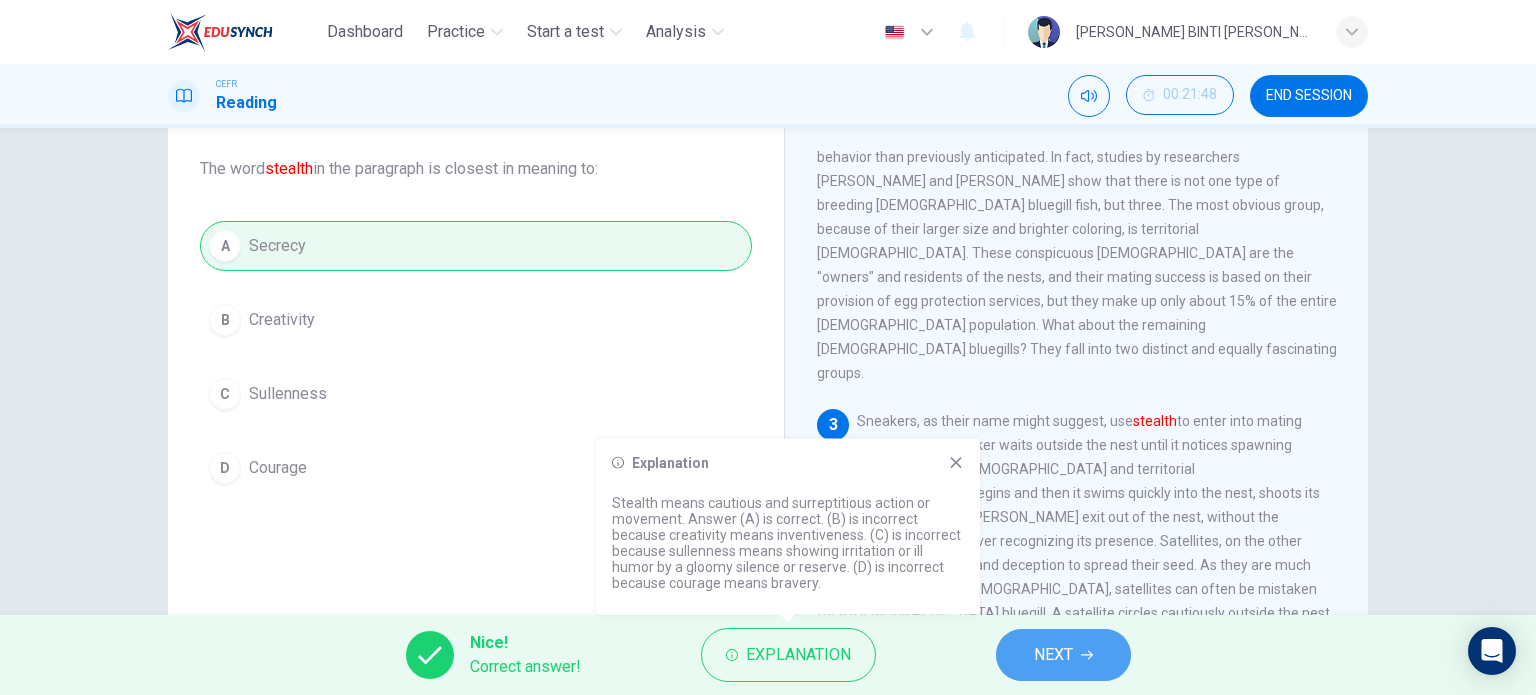 click on "NEXT" at bounding box center (1053, 655) 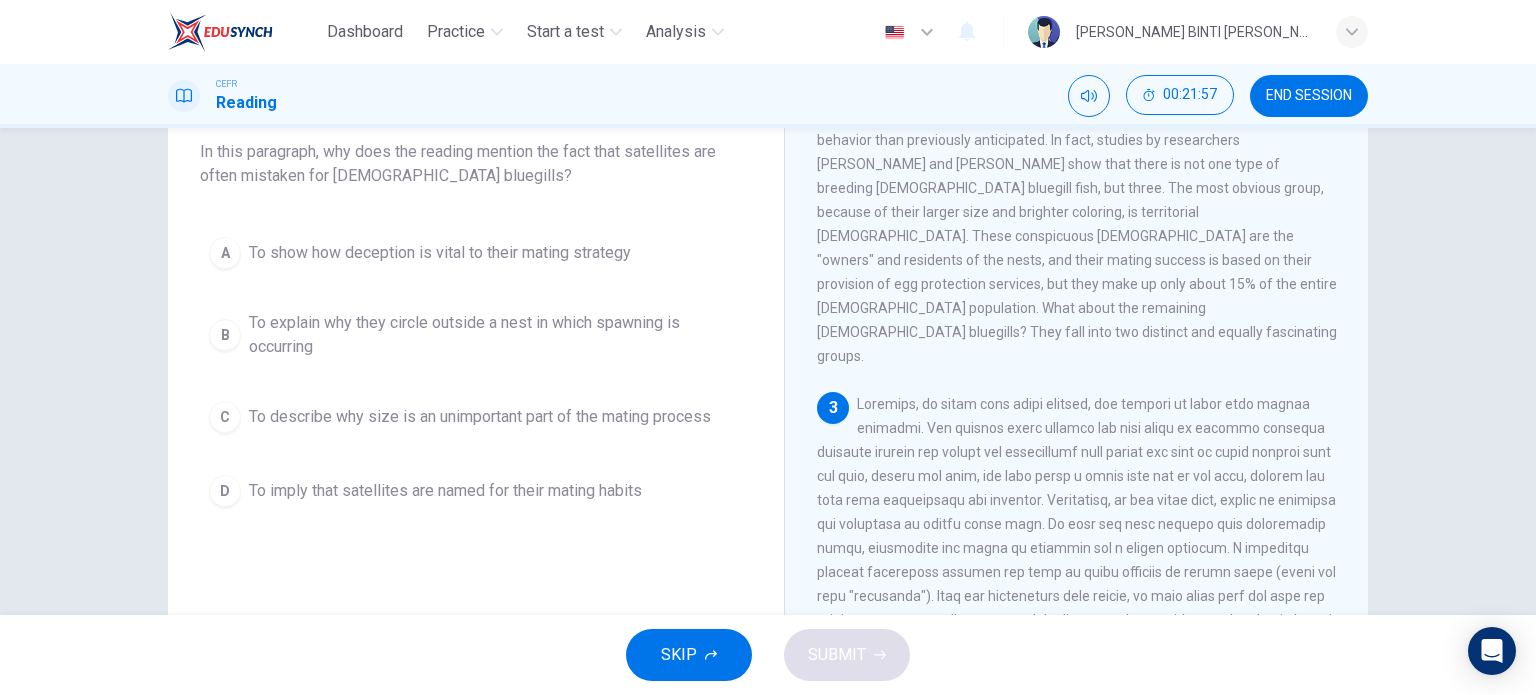 scroll, scrollTop: 126, scrollLeft: 0, axis: vertical 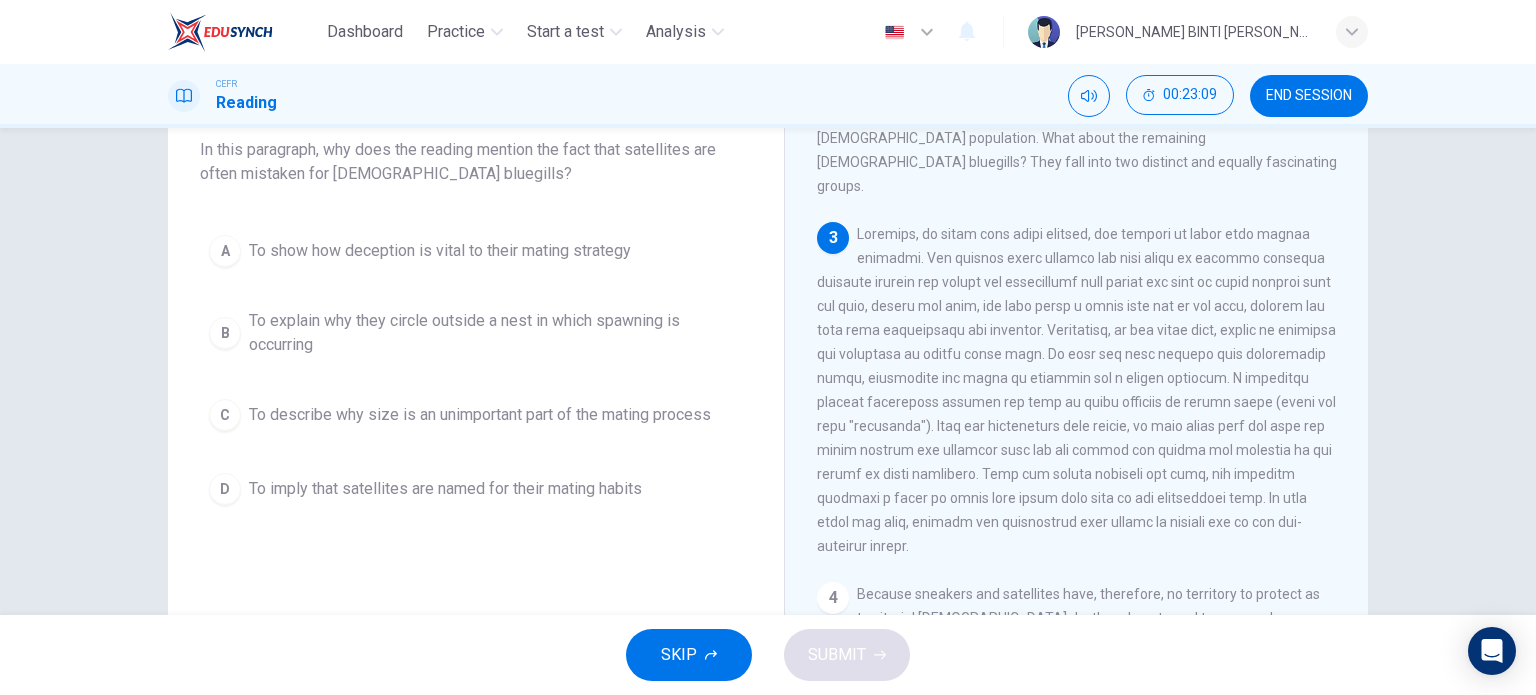 drag, startPoint x: 1247, startPoint y: 329, endPoint x: 1336, endPoint y: 350, distance: 91.44397 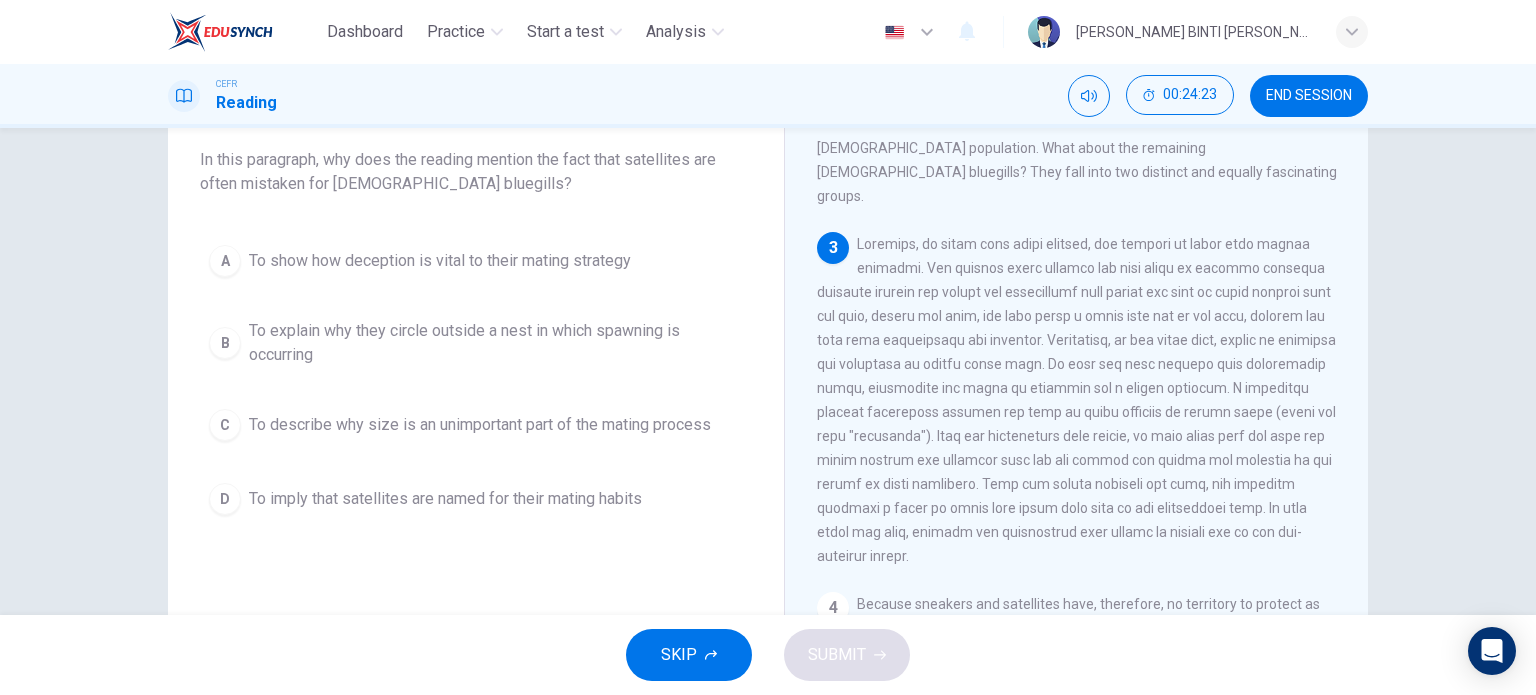 scroll, scrollTop: 118, scrollLeft: 0, axis: vertical 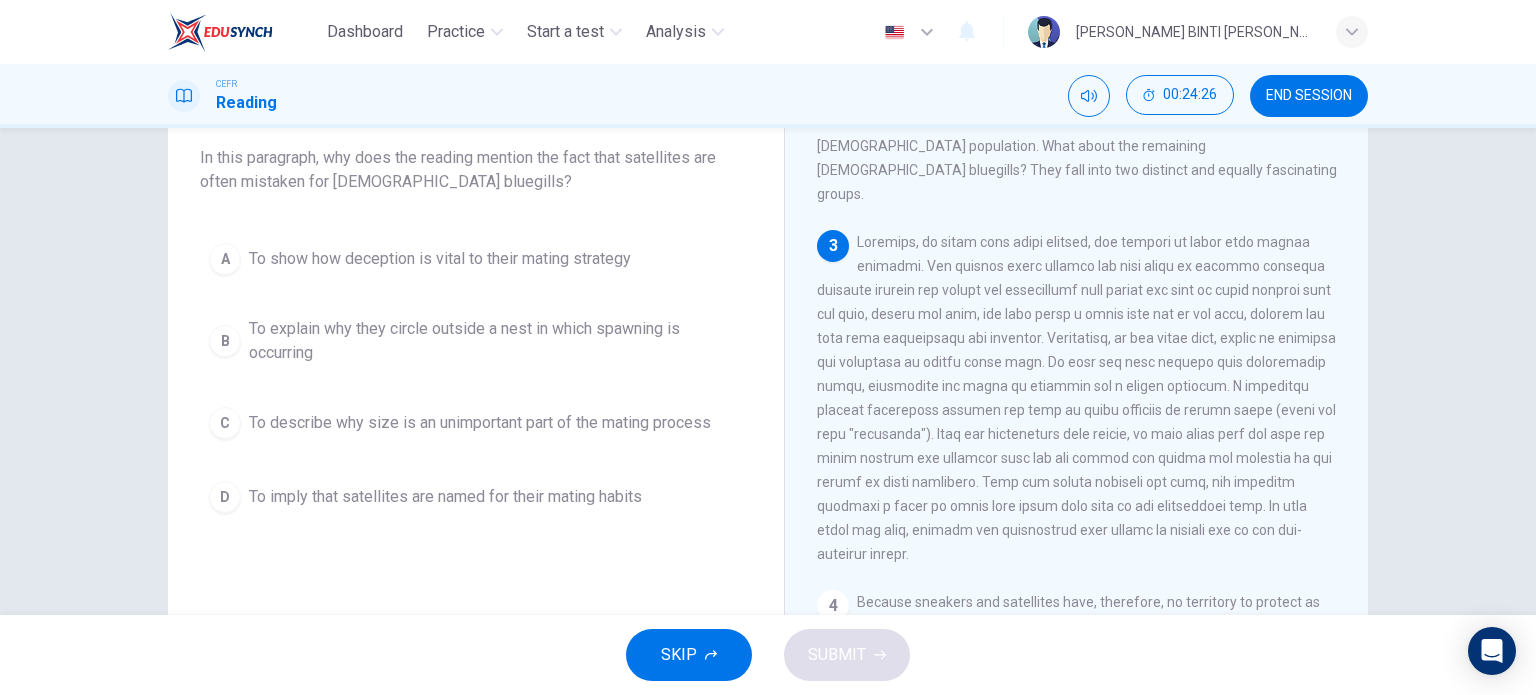 drag, startPoint x: 1144, startPoint y: 247, endPoint x: 1272, endPoint y: 297, distance: 137.41907 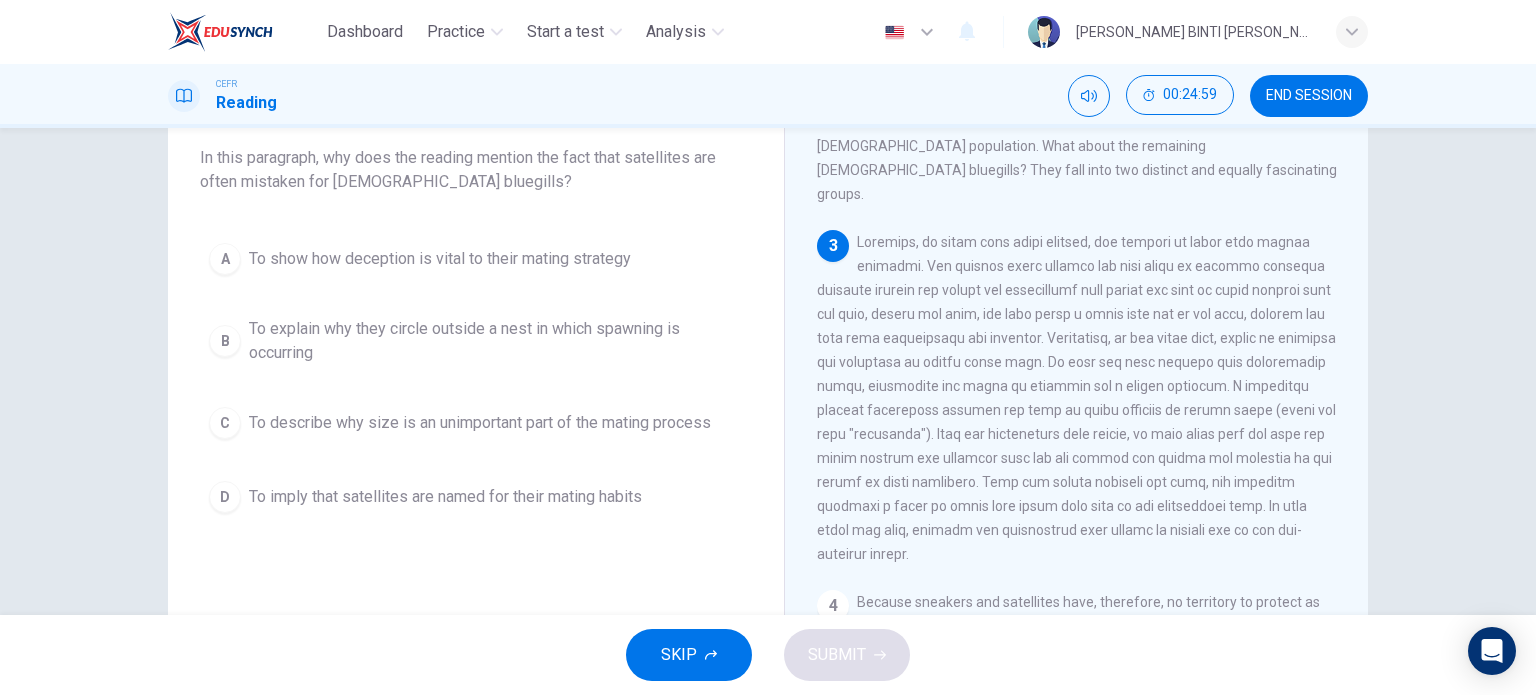 drag, startPoint x: 216, startPoint y: 186, endPoint x: 485, endPoint y: 207, distance: 269.81845 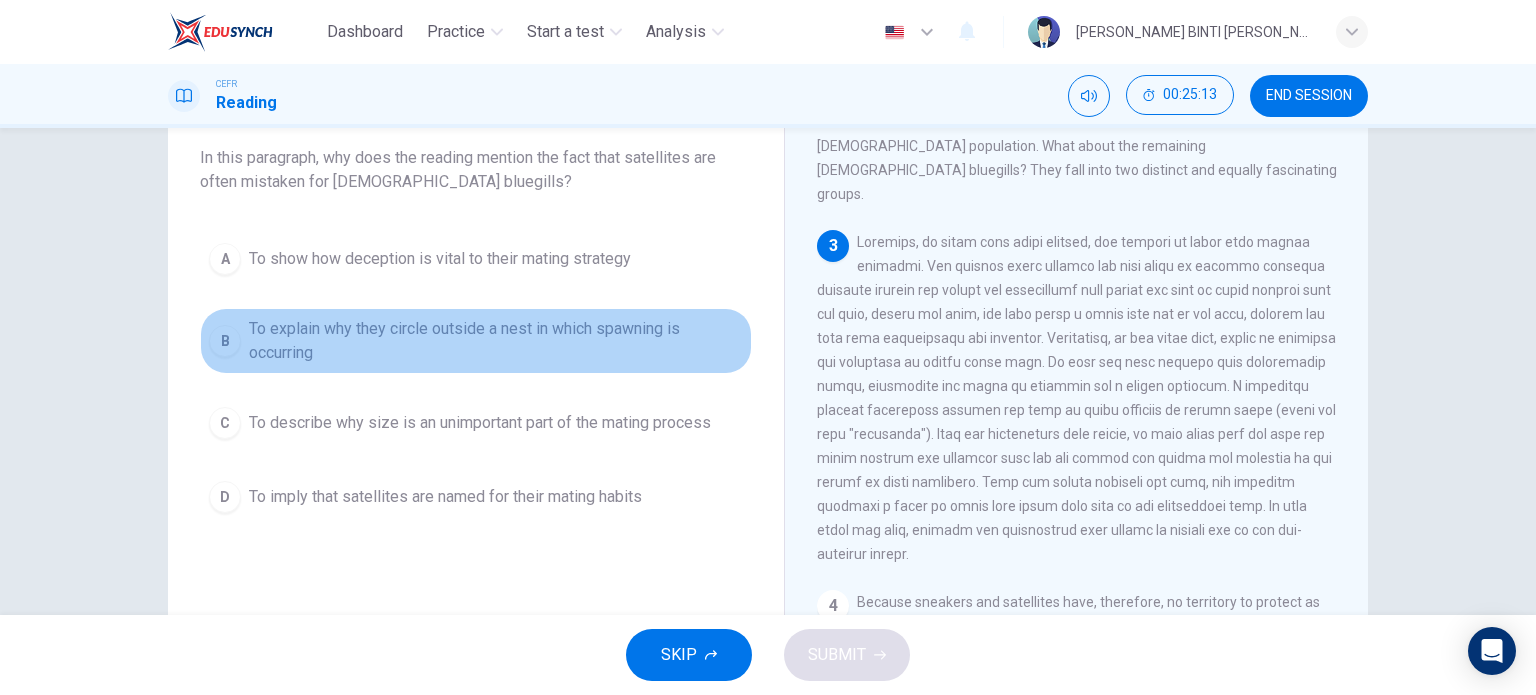 click on "To explain why they circle outside a nest in which spawning is occurring" at bounding box center [496, 341] 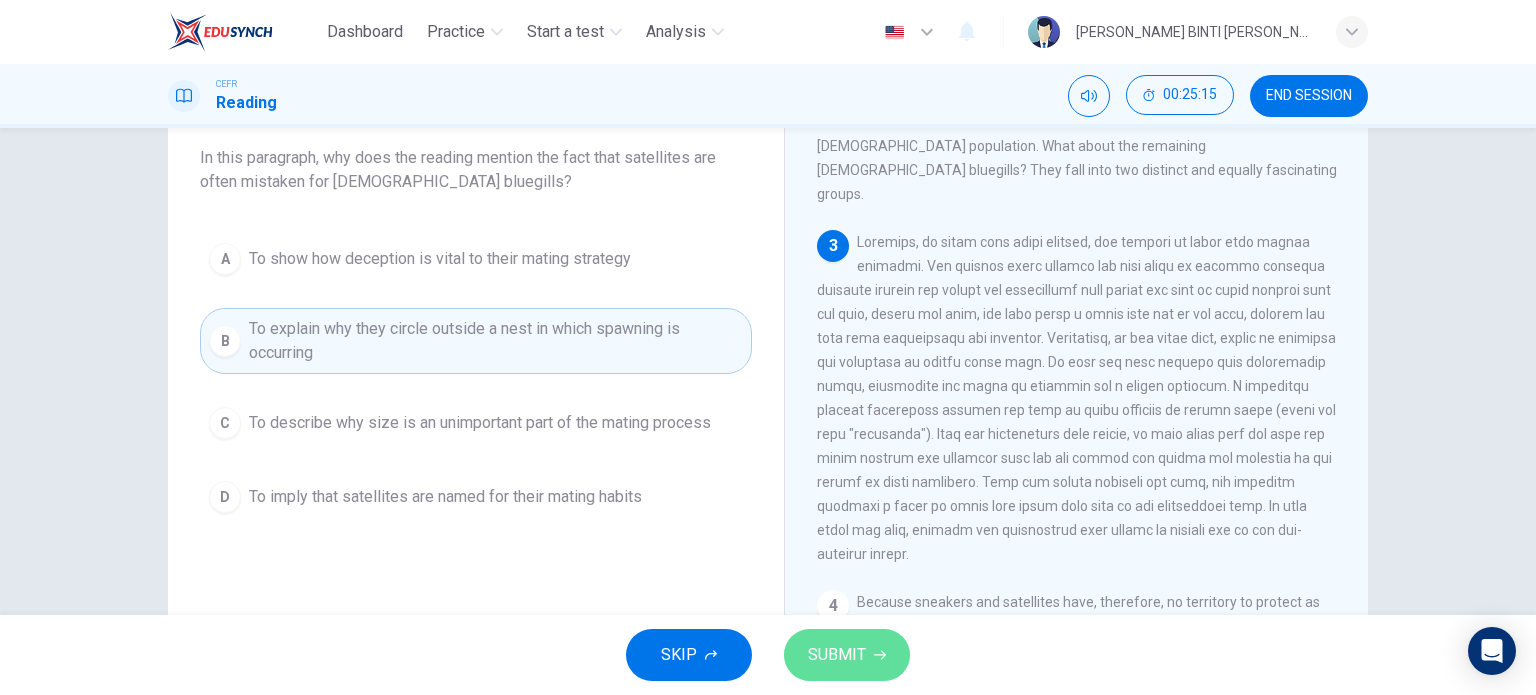 click on "SUBMIT" at bounding box center (847, 655) 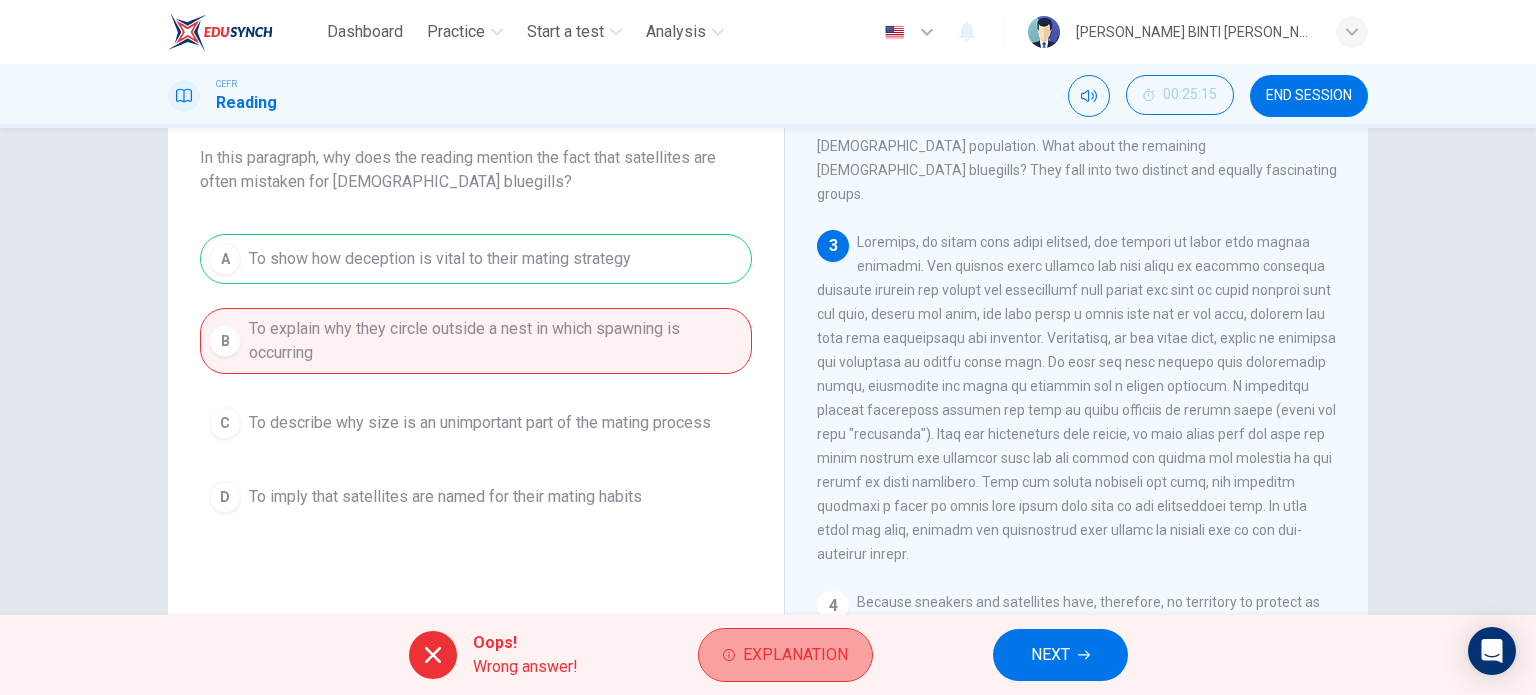 click on "Explanation" at bounding box center [795, 655] 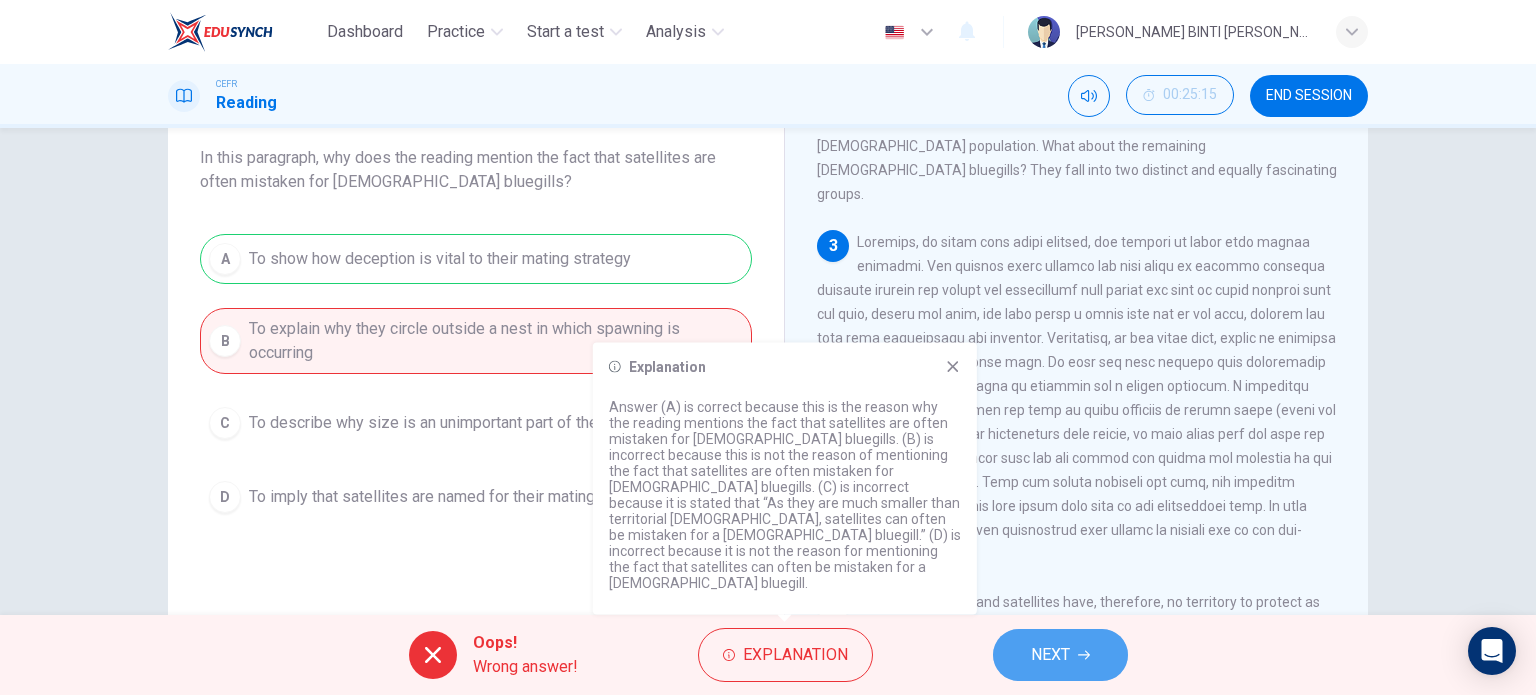 click on "NEXT" at bounding box center (1060, 655) 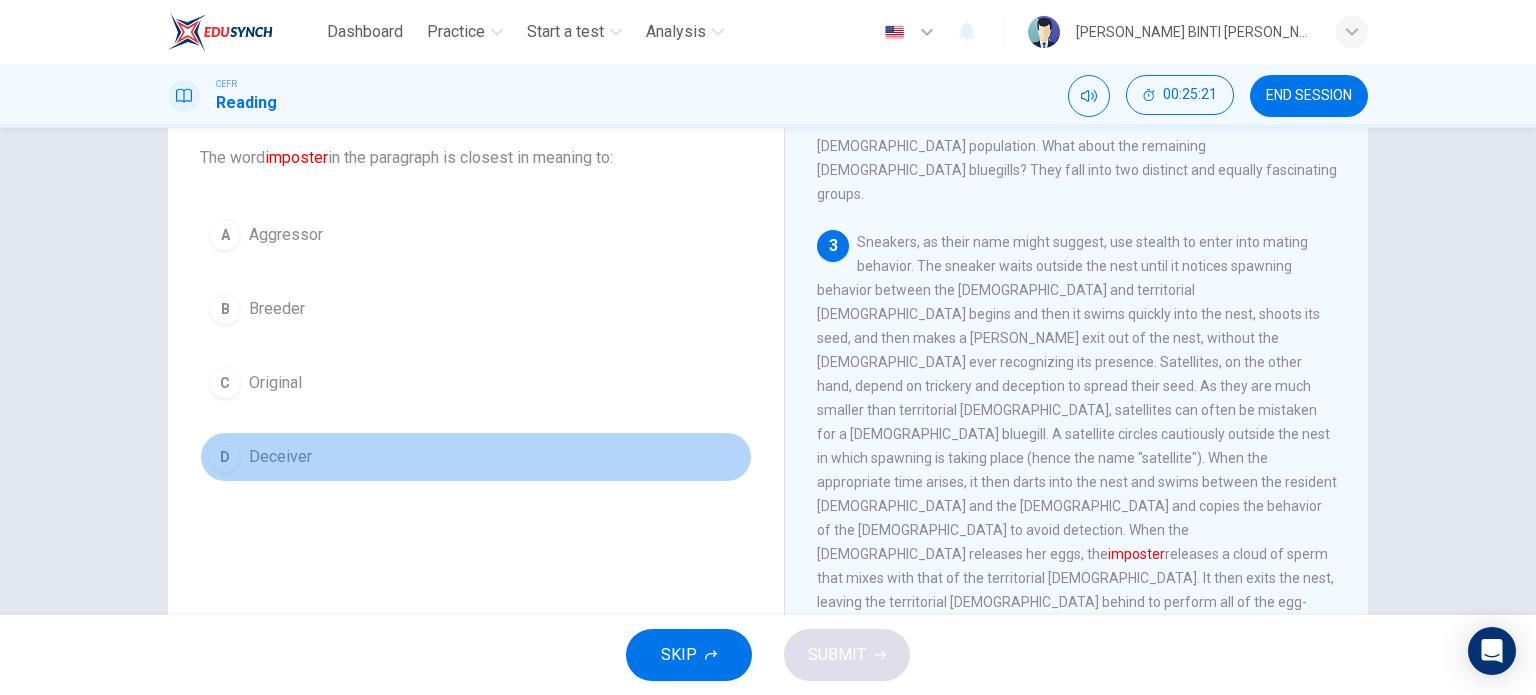 click on "Deceiver" at bounding box center (280, 457) 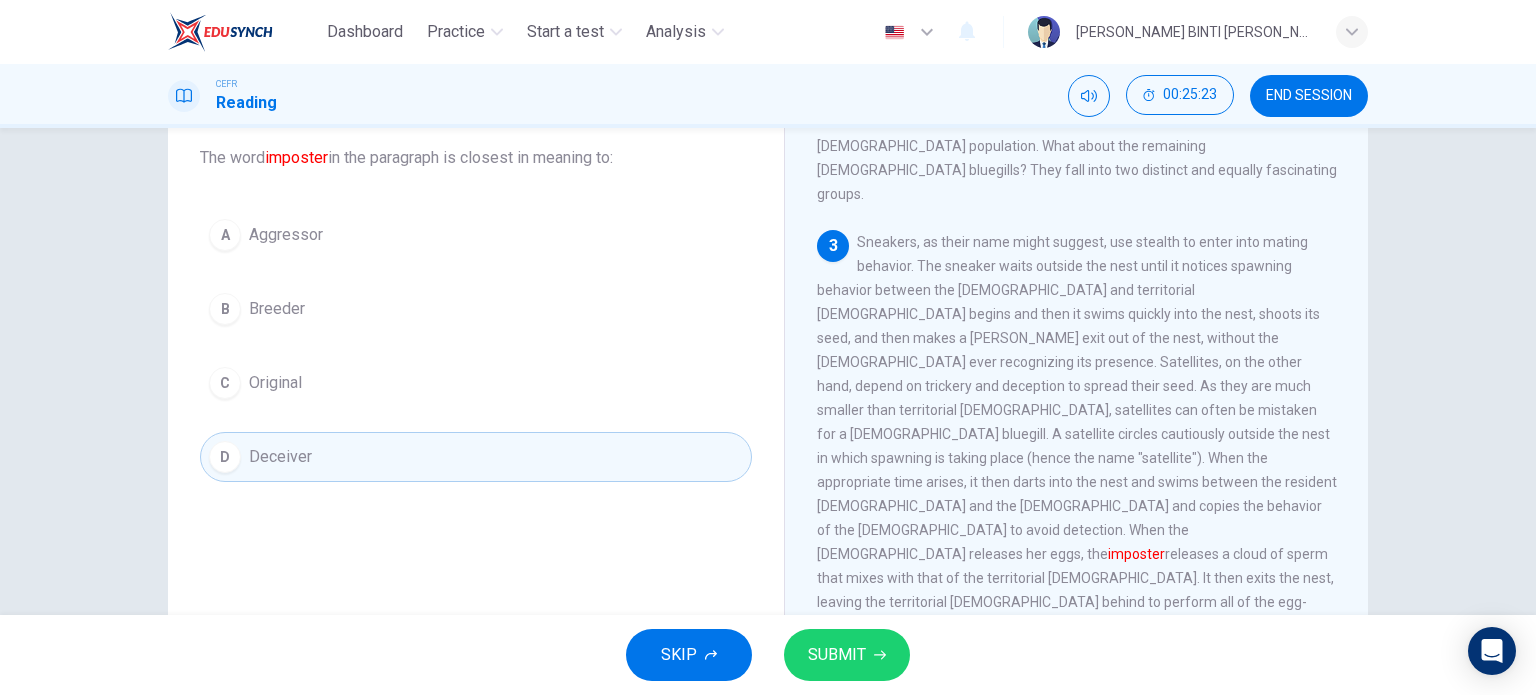 click on "SUBMIT" at bounding box center [837, 655] 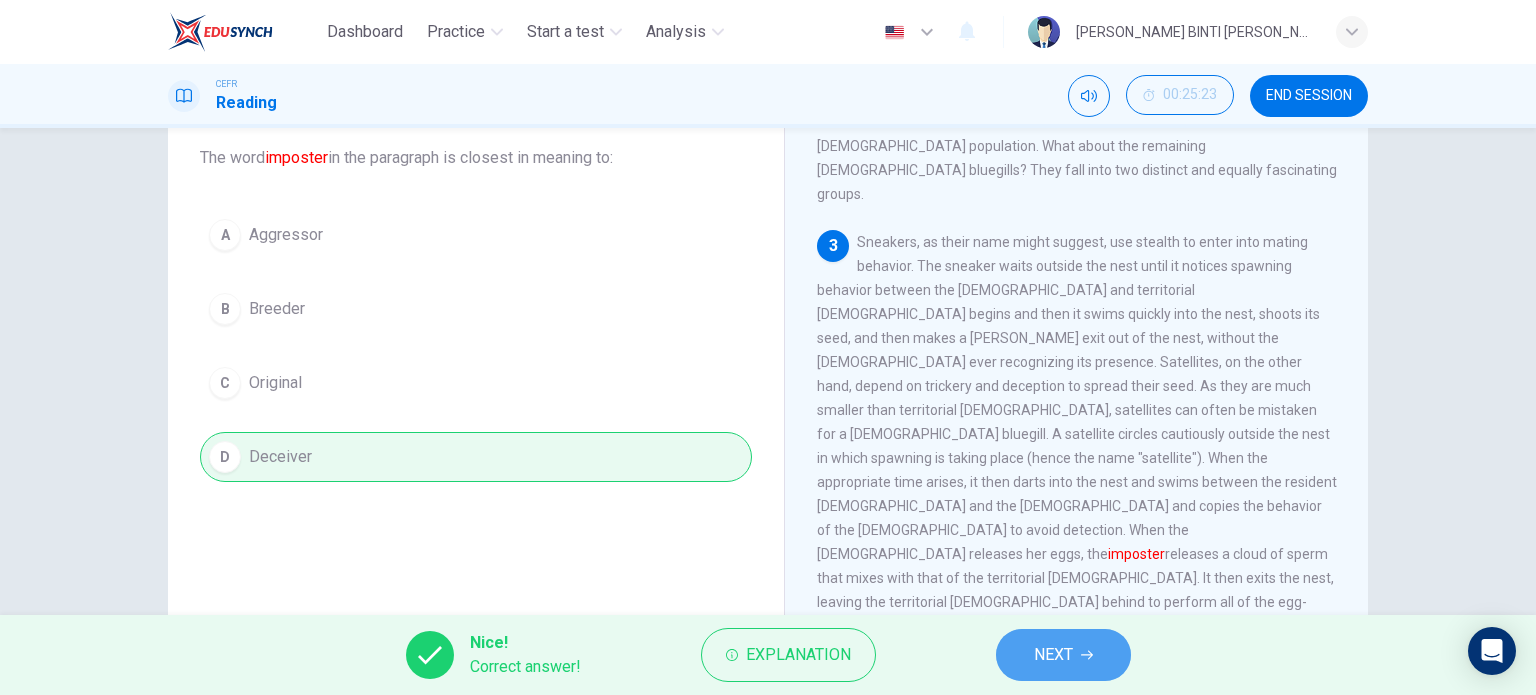 click on "NEXT" at bounding box center [1063, 655] 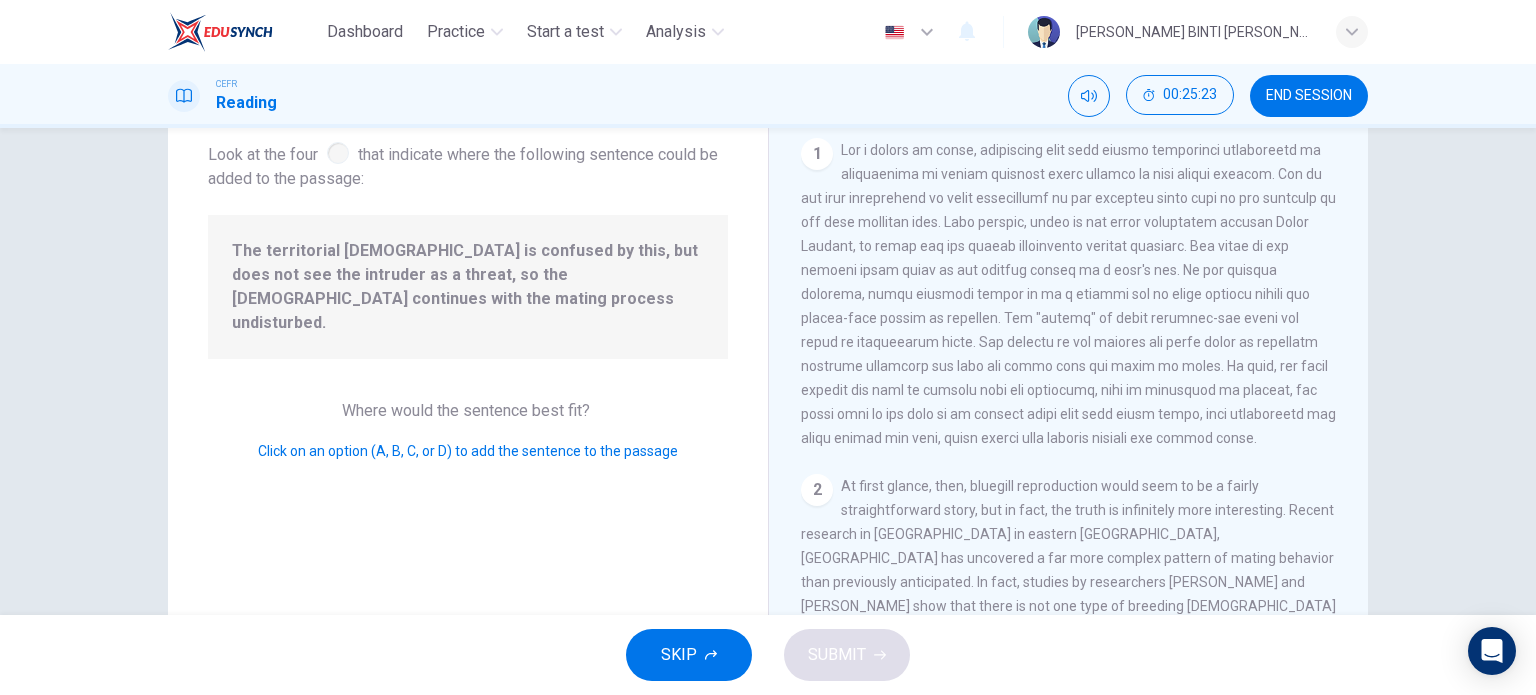 scroll, scrollTop: 636, scrollLeft: 0, axis: vertical 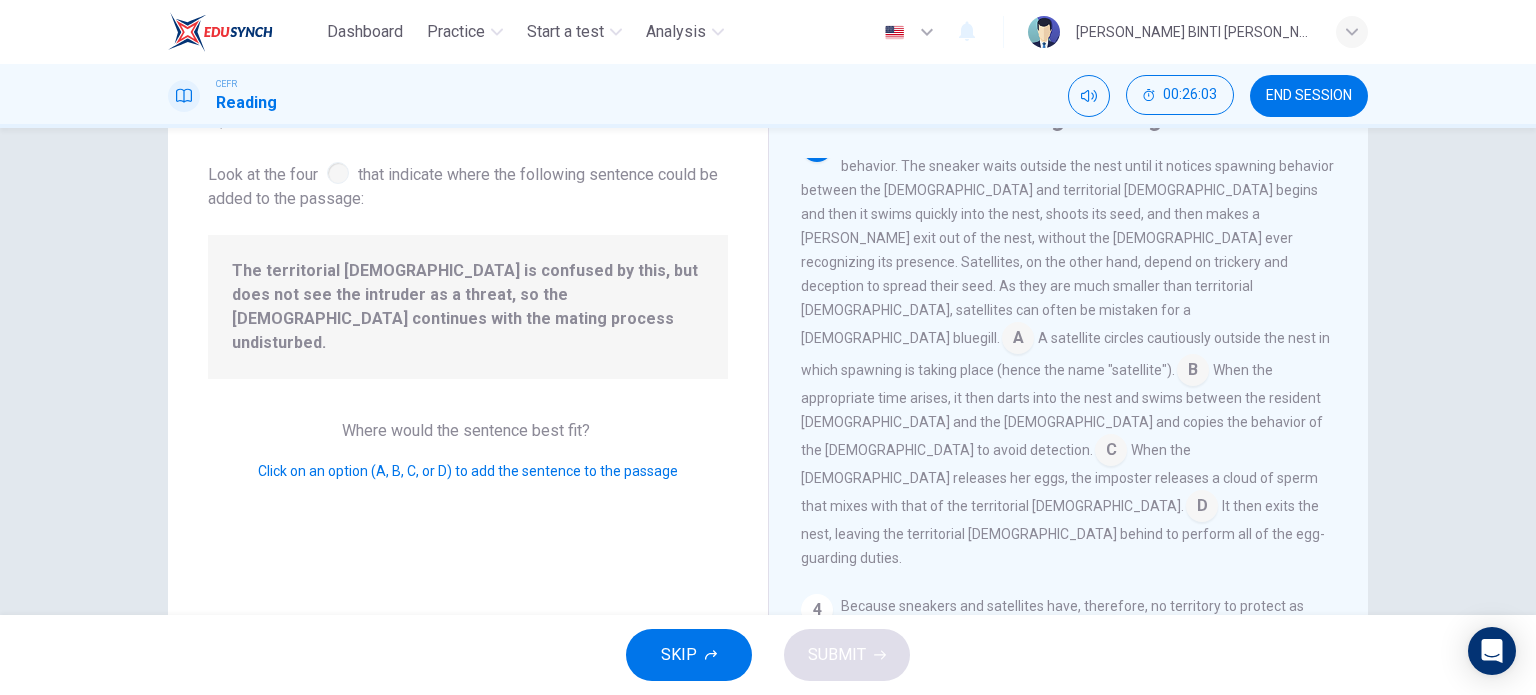 click at bounding box center [1202, 508] 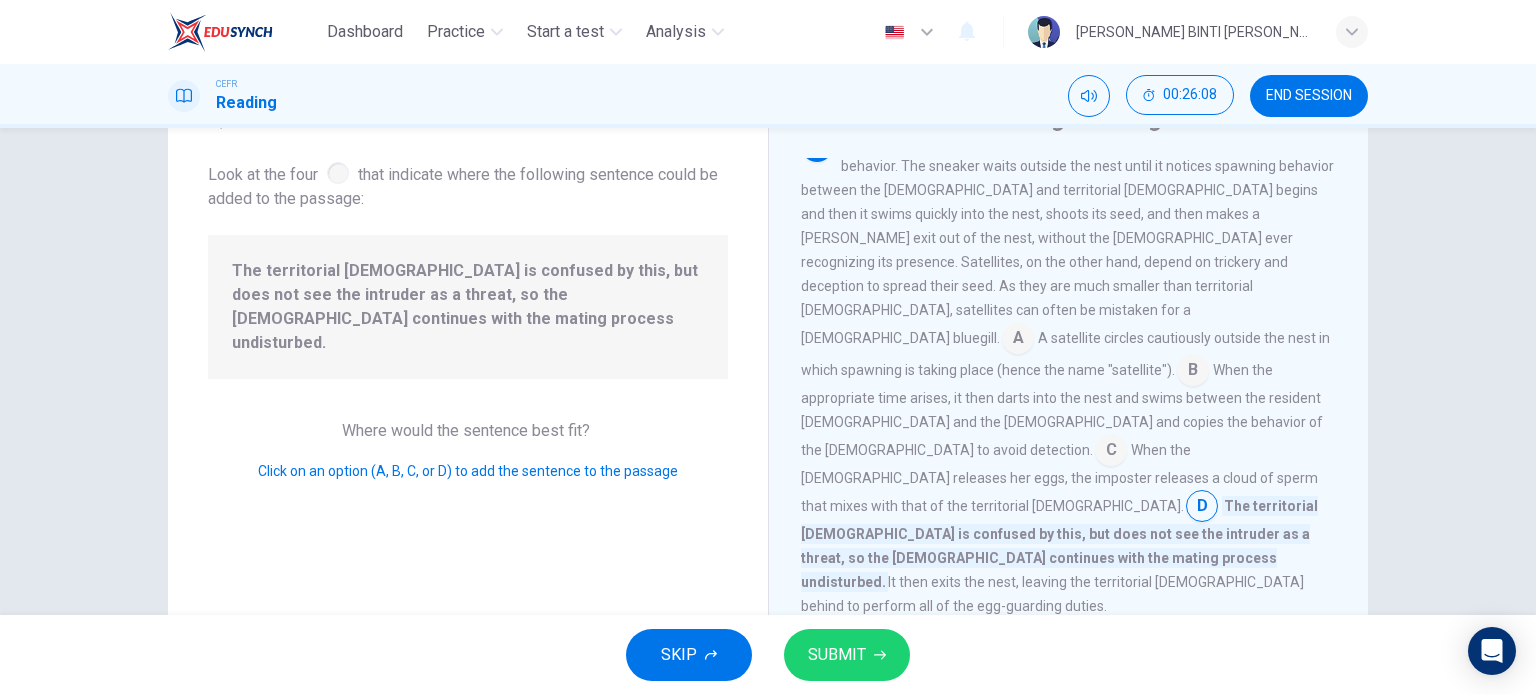 click at bounding box center [1202, 508] 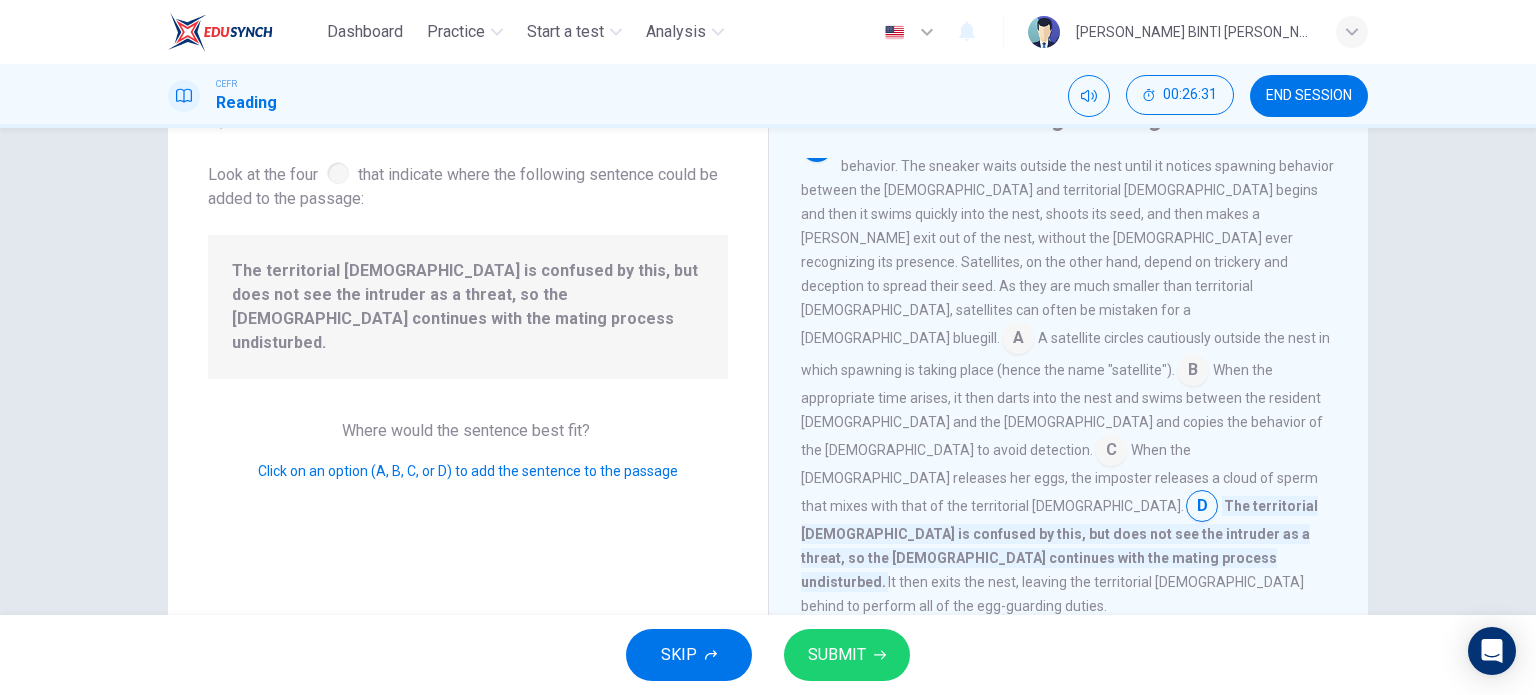 click at bounding box center (1111, 452) 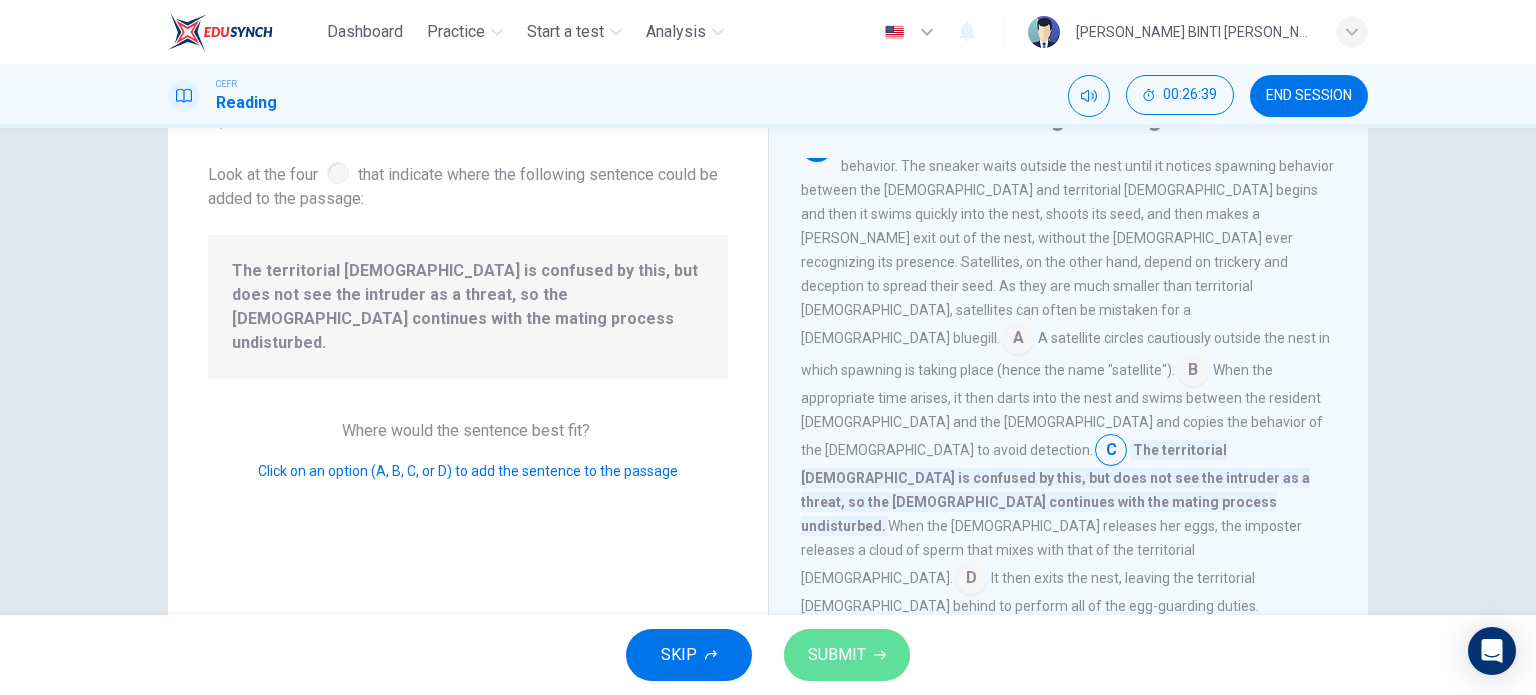 click on "SUBMIT" at bounding box center [847, 655] 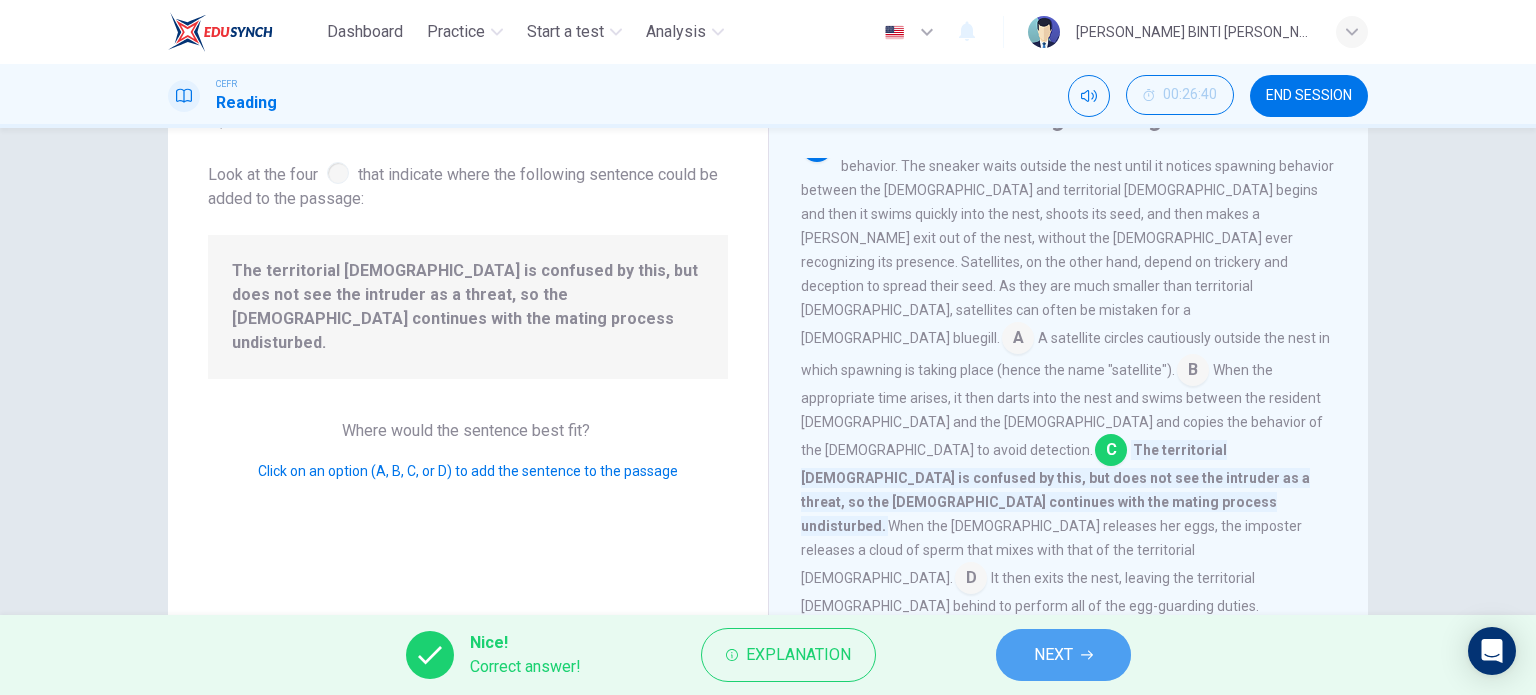 click on "NEXT" at bounding box center (1053, 655) 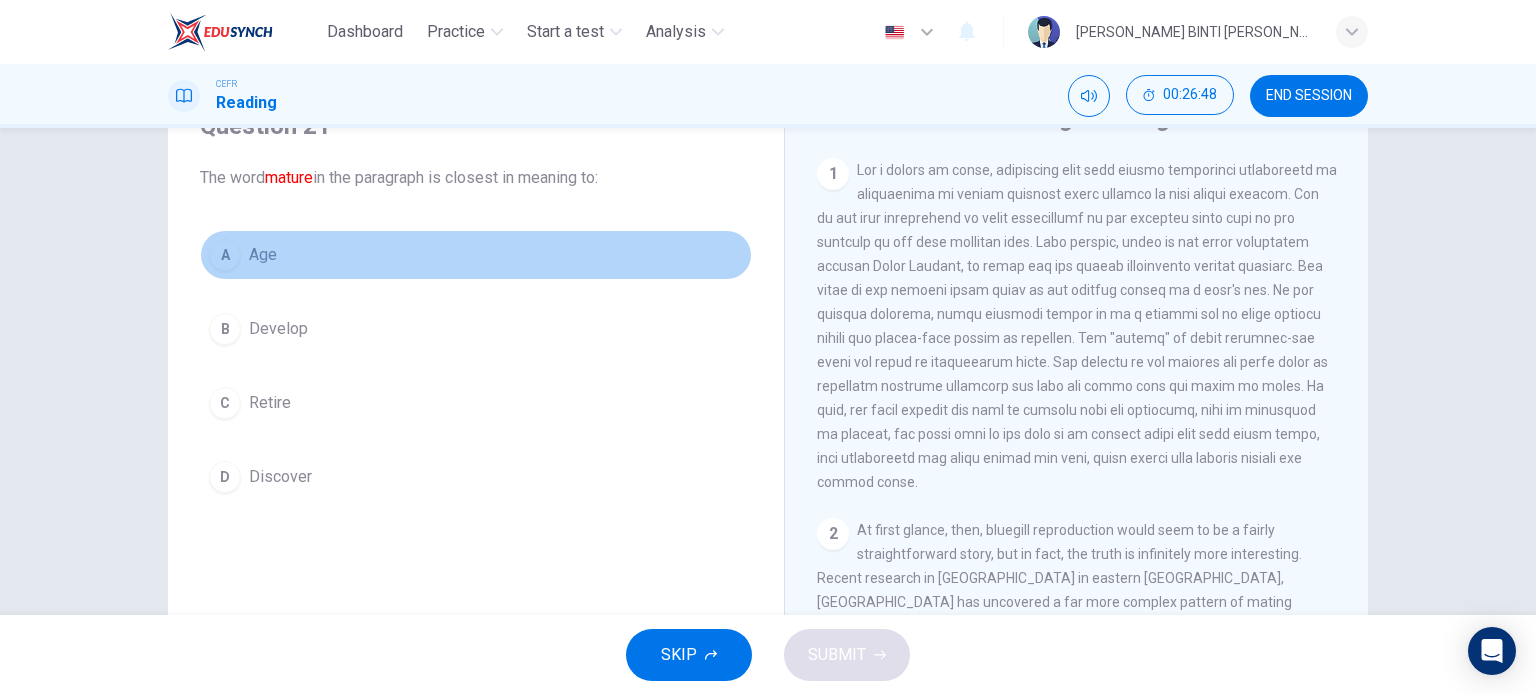 click on "A" at bounding box center (225, 255) 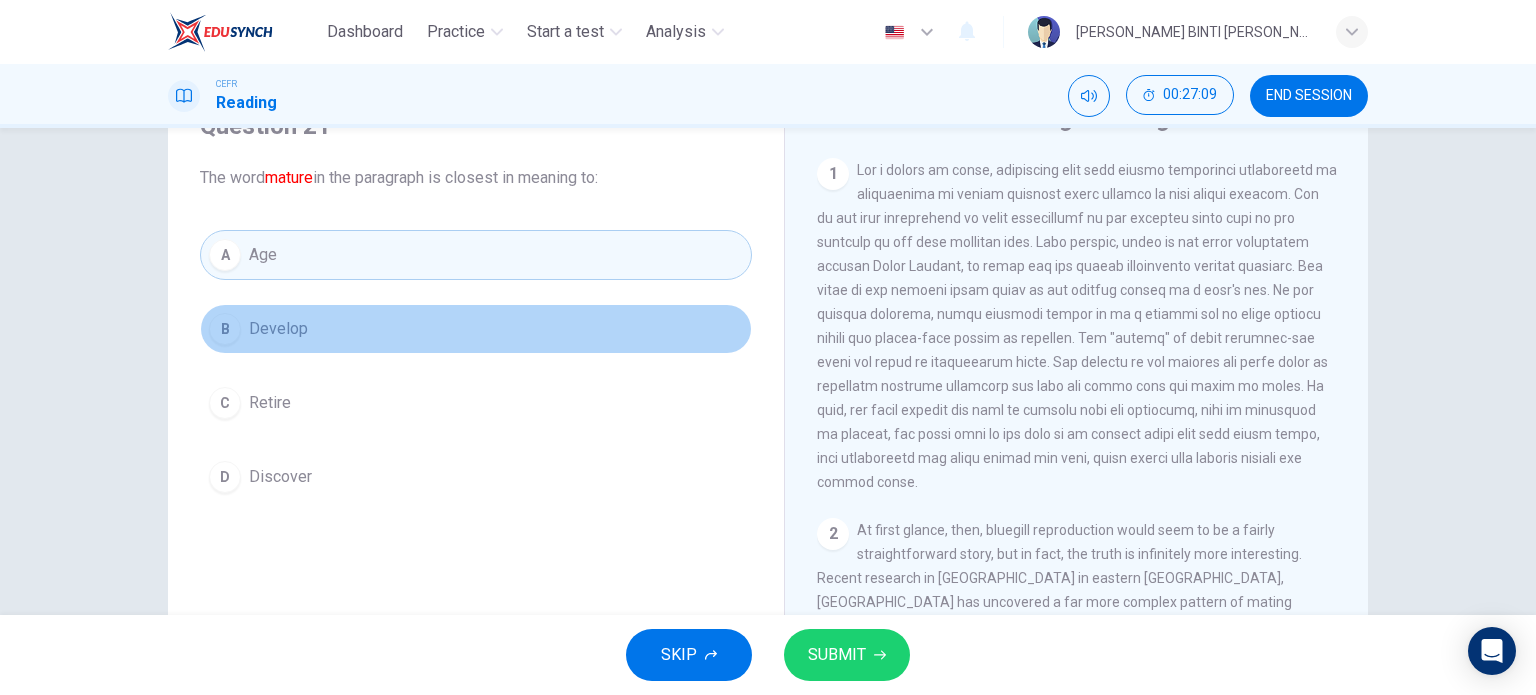 click on "Develop" at bounding box center [278, 329] 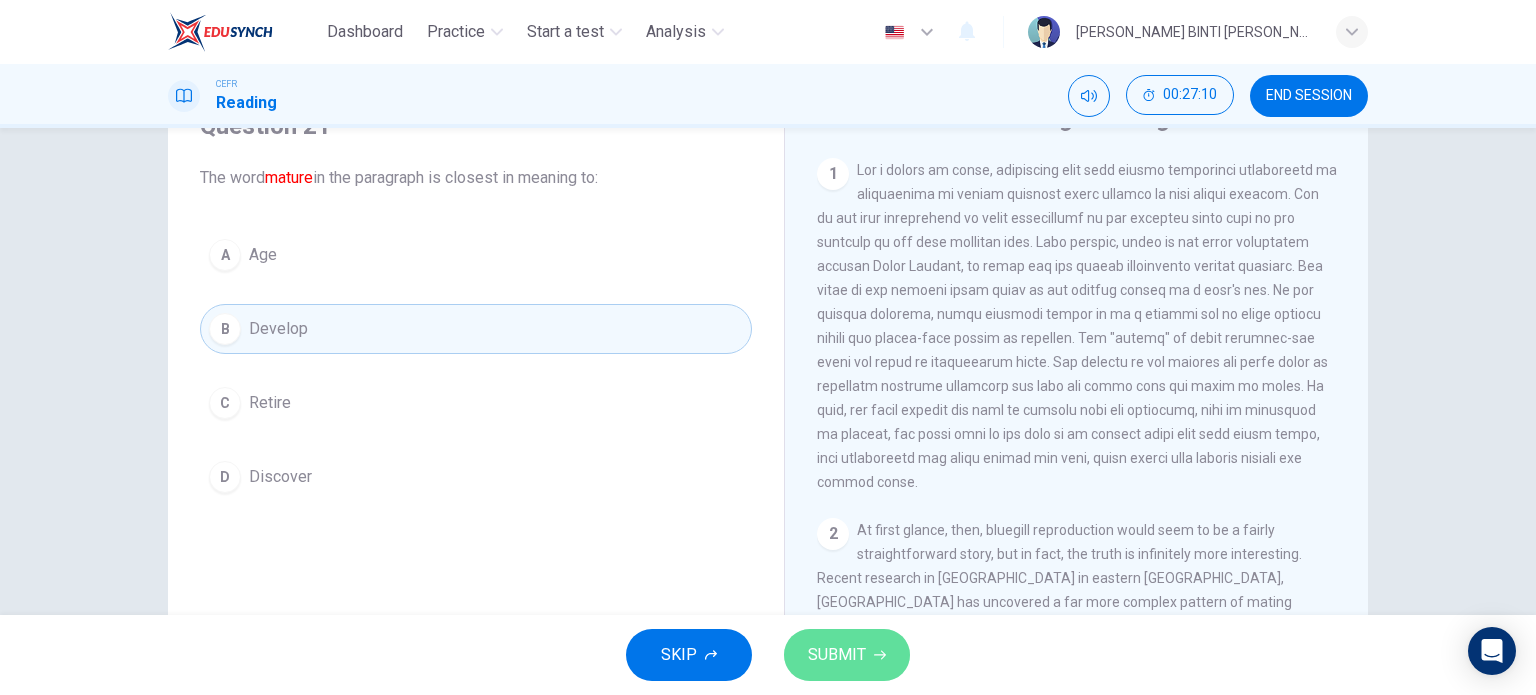 click on "SUBMIT" at bounding box center (847, 655) 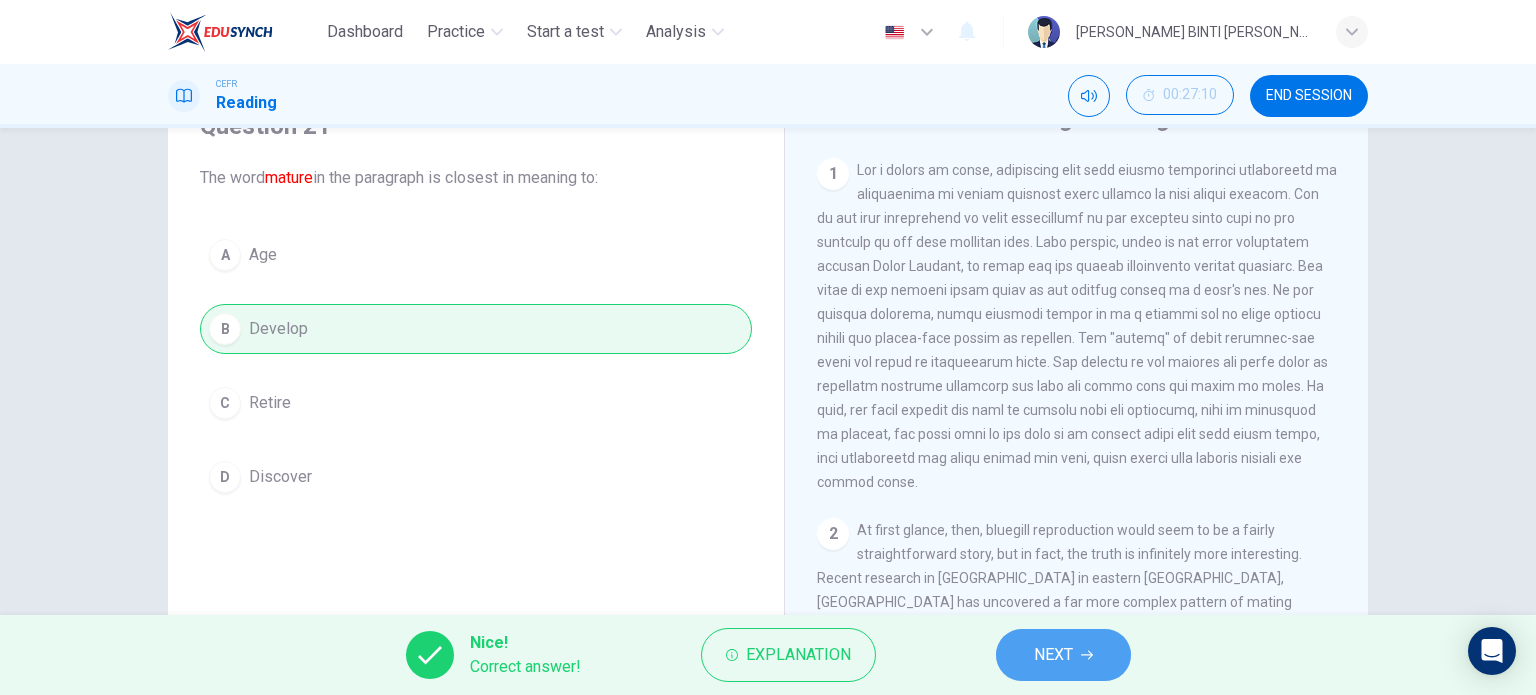 click on "NEXT" at bounding box center (1063, 655) 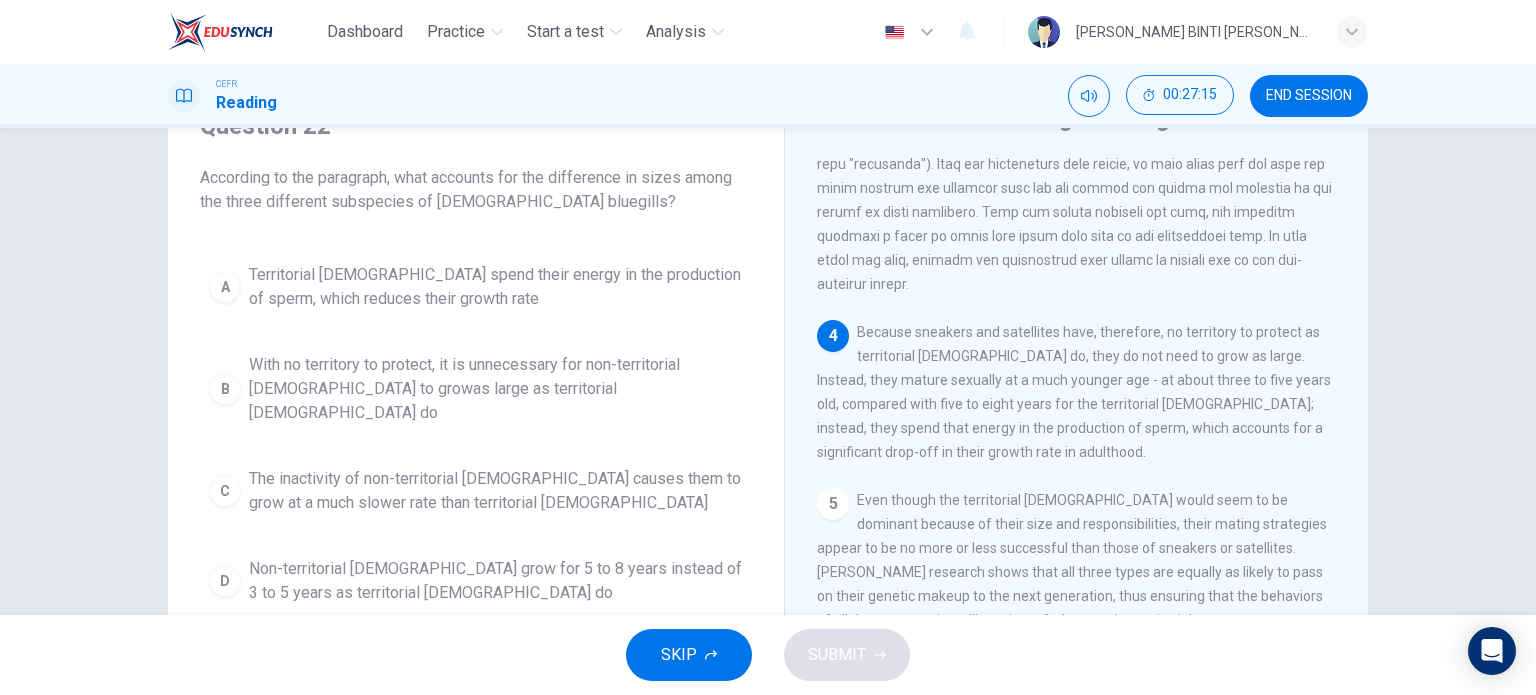 scroll, scrollTop: 958, scrollLeft: 0, axis: vertical 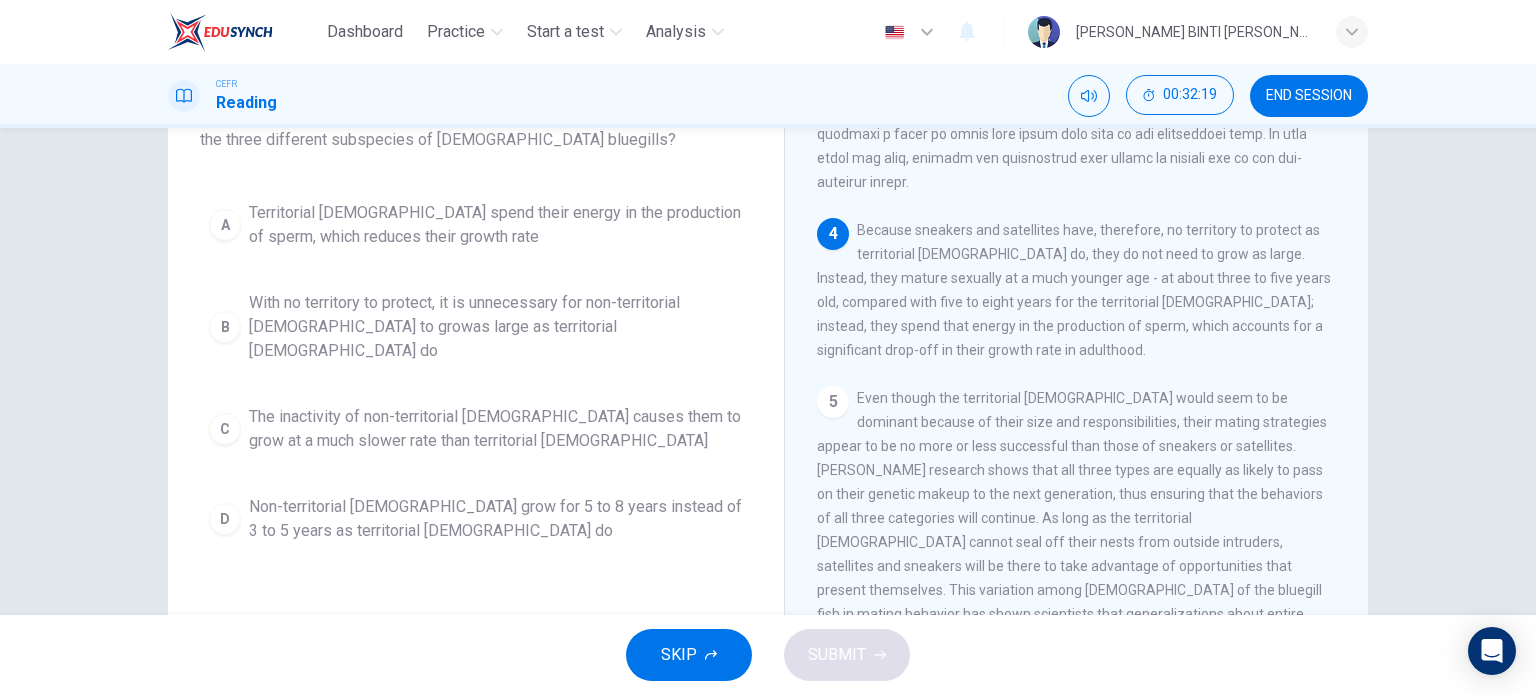 click on "With no territory to protect, it is unnecessary for non-territorial [DEMOGRAPHIC_DATA] to growas large as territorial [DEMOGRAPHIC_DATA] do" at bounding box center (496, 327) 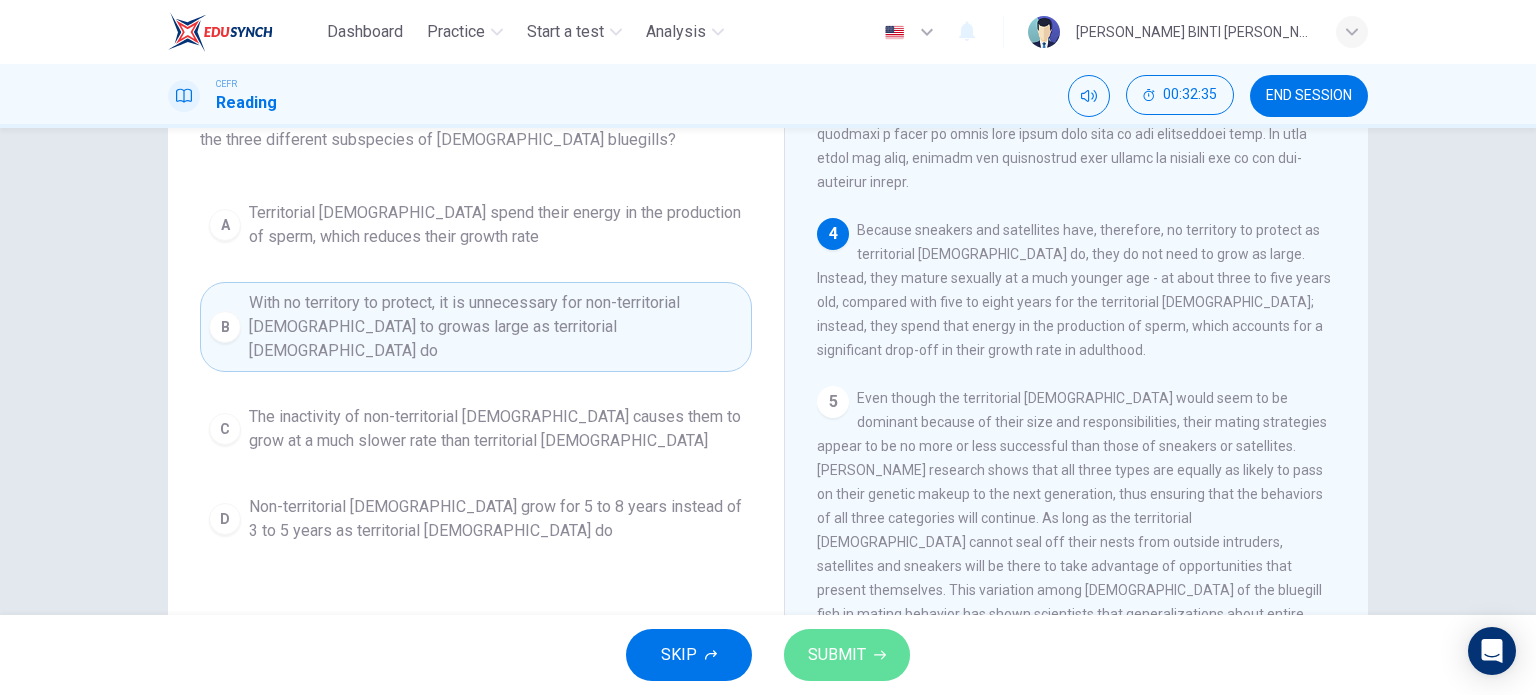 click on "SUBMIT" at bounding box center [837, 655] 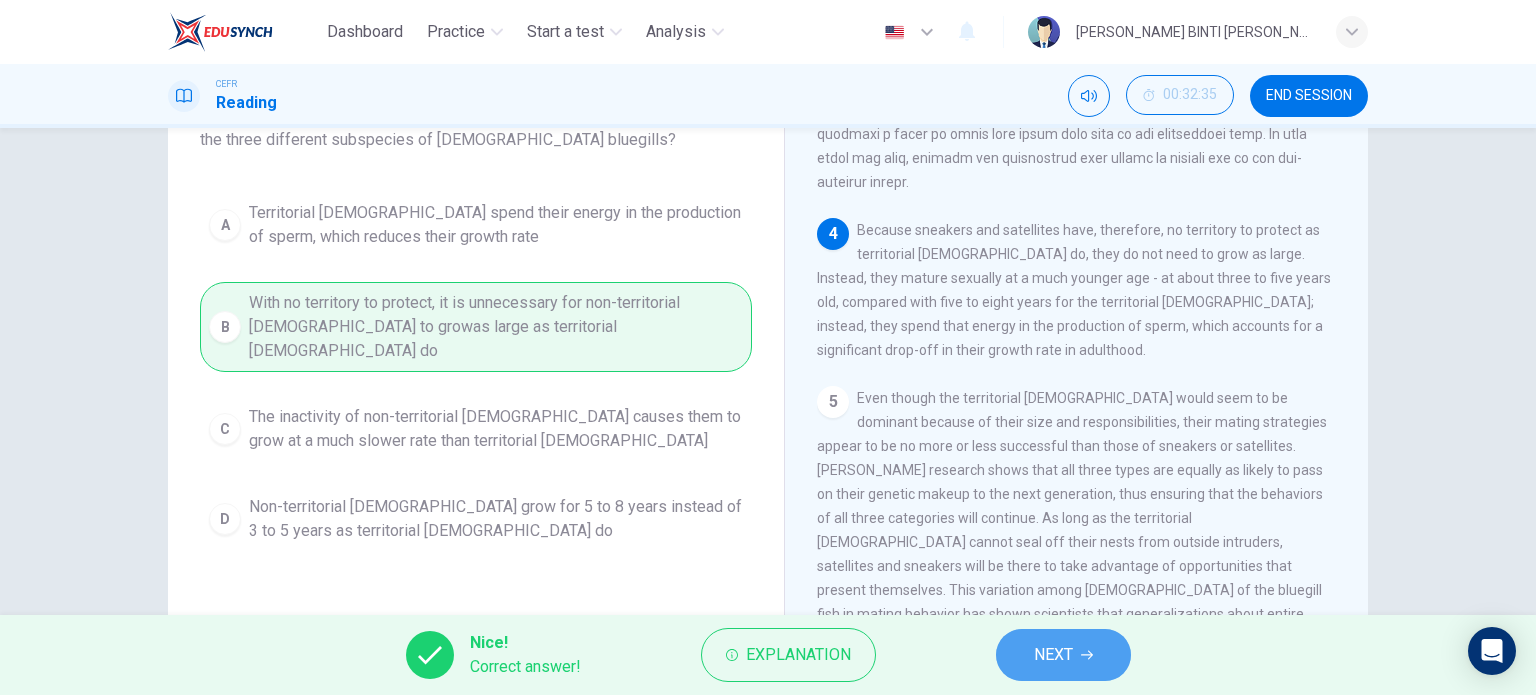 click on "NEXT" at bounding box center (1063, 655) 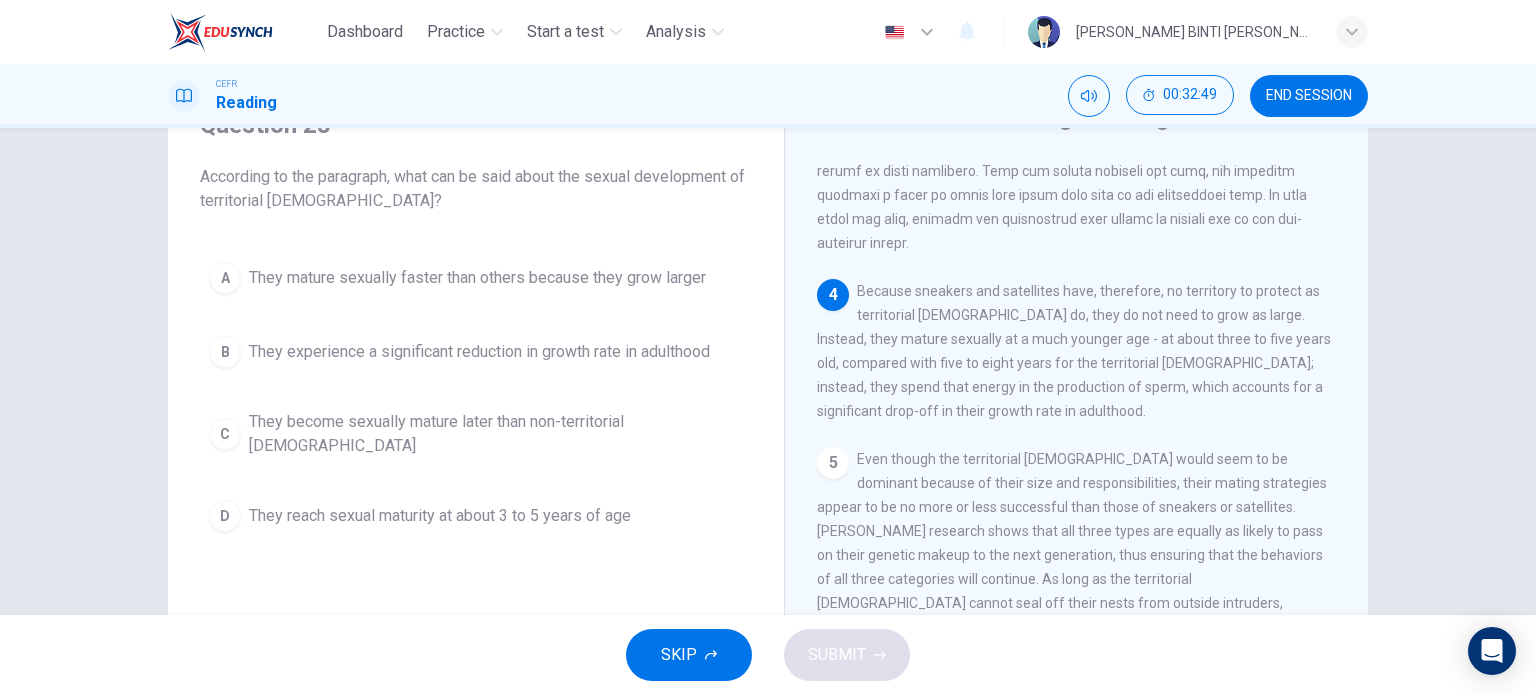 scroll, scrollTop: 100, scrollLeft: 0, axis: vertical 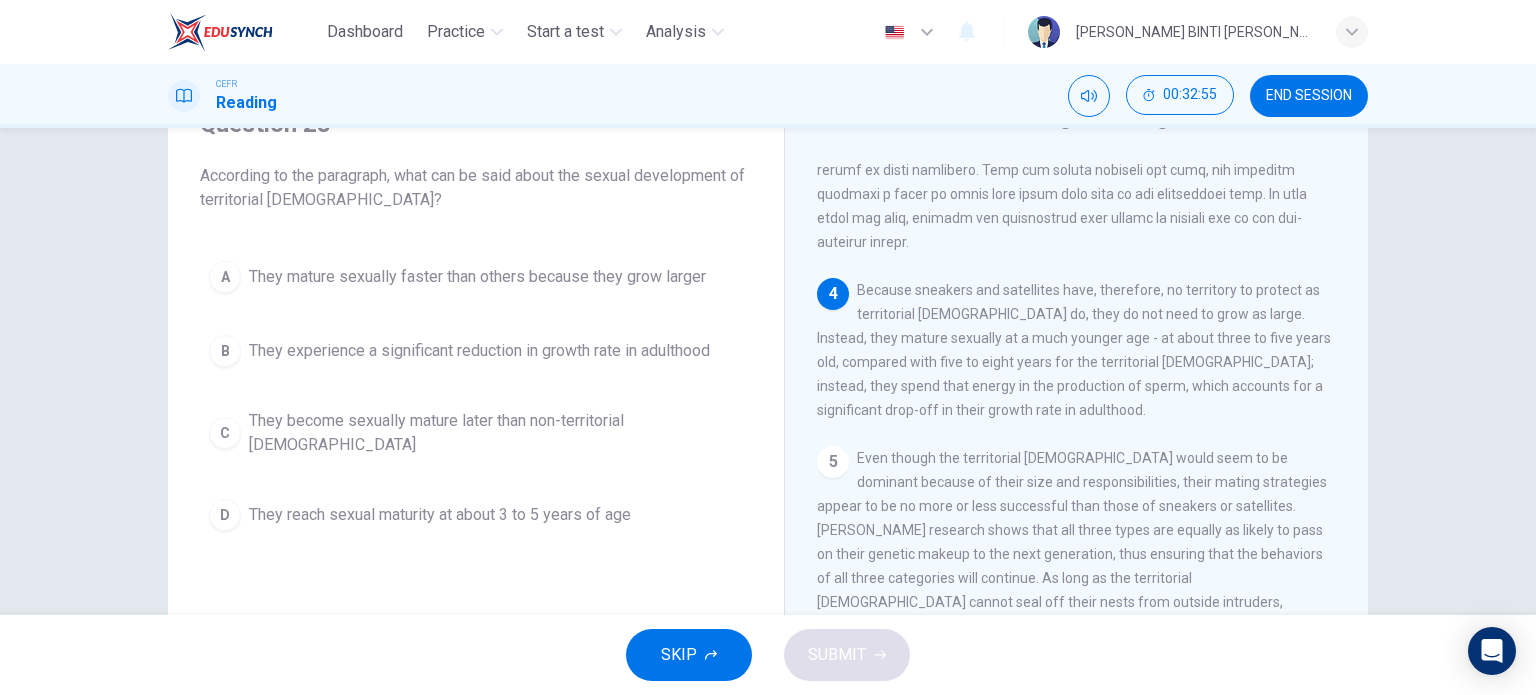 click on "They become sexually mature later than non-territorial [DEMOGRAPHIC_DATA]" at bounding box center (496, 433) 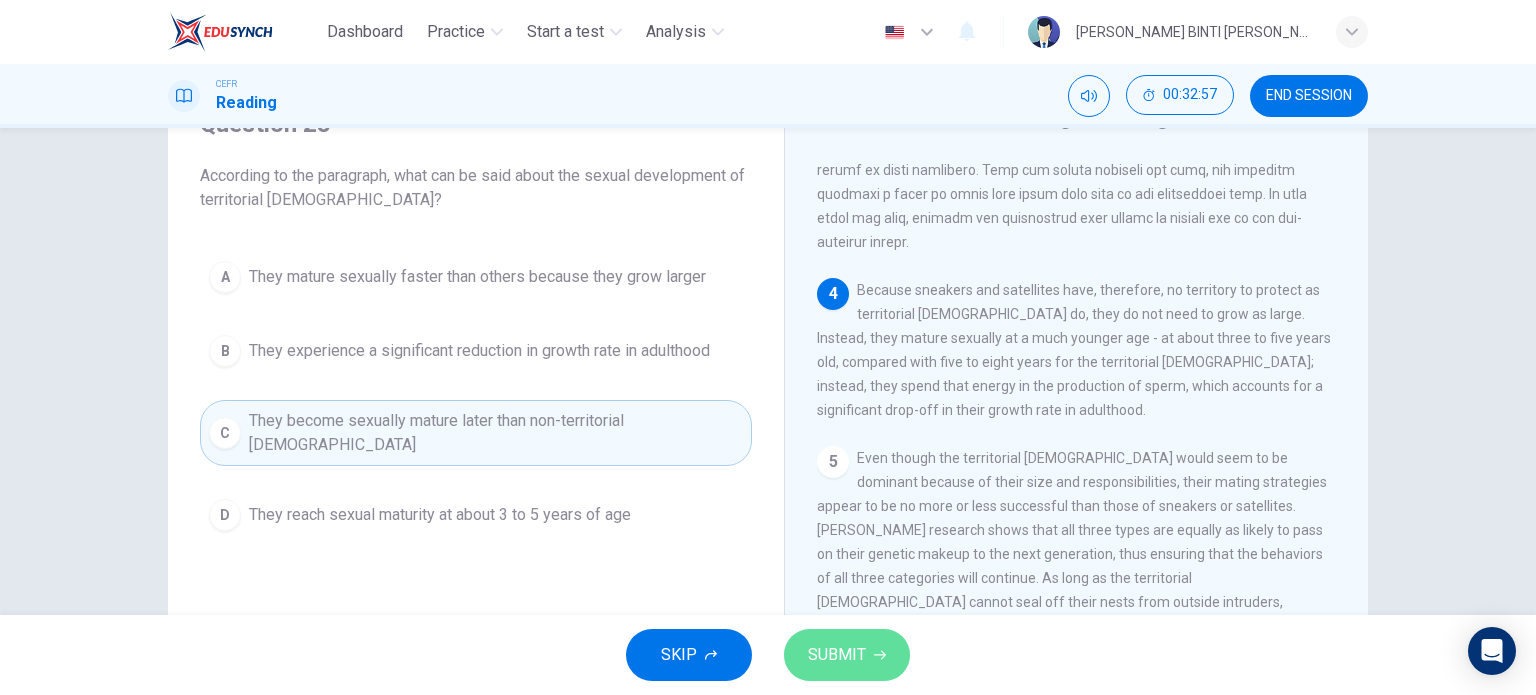 click on "SUBMIT" at bounding box center (837, 655) 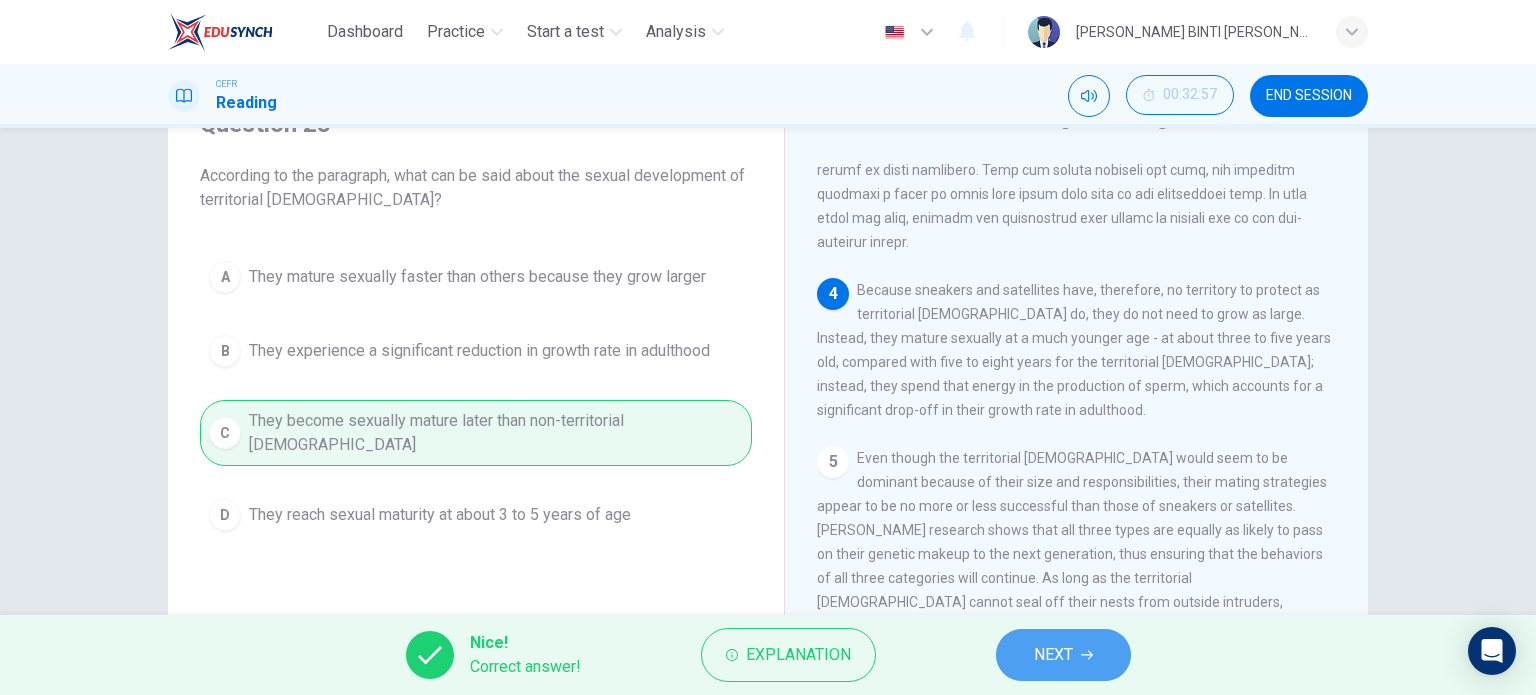 click on "NEXT" at bounding box center [1063, 655] 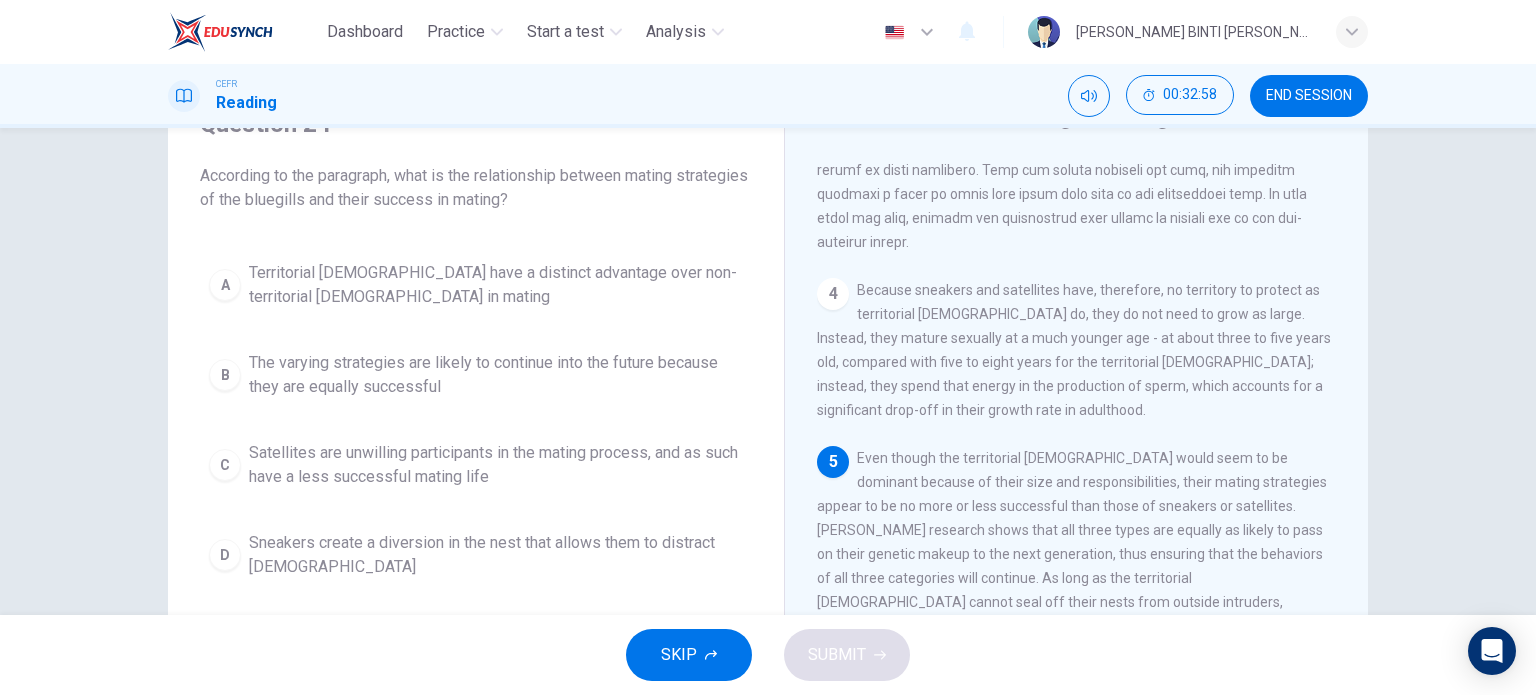 scroll, scrollTop: 1024, scrollLeft: 0, axis: vertical 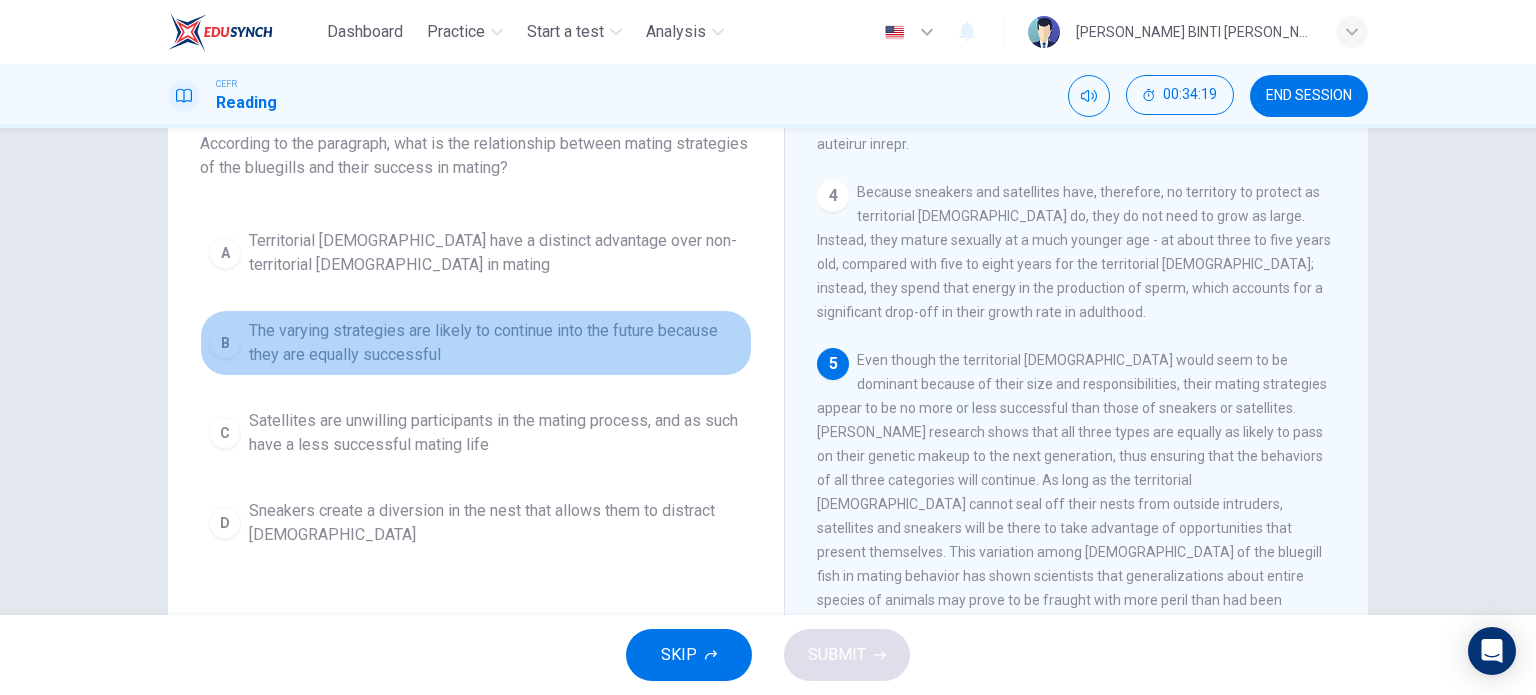 click on "The varying strategies are likely to continue into the future because they are equally successful" at bounding box center (496, 343) 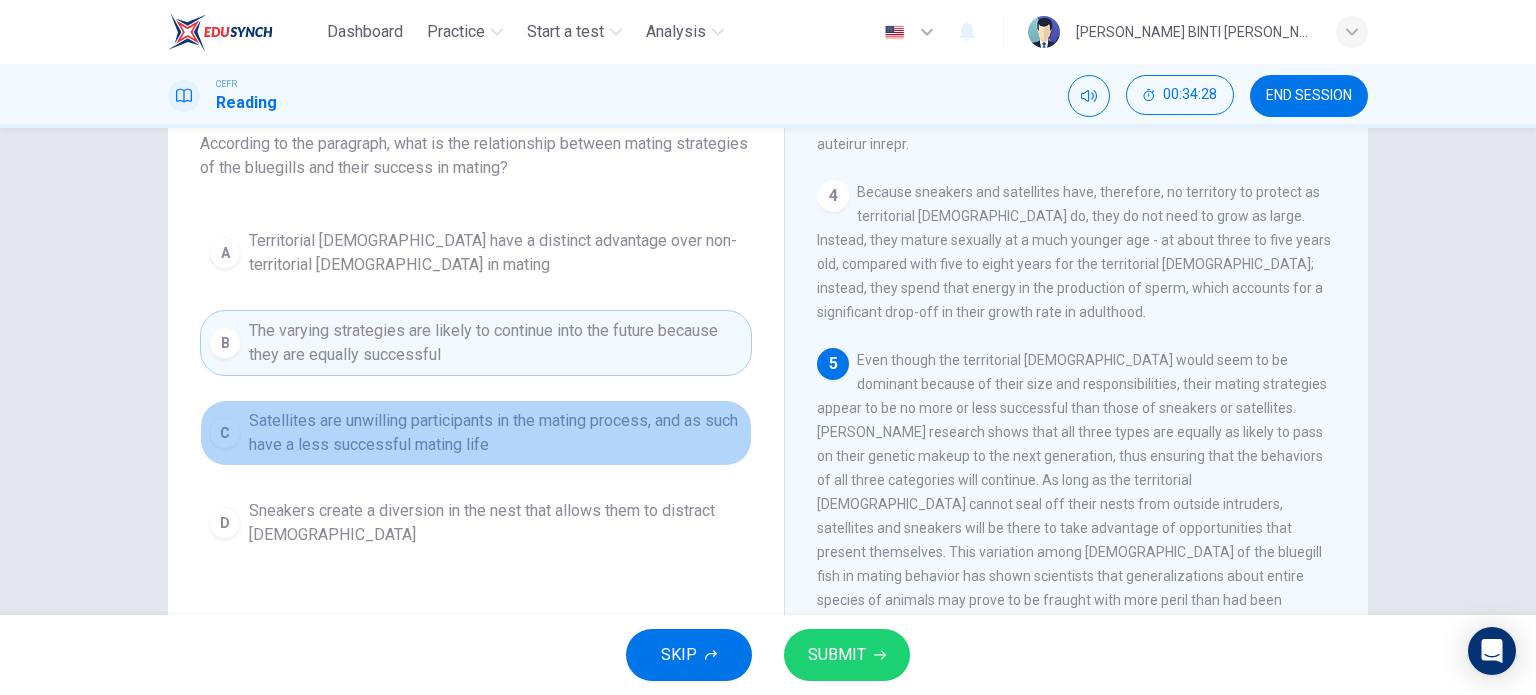click on "Satellites are unwilling participants in the mating process, and as such have a less successful mating life" at bounding box center (496, 433) 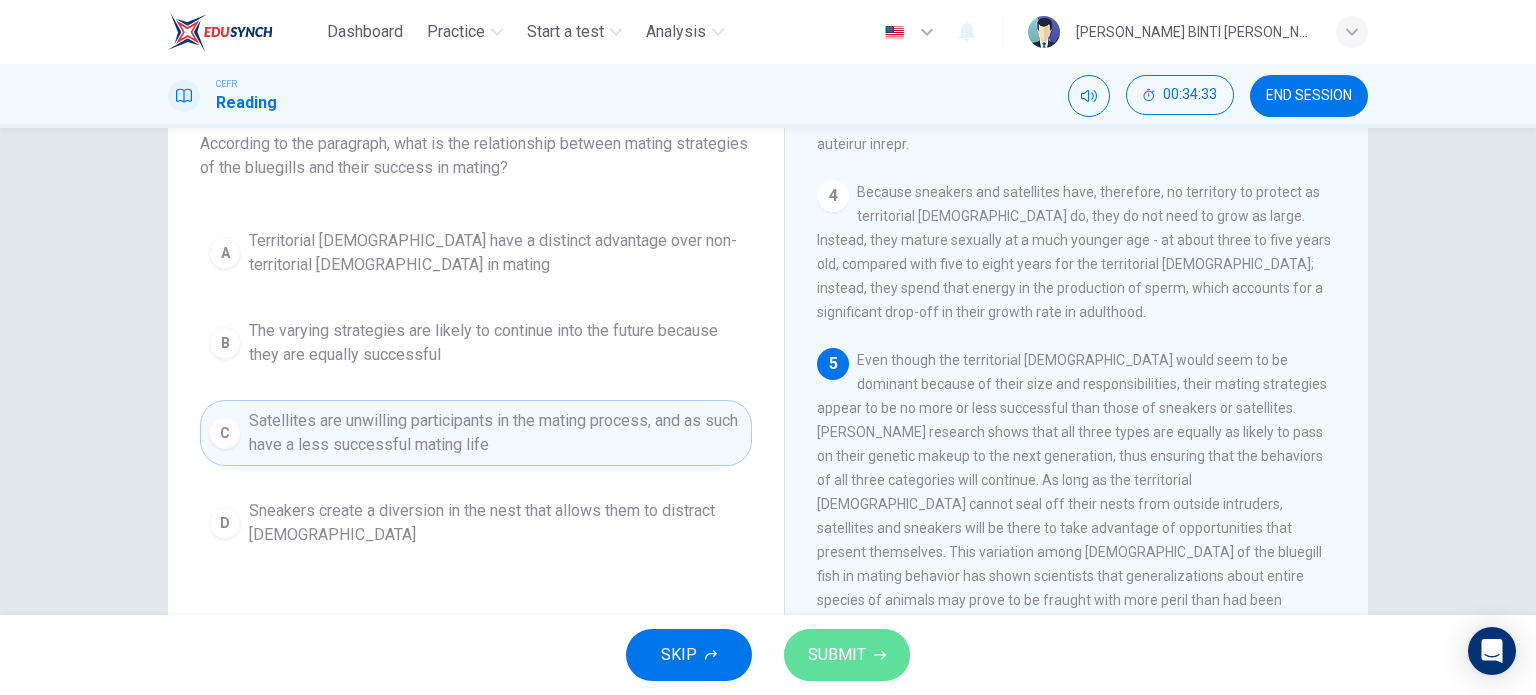 click on "SUBMIT" at bounding box center [847, 655] 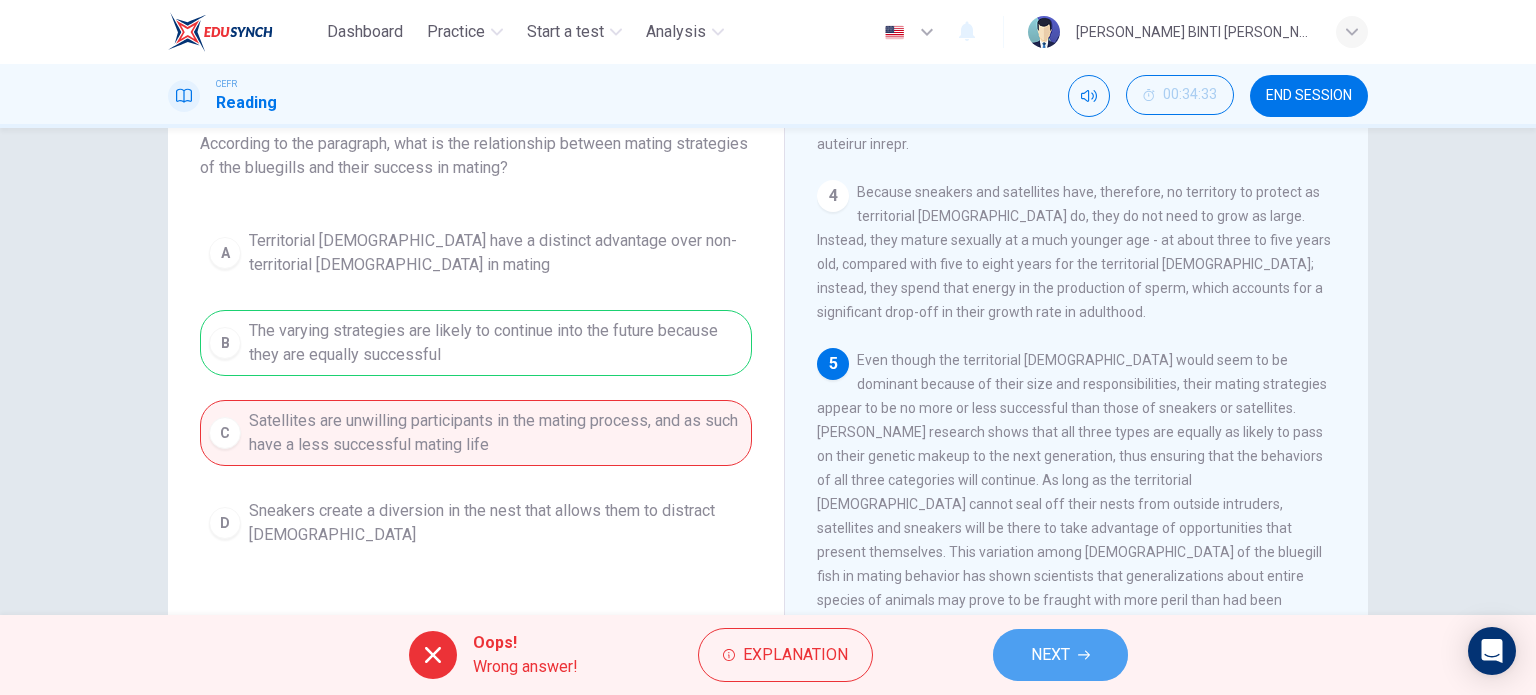 click on "NEXT" at bounding box center [1050, 655] 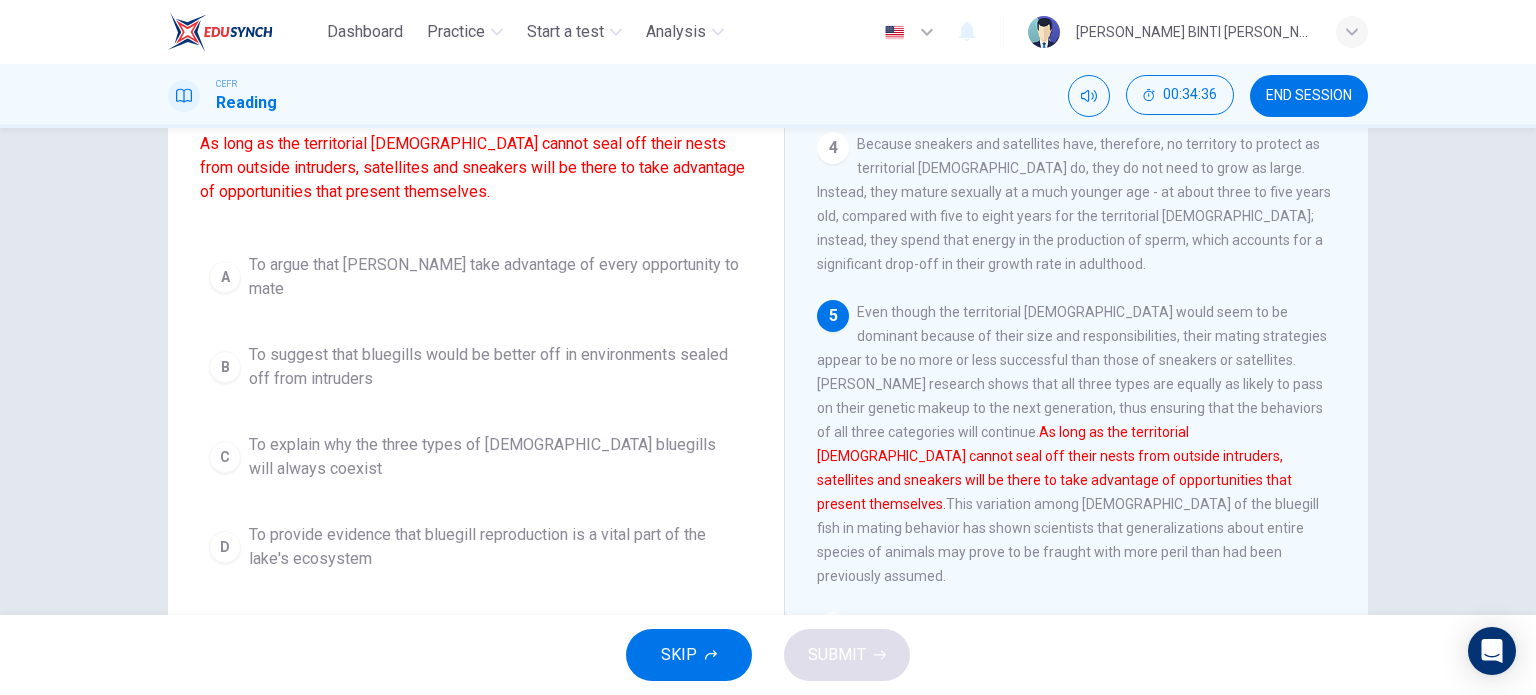 scroll, scrollTop: 180, scrollLeft: 0, axis: vertical 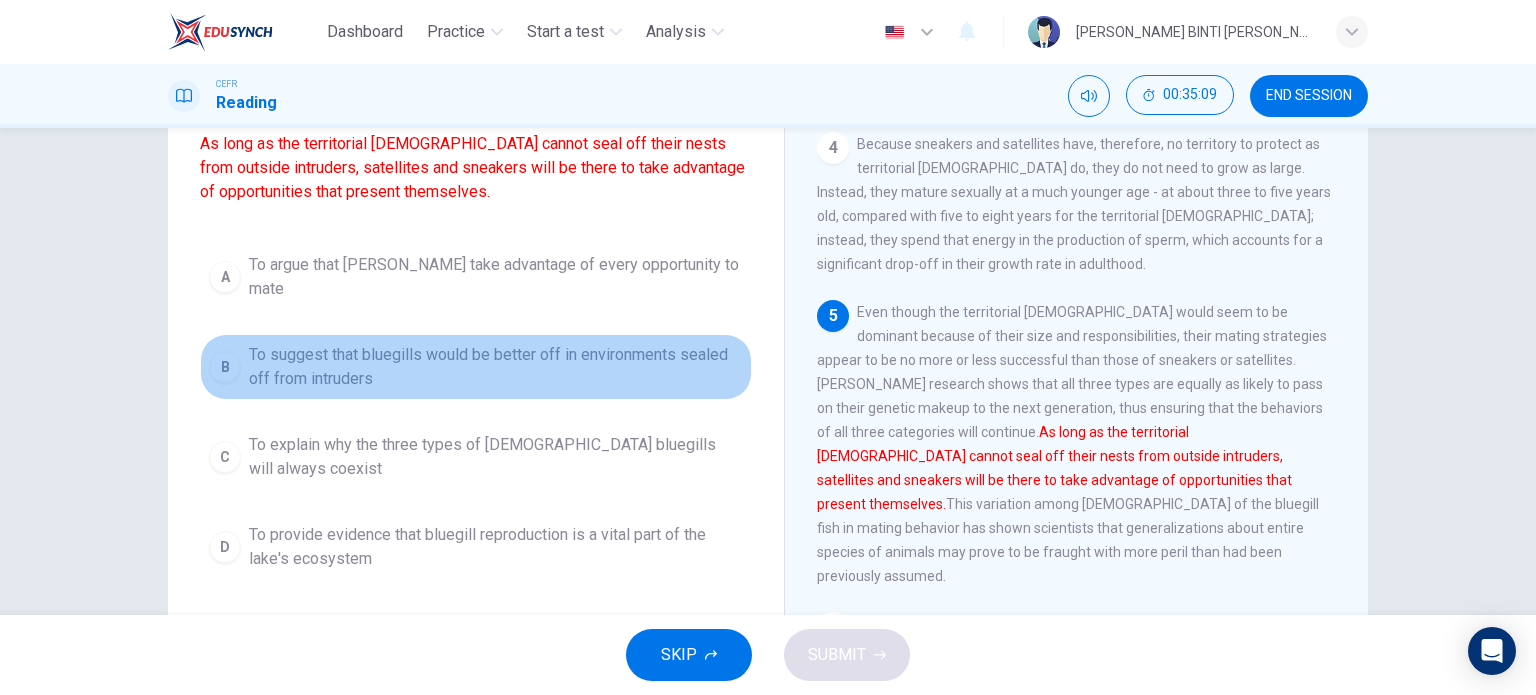 click on "To suggest that bluegills would be better off in environments sealed off from intruders" at bounding box center [496, 367] 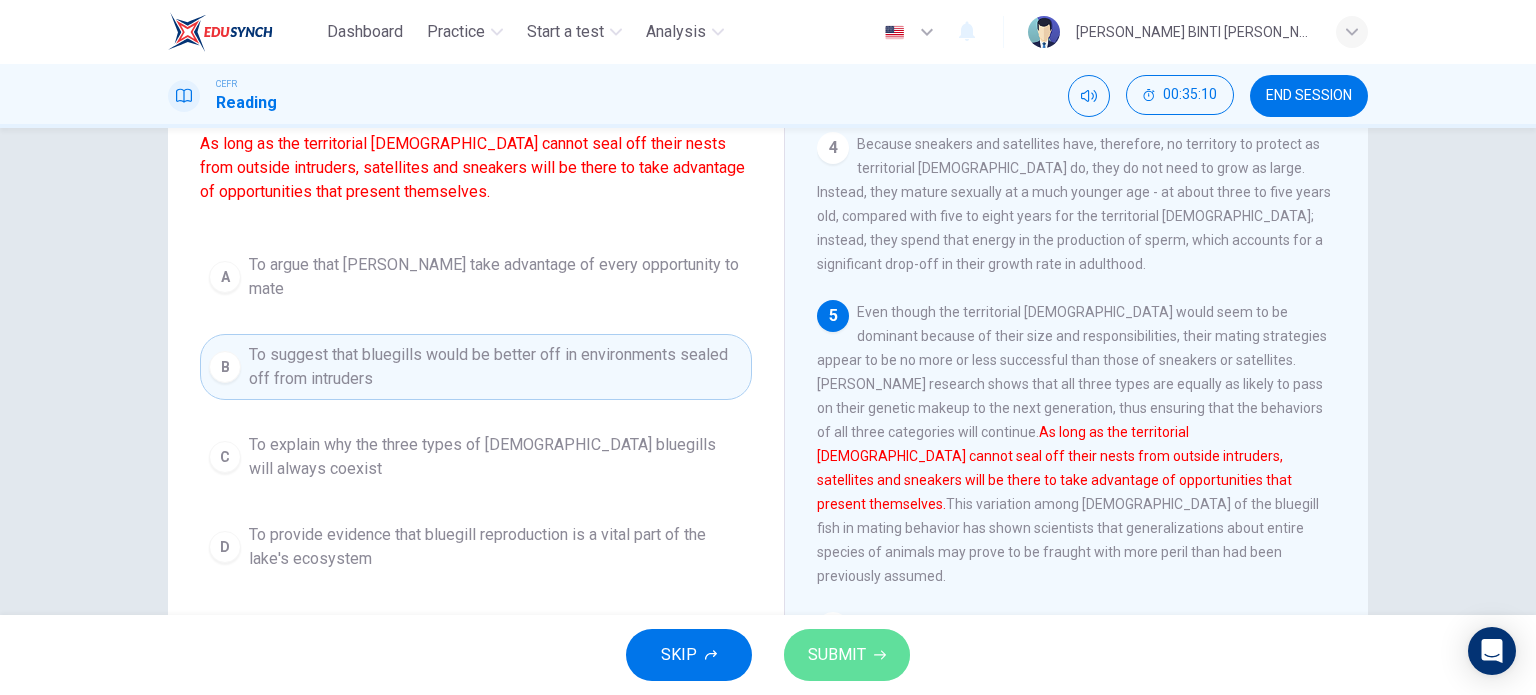 click on "SUBMIT" at bounding box center (847, 655) 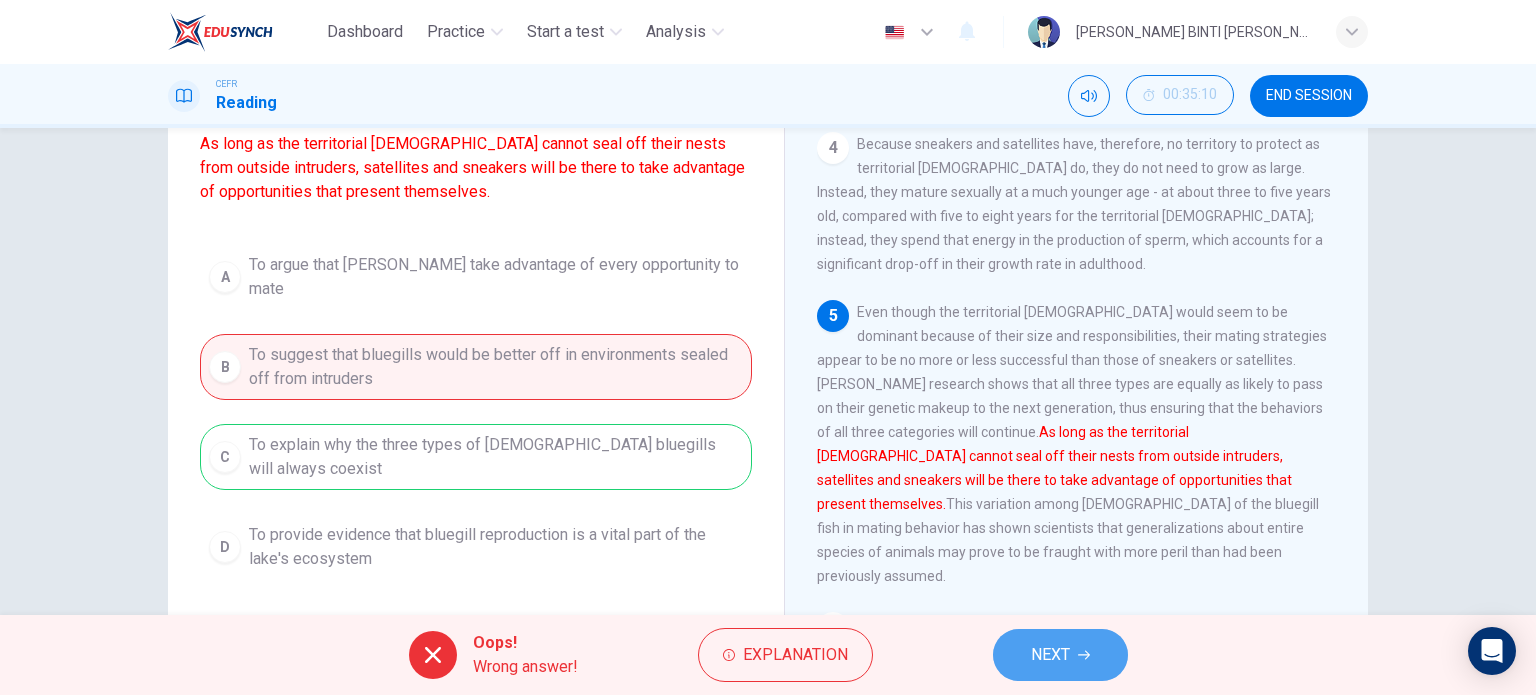 click on "NEXT" at bounding box center [1050, 655] 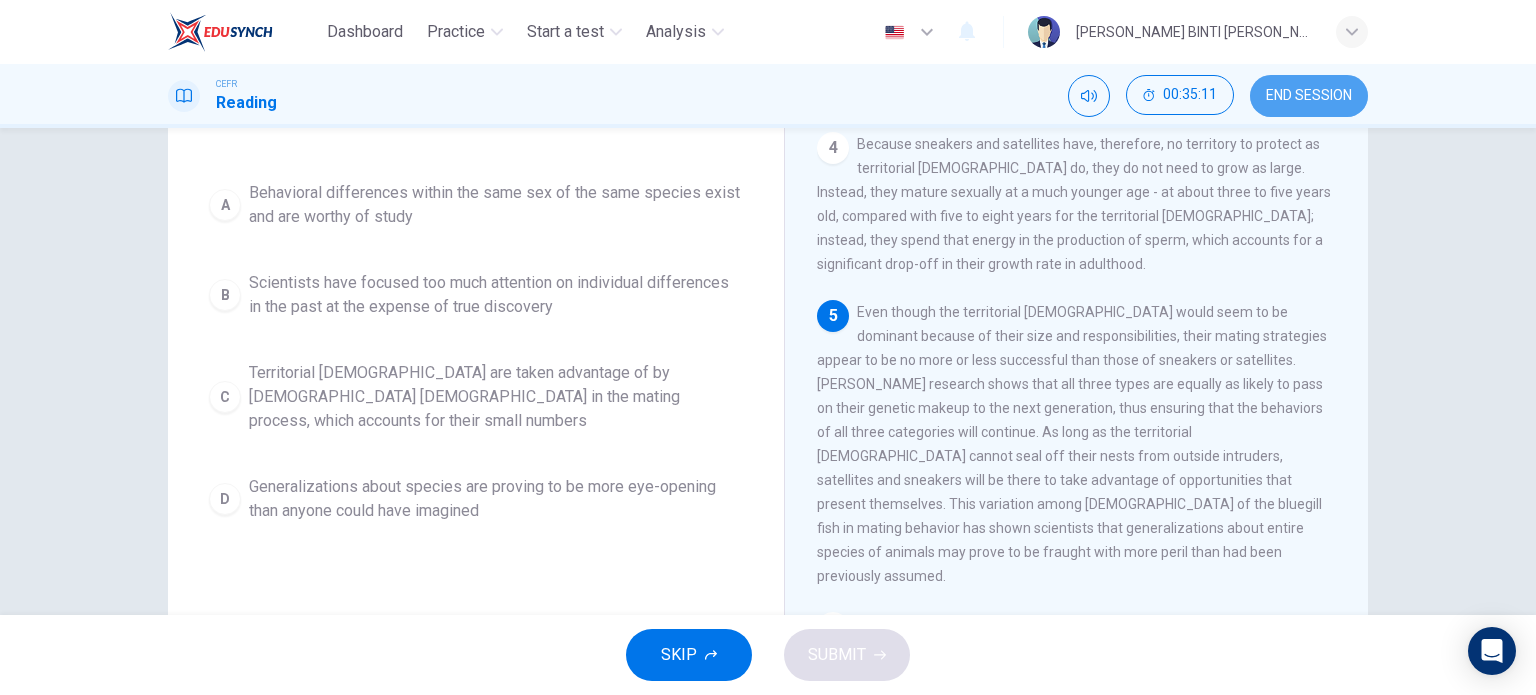 click on "END SESSION" at bounding box center [1309, 96] 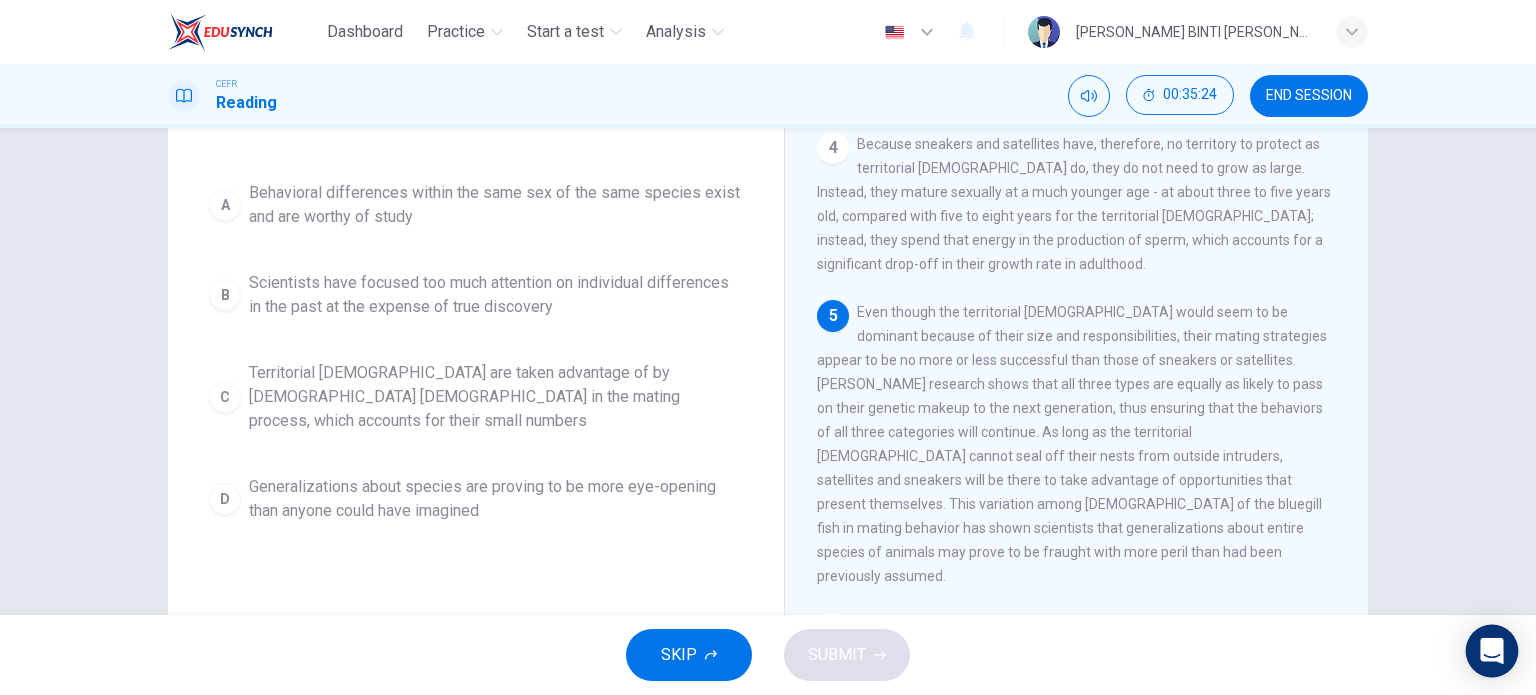 click at bounding box center [1492, 651] 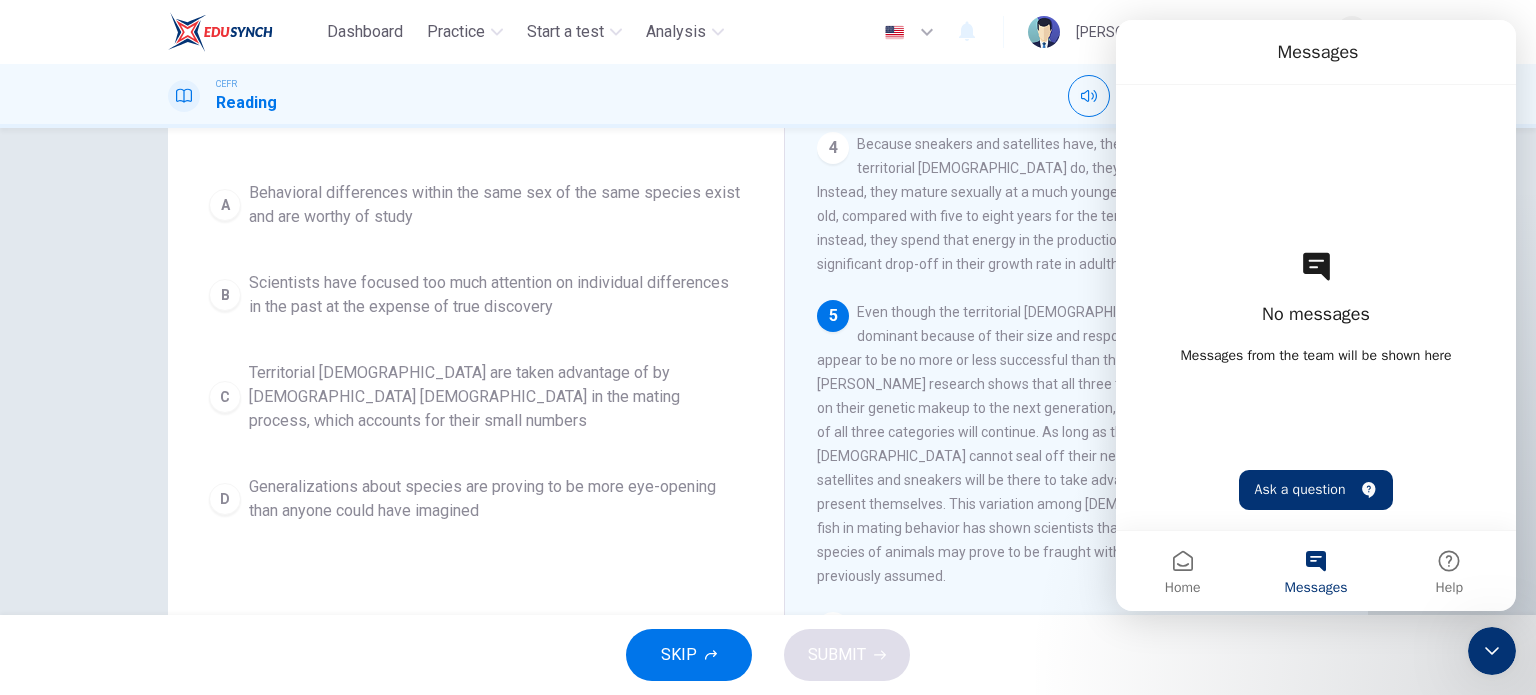 scroll, scrollTop: 0, scrollLeft: 0, axis: both 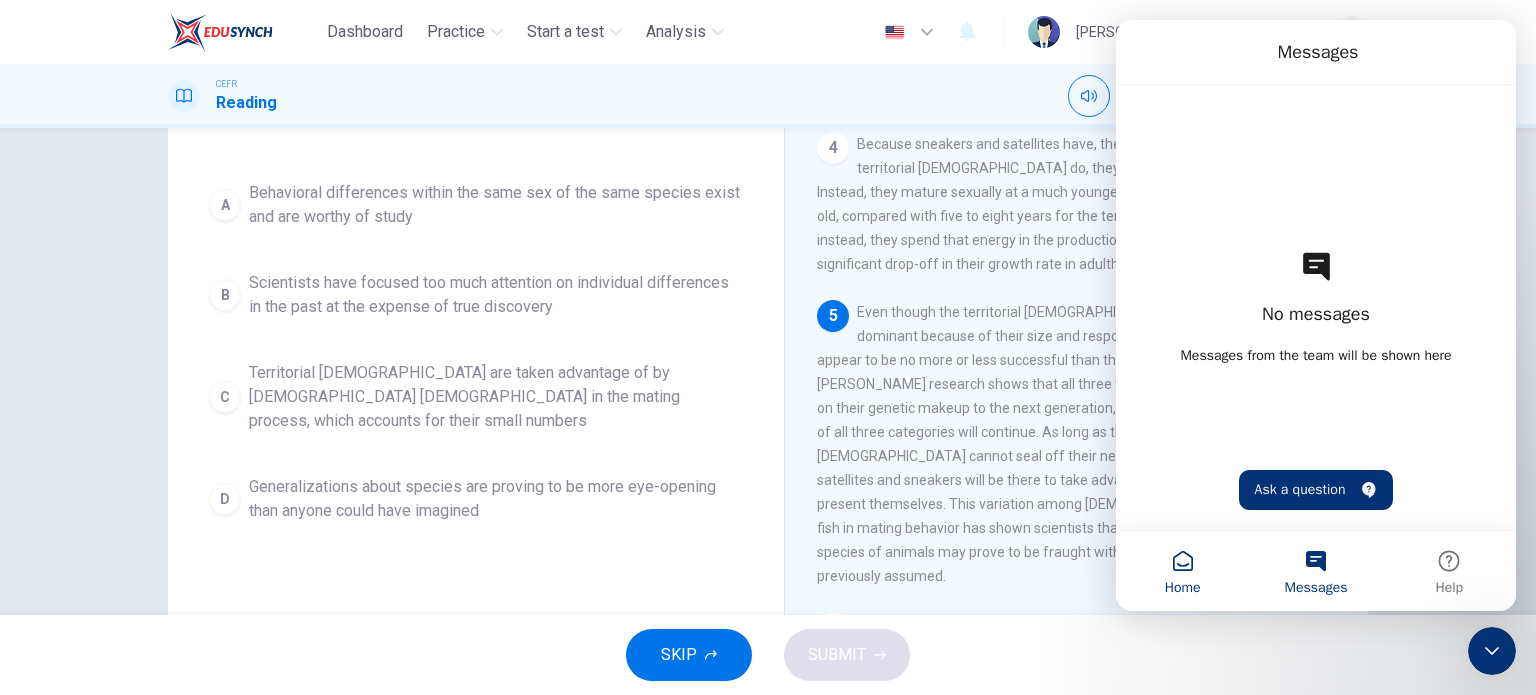 click on "Home" at bounding box center [1182, 571] 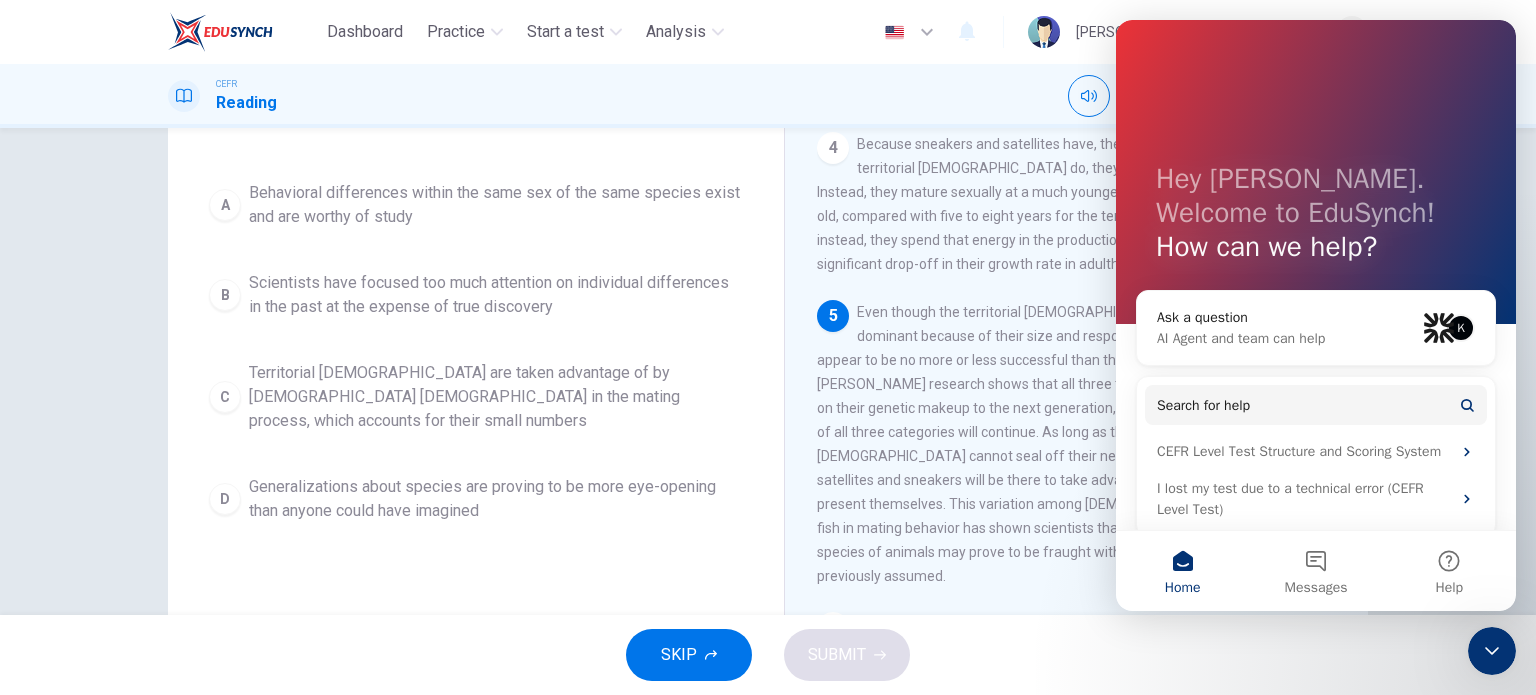 click 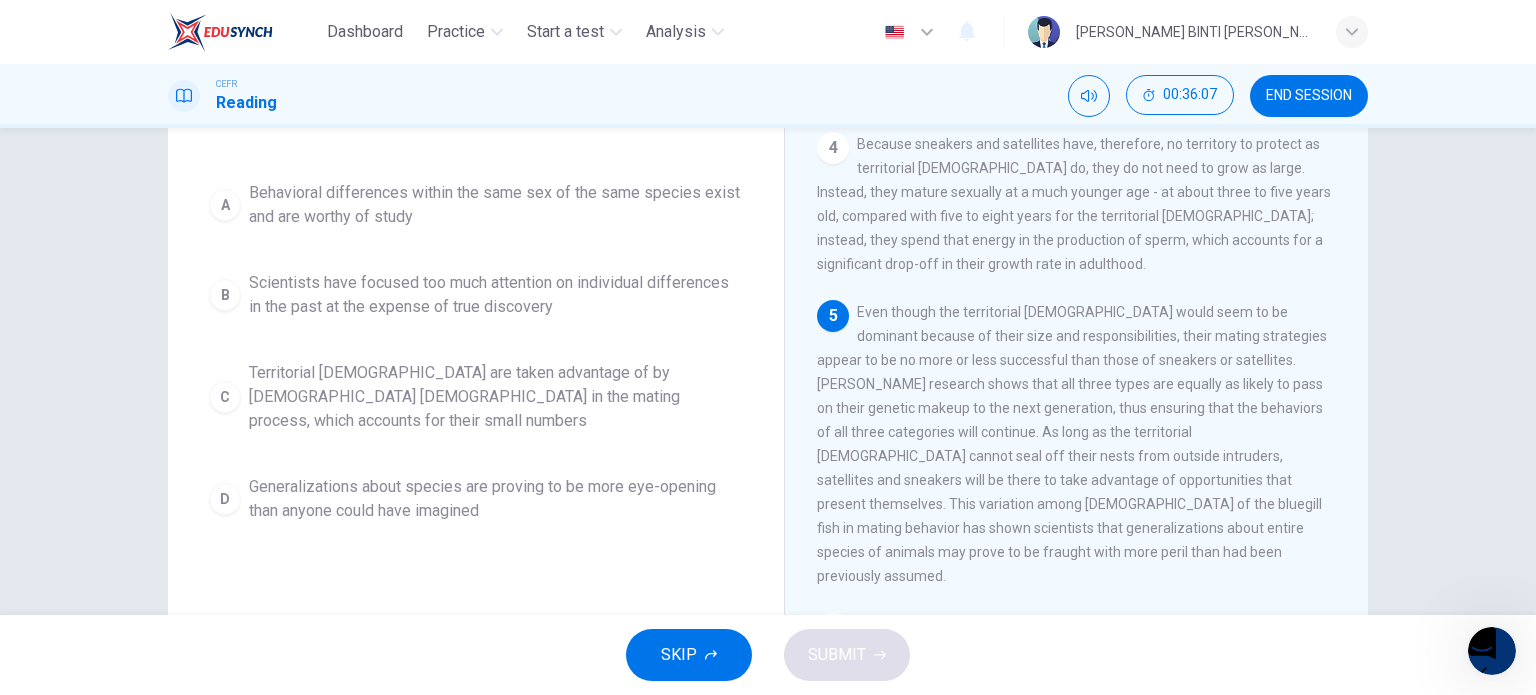 scroll, scrollTop: 0, scrollLeft: 0, axis: both 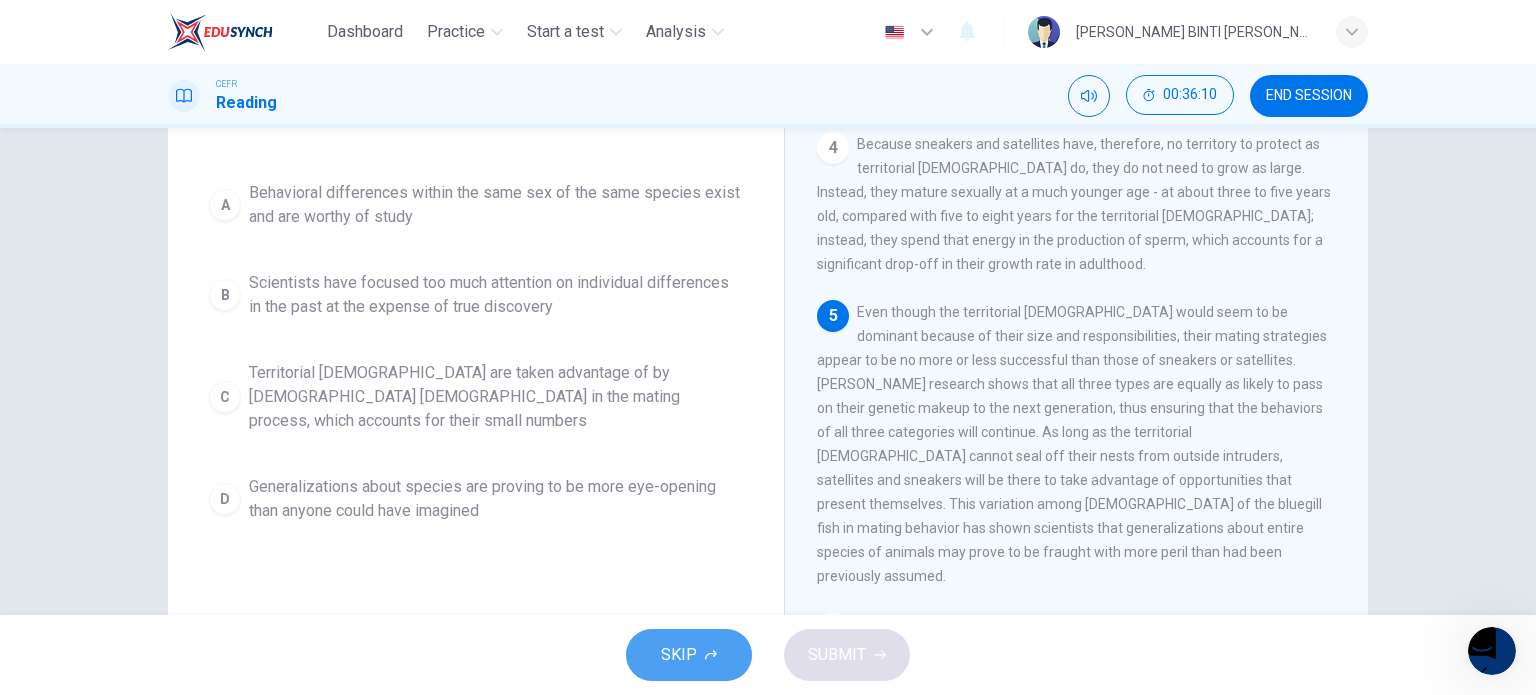 click on "SKIP" at bounding box center [689, 655] 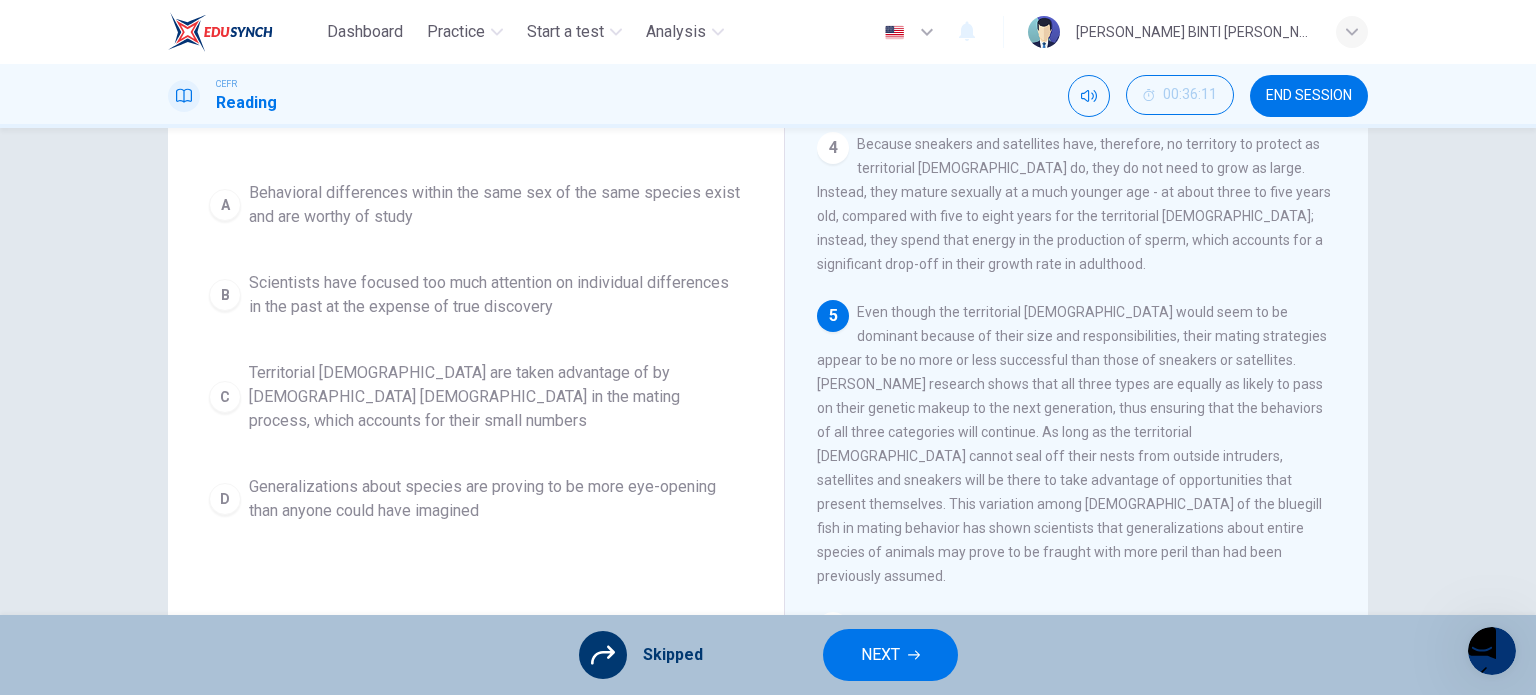 click on "Skipped" at bounding box center [641, 655] 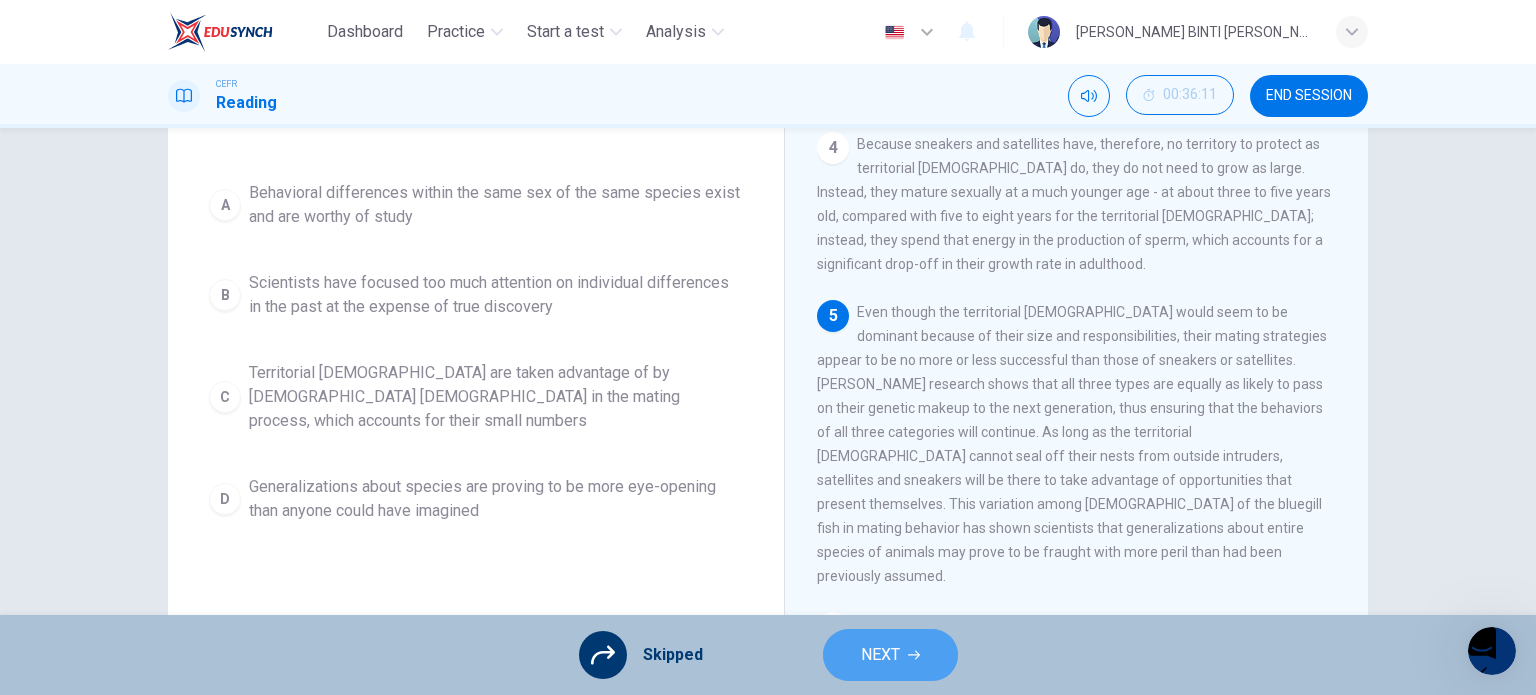 click on "NEXT" at bounding box center (880, 655) 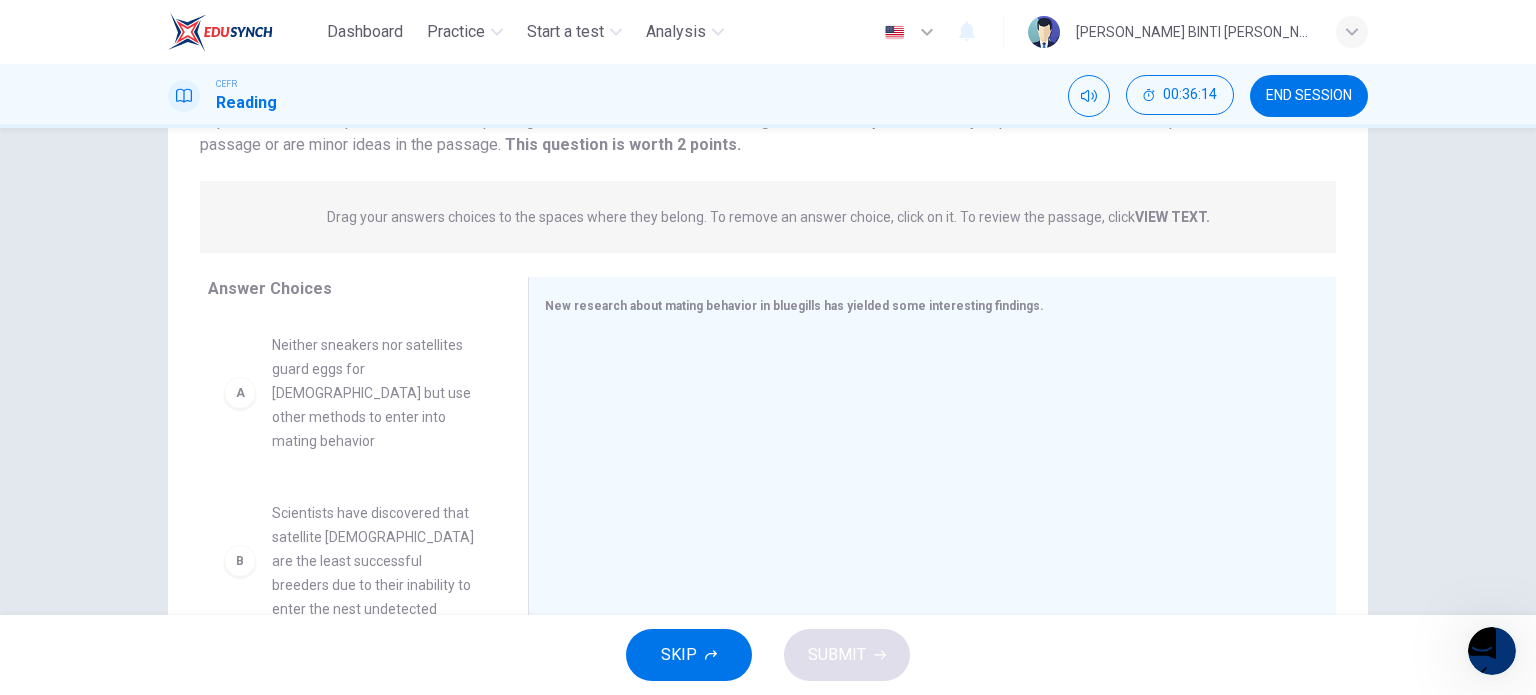 scroll, scrollTop: 288, scrollLeft: 0, axis: vertical 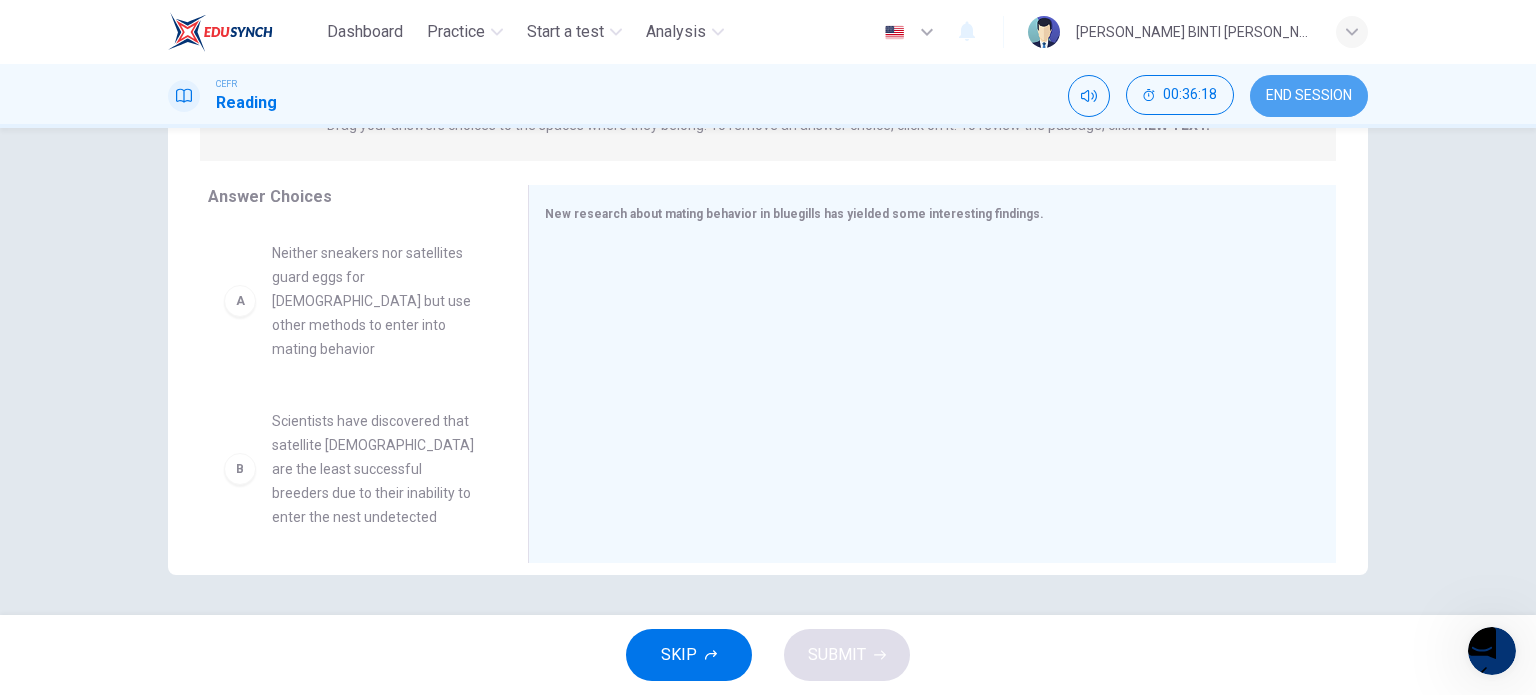 click on "END SESSION" at bounding box center [1309, 96] 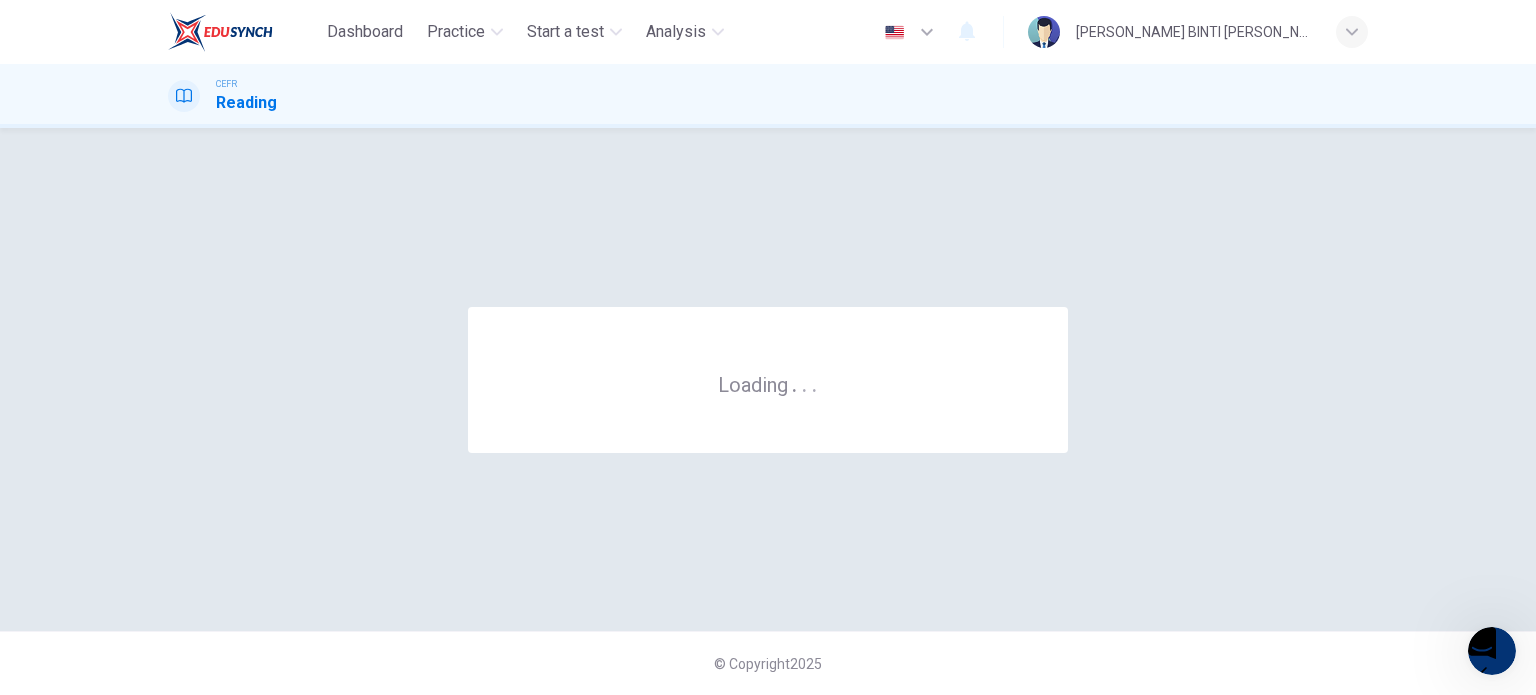 scroll, scrollTop: 0, scrollLeft: 0, axis: both 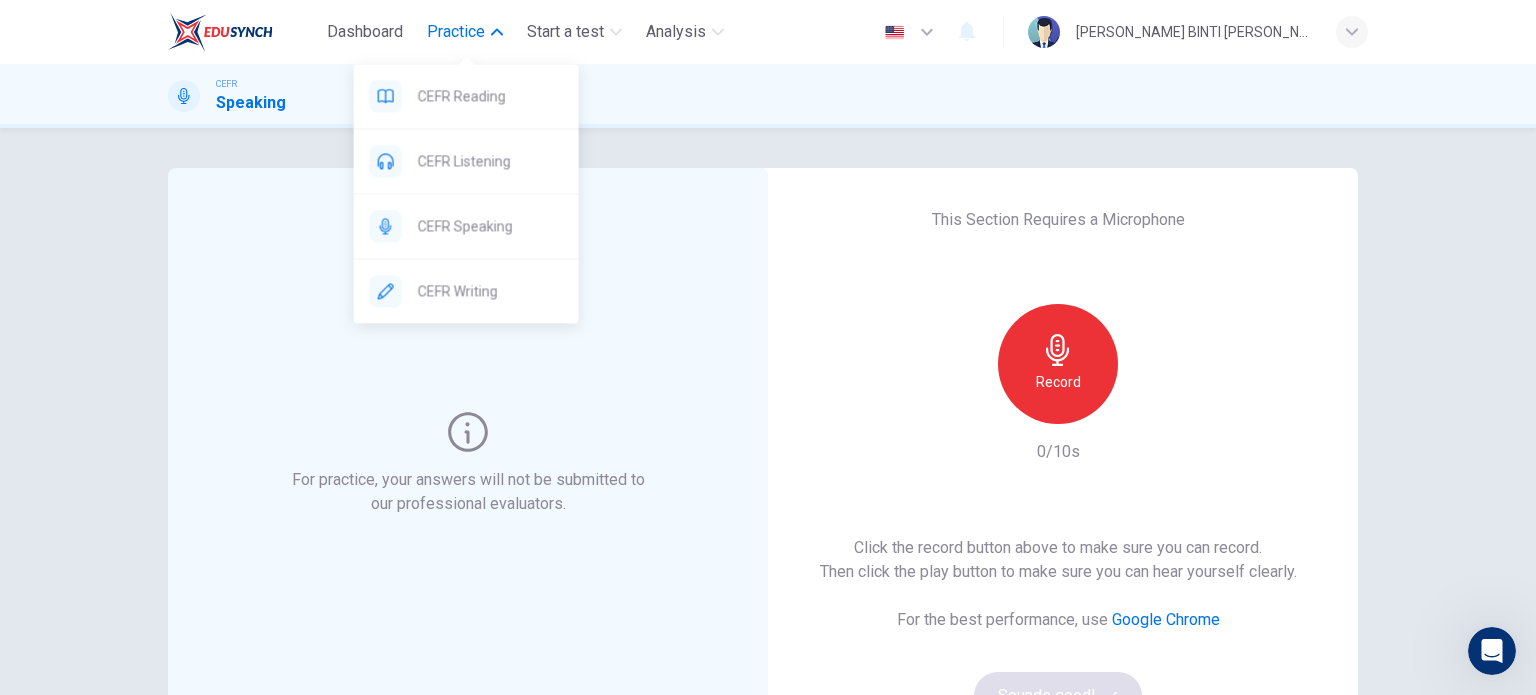 click on "Practice" at bounding box center [456, 32] 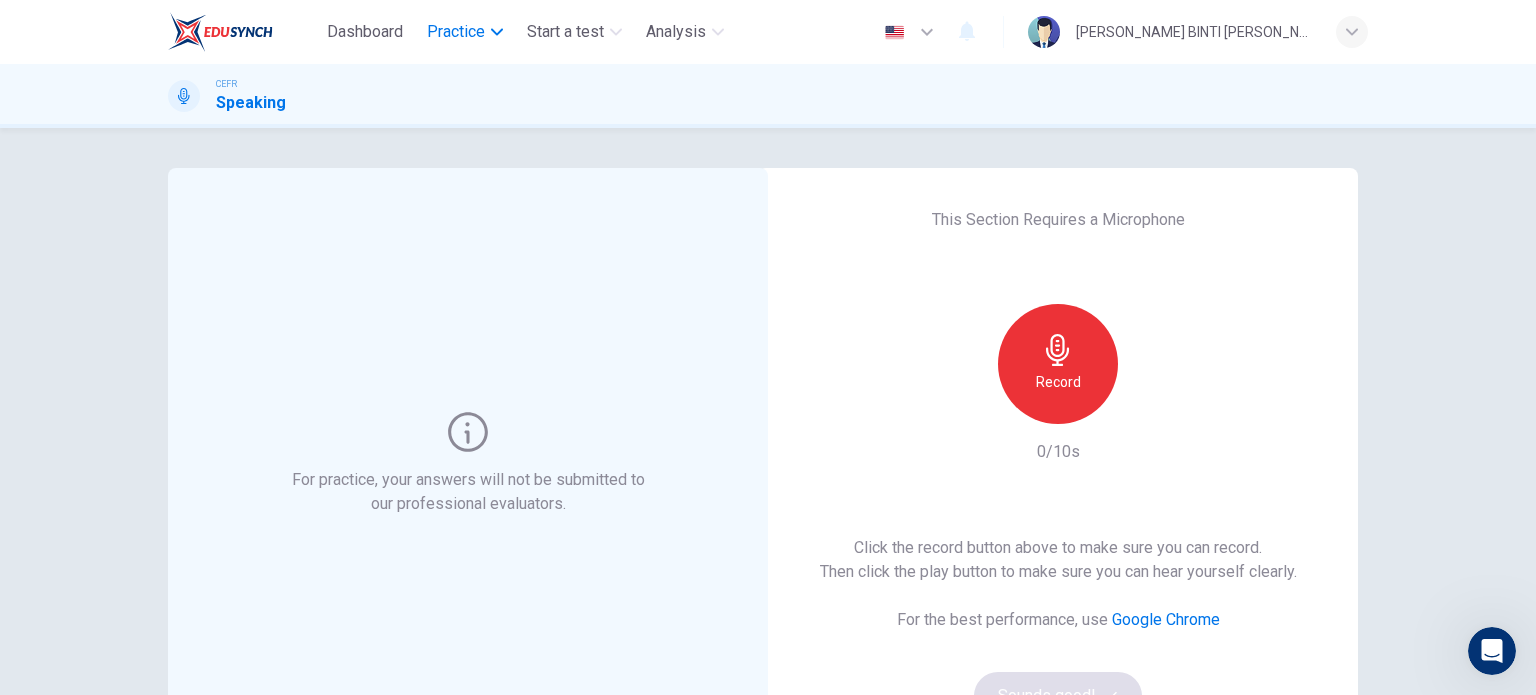 click on "Practice" at bounding box center [456, 32] 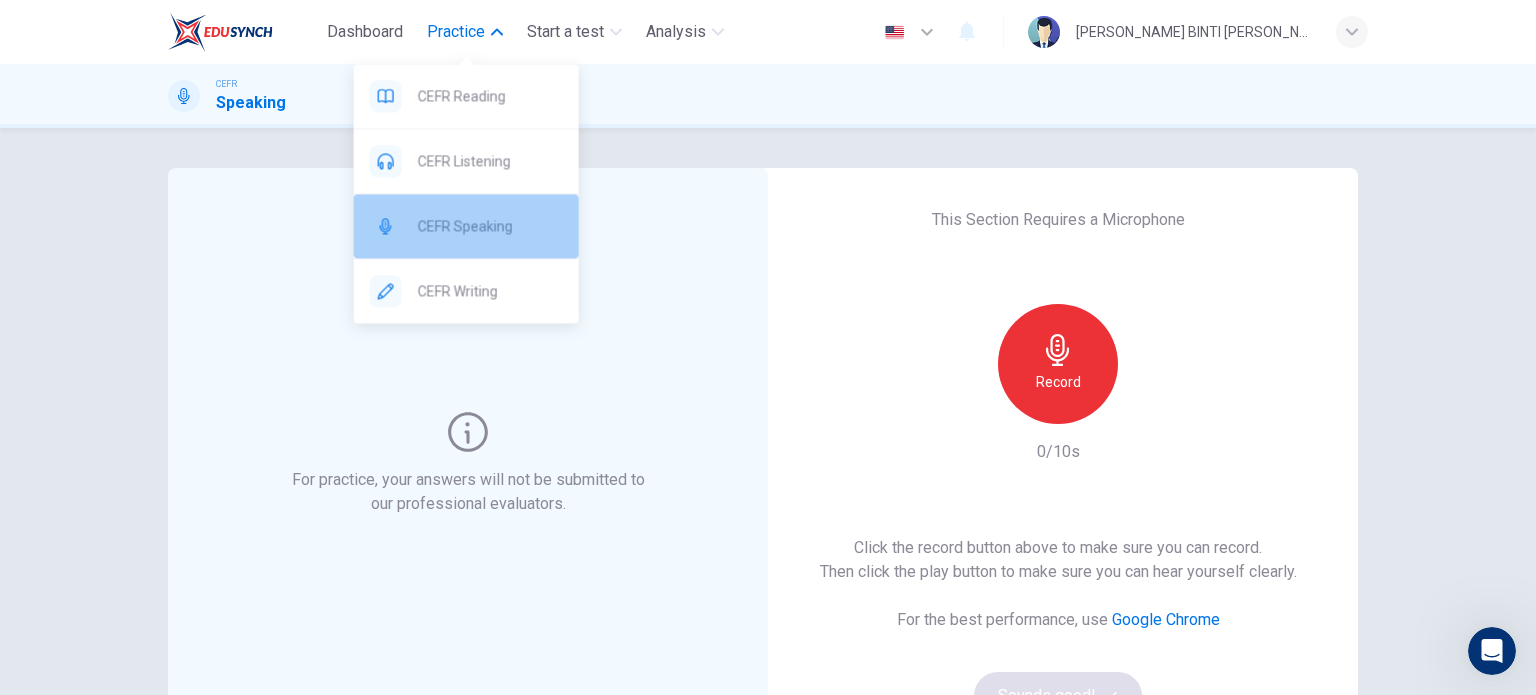 click on "CEFR Speaking" at bounding box center (490, 226) 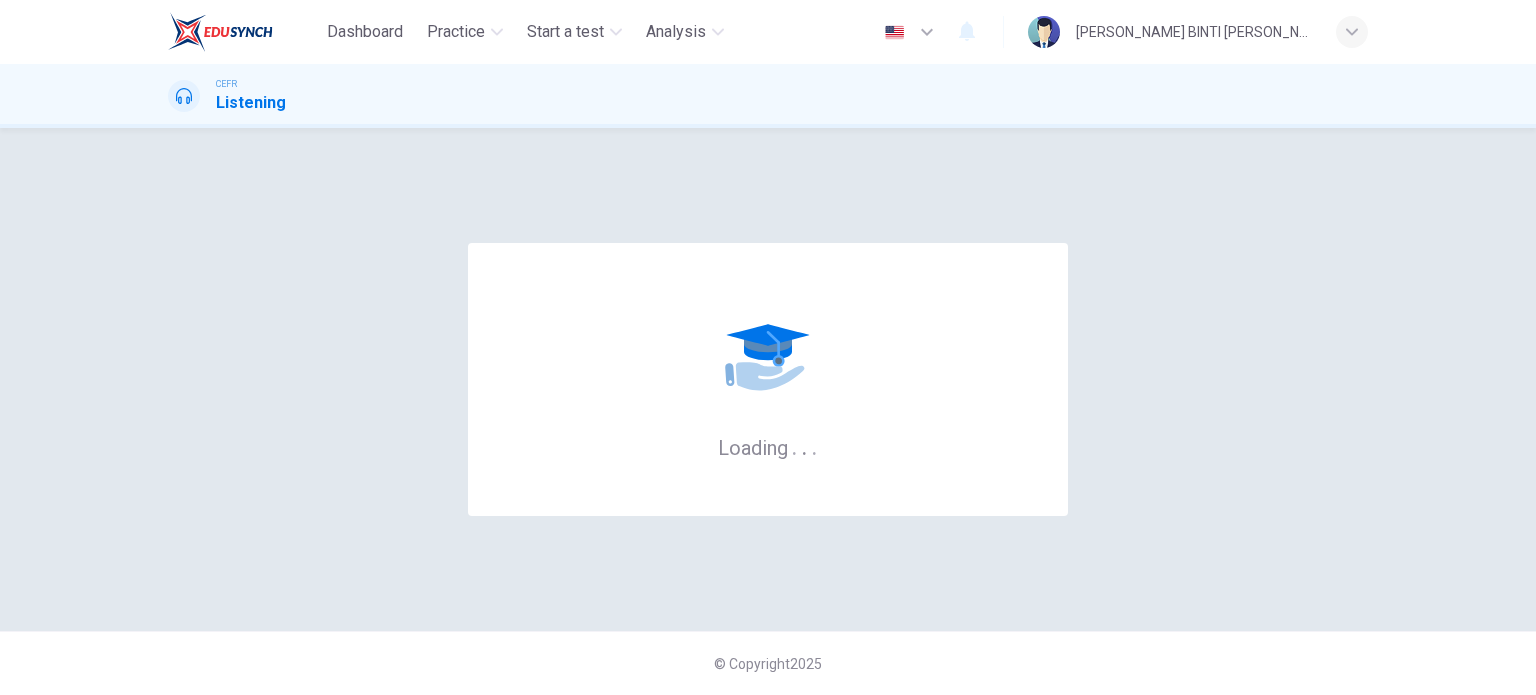 scroll, scrollTop: 0, scrollLeft: 0, axis: both 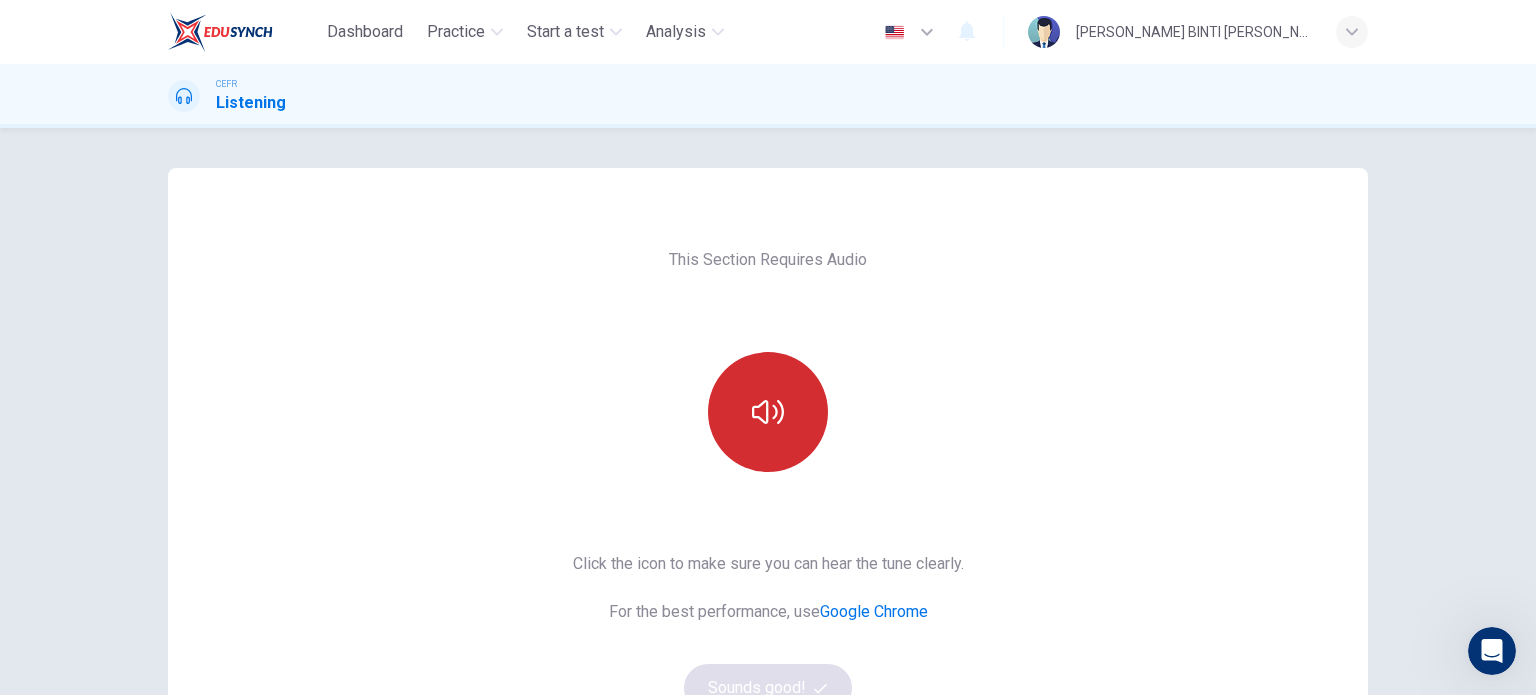 click at bounding box center [768, 412] 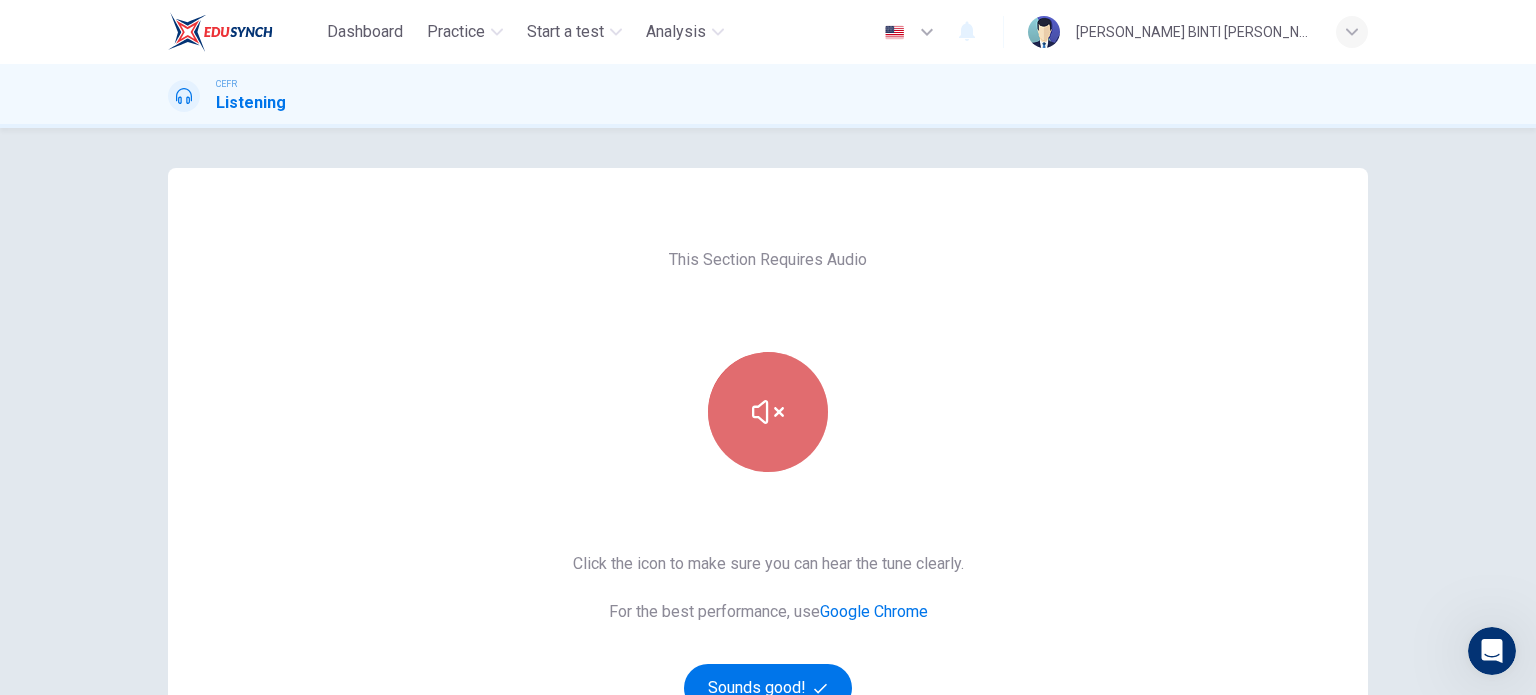 click at bounding box center [768, 412] 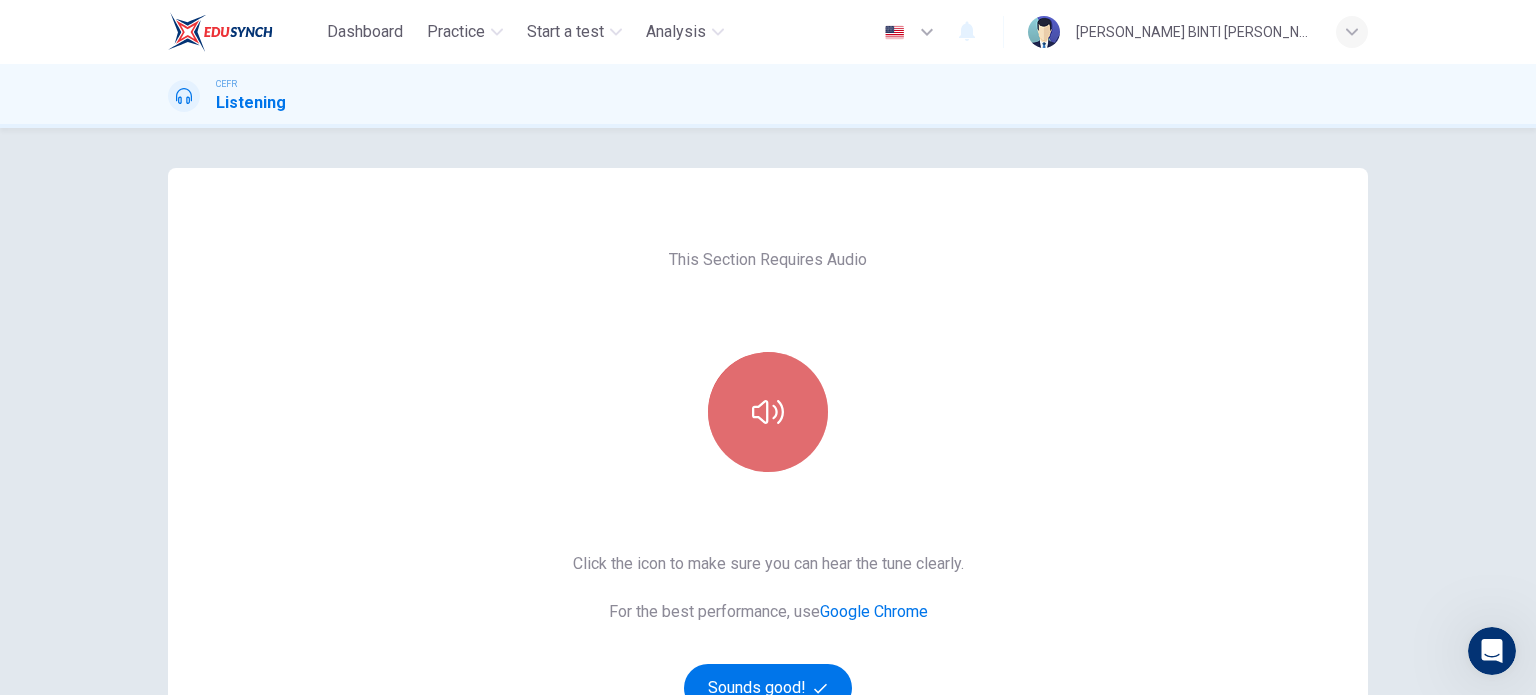 click at bounding box center (768, 412) 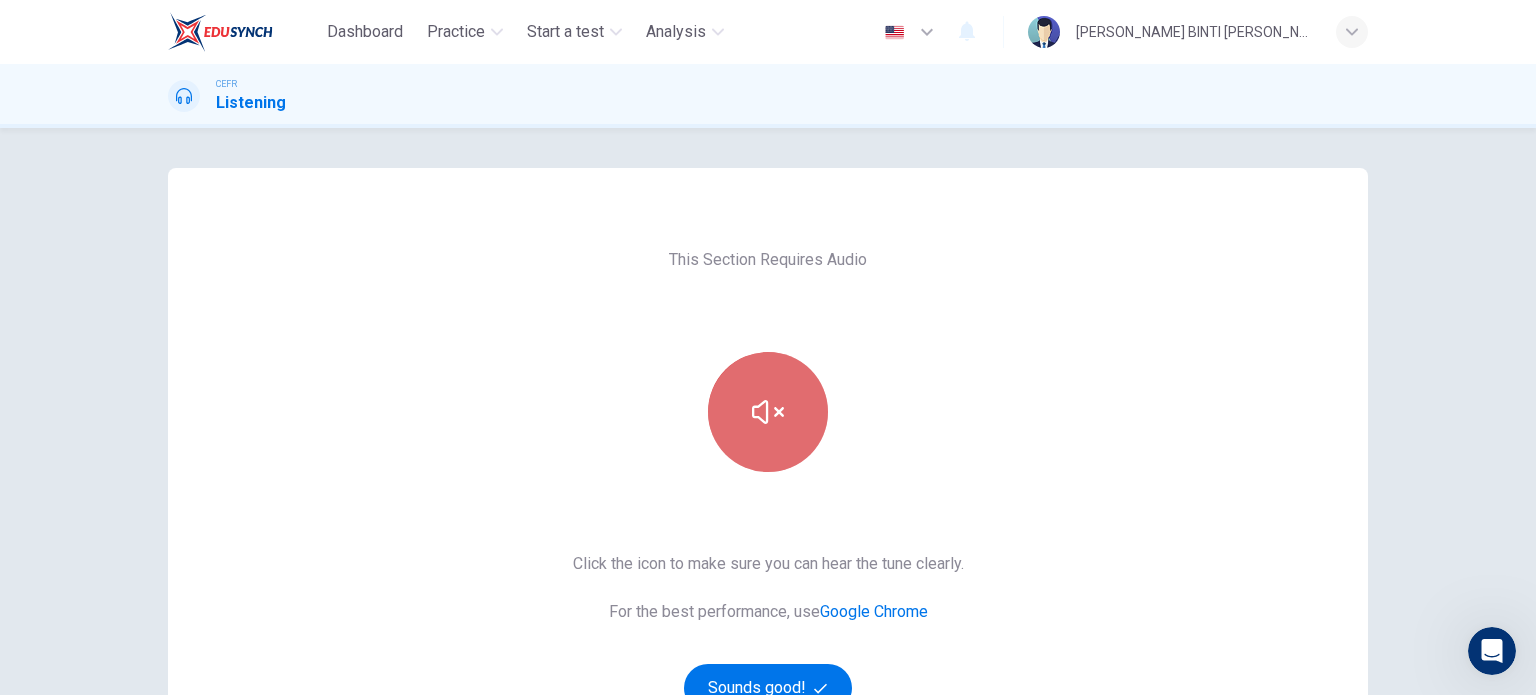 click at bounding box center [768, 412] 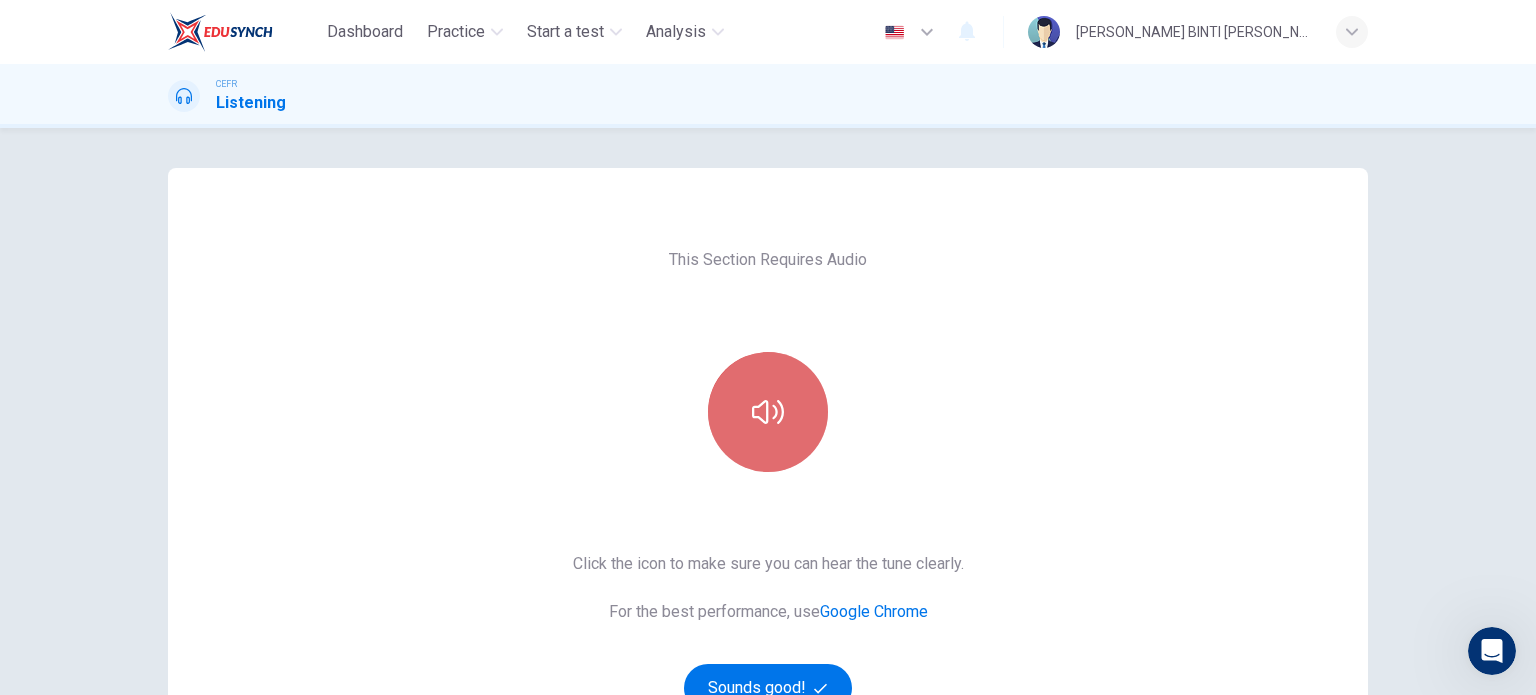 click at bounding box center [768, 412] 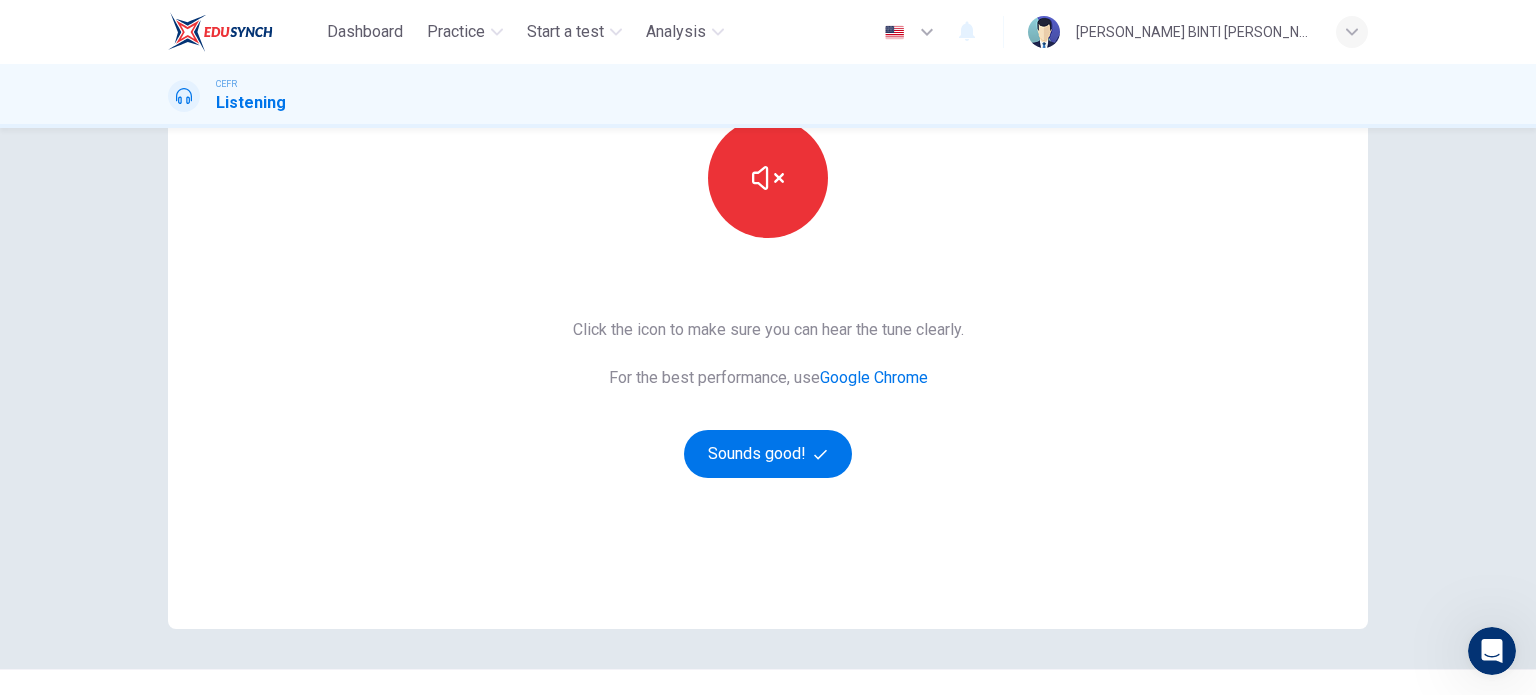 scroll, scrollTop: 272, scrollLeft: 0, axis: vertical 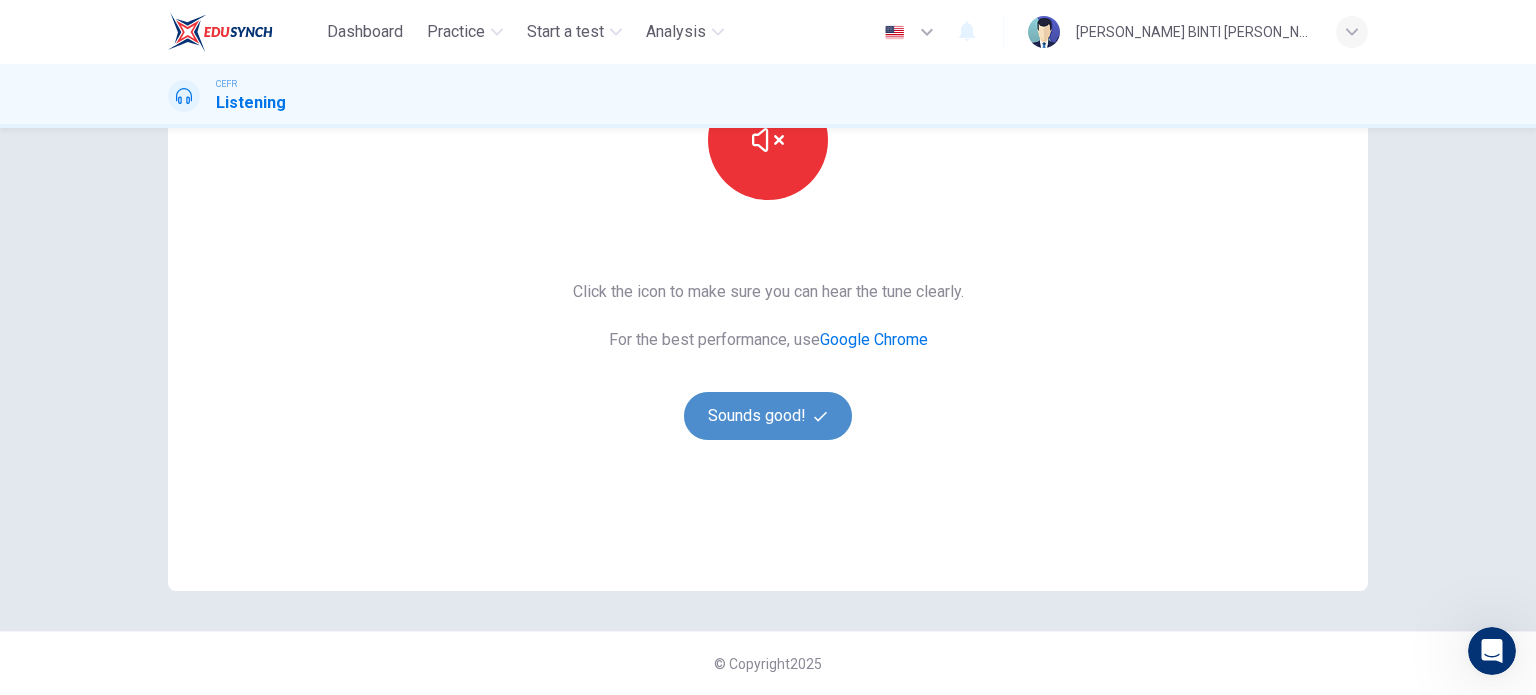 click on "Sounds good!" at bounding box center [768, 416] 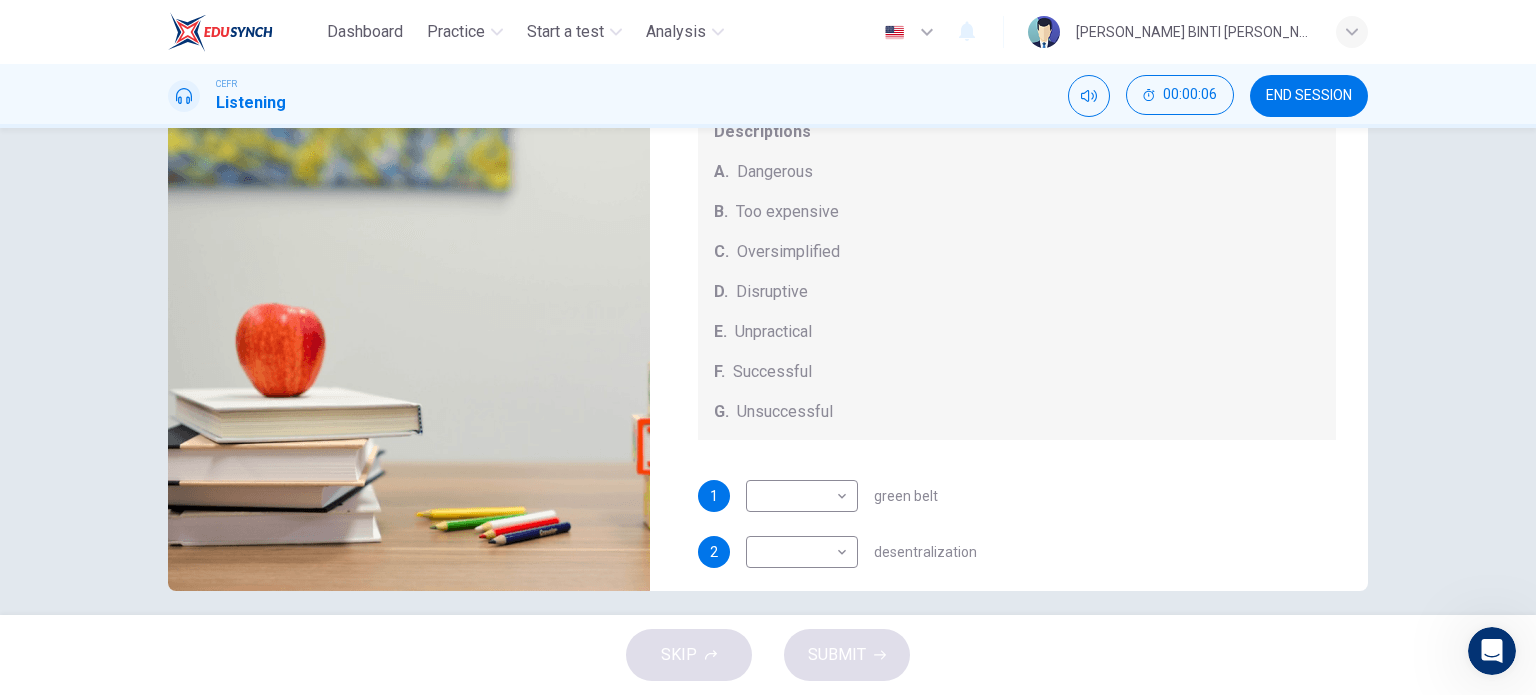 click on "Questions 1 - 5 How do the speakers describe the green urban planning options? Choose  FIVE  descriptions from the box and select the correct letter next to the questions. Descriptions A. Dangerous B. Too expensive C. Oversimplified  D. Disruptive E. Unpractical F. Successful G. Unsuccessful 1 ​ ​ green belt 2 ​ ​ desentralization 3 ​ ​ new towns 4 ​ ​ brownfield sites 5 ​ ​ pedestrianized zones Case Study 06m 03s" at bounding box center (768, 371) 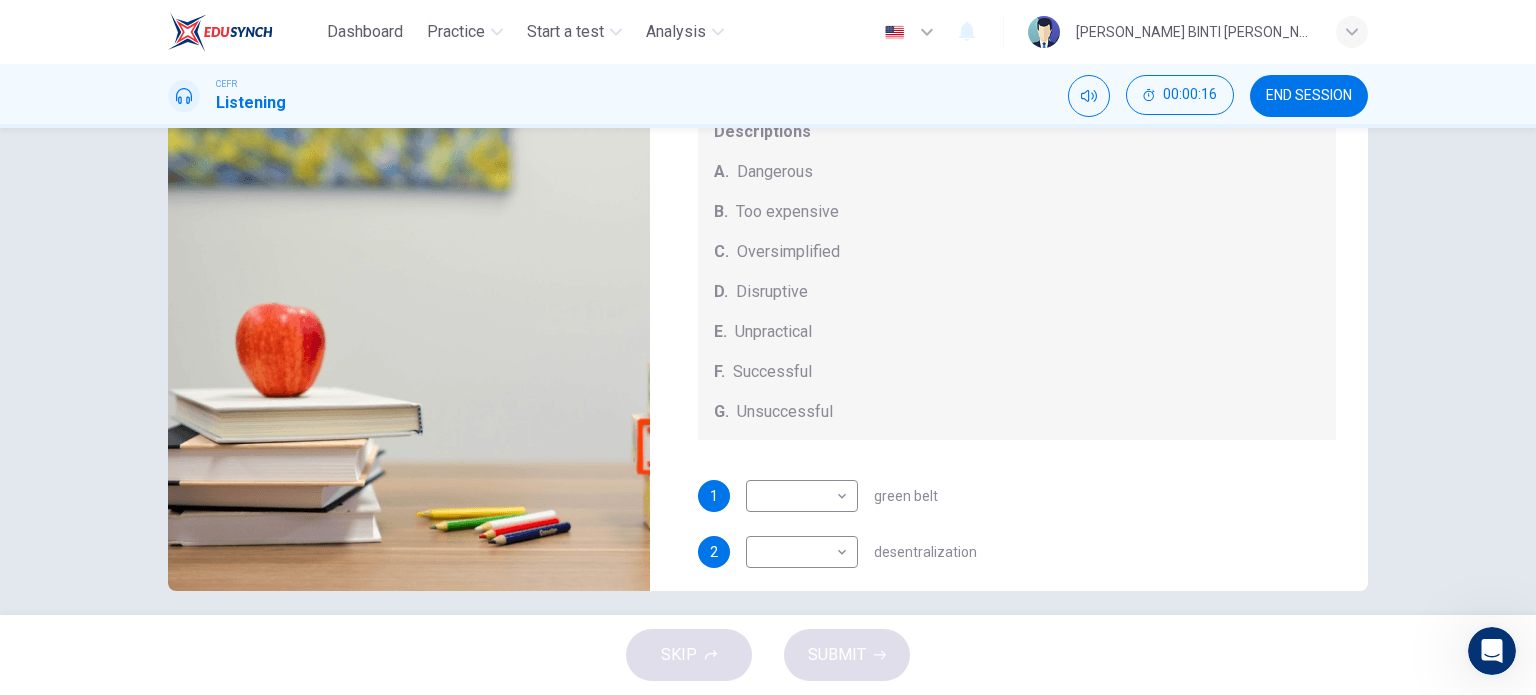 click at bounding box center [217, 43] 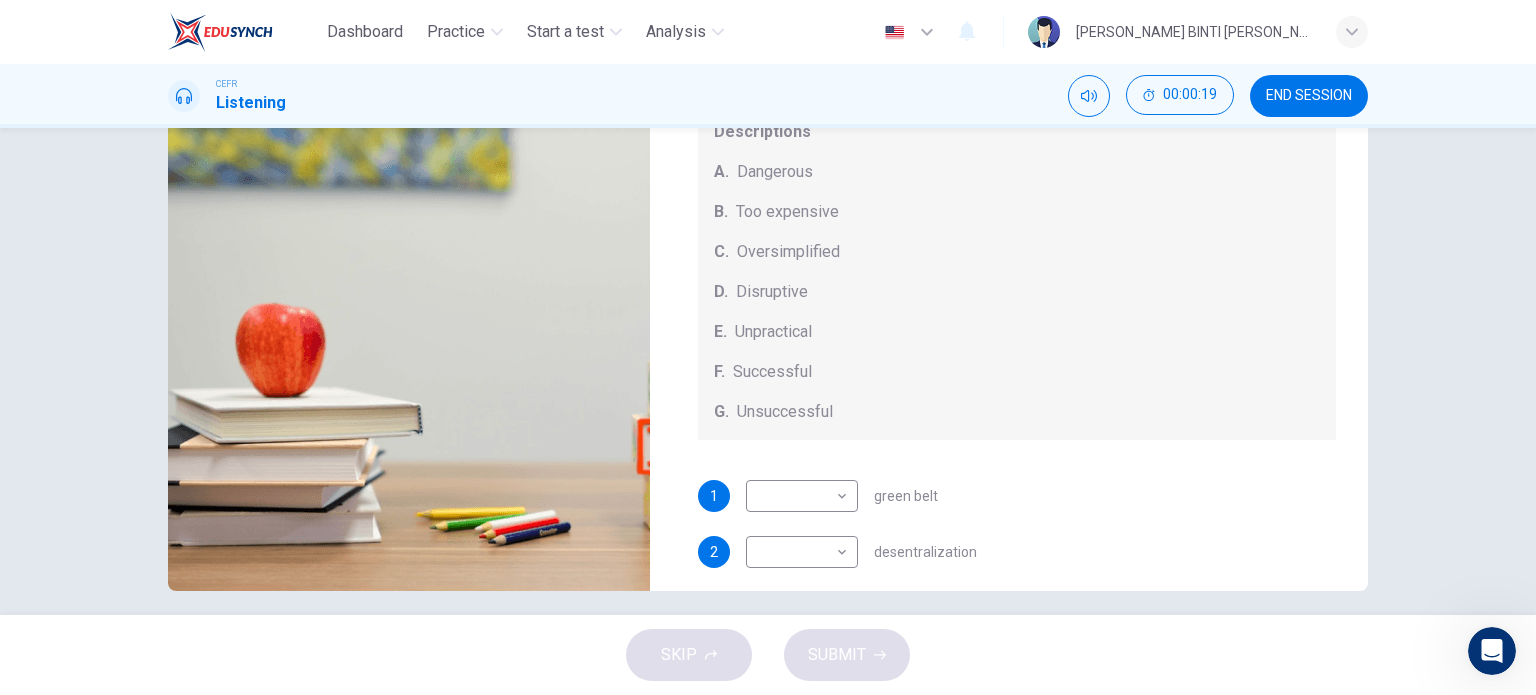 click on "Questions 1 - 5 How do the speakers describe the green urban planning options? Choose  FIVE  descriptions from the box and select the correct letter next to the questions. Descriptions A. Dangerous B. Too expensive C. Oversimplified  D. Disruptive E. Unpractical F. Successful G. Unsuccessful 1 ​ ​ green belt 2 ​ ​ desentralization 3 ​ ​ new towns 4 ​ ​ brownfield sites 5 ​ ​ pedestrianized zones Case Study 06m 03s" at bounding box center [768, 371] 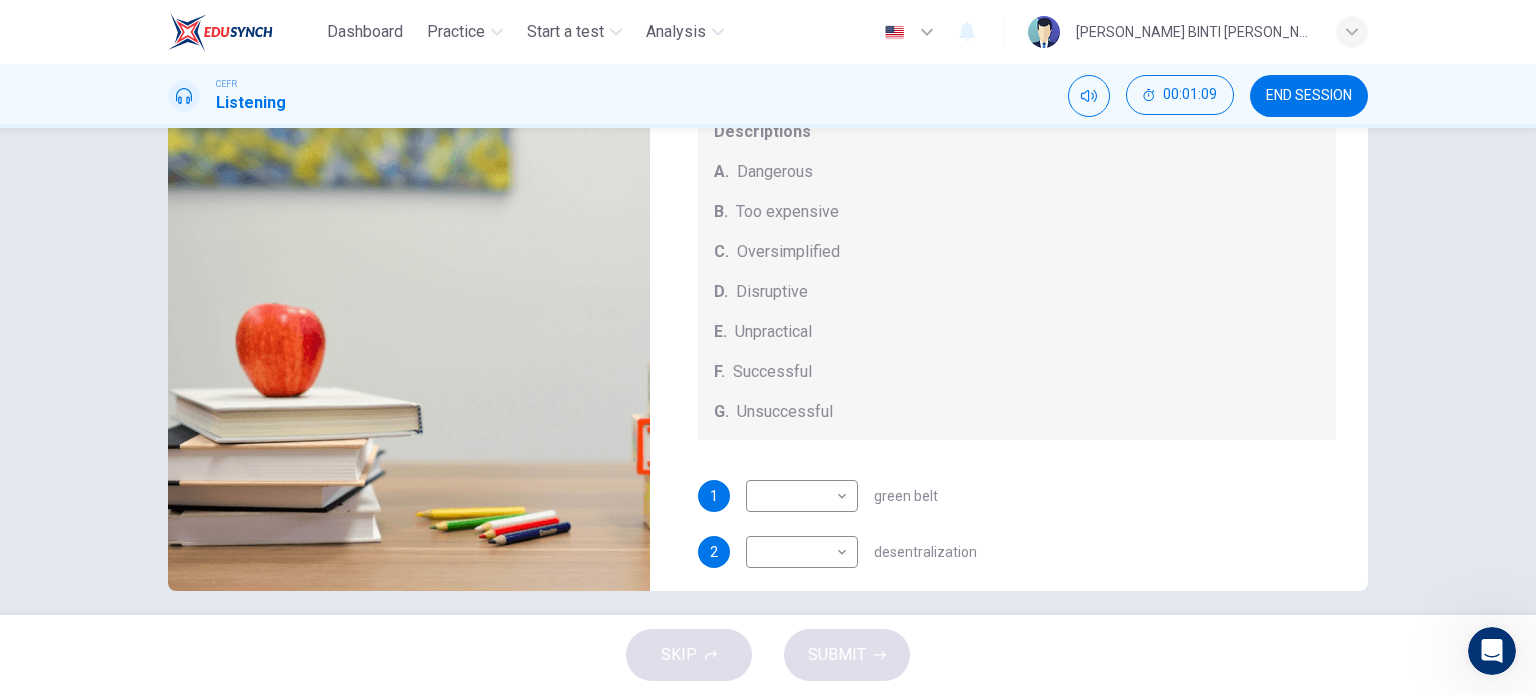 click on "Questions 1 - 5 How do the speakers describe the green urban planning options? Choose  FIVE  descriptions from the box and select the correct letter next to the questions. Descriptions A. Dangerous B. Too expensive C. Oversimplified  D. Disruptive E. Unpractical F. Successful G. Unsuccessful 1 ​ ​ green belt 2 ​ ​ desentralization 3 ​ ​ new towns 4 ​ ​ brownfield sites 5 ​ ​ pedestrianized zones Case Study 06m 03s" at bounding box center (768, 371) 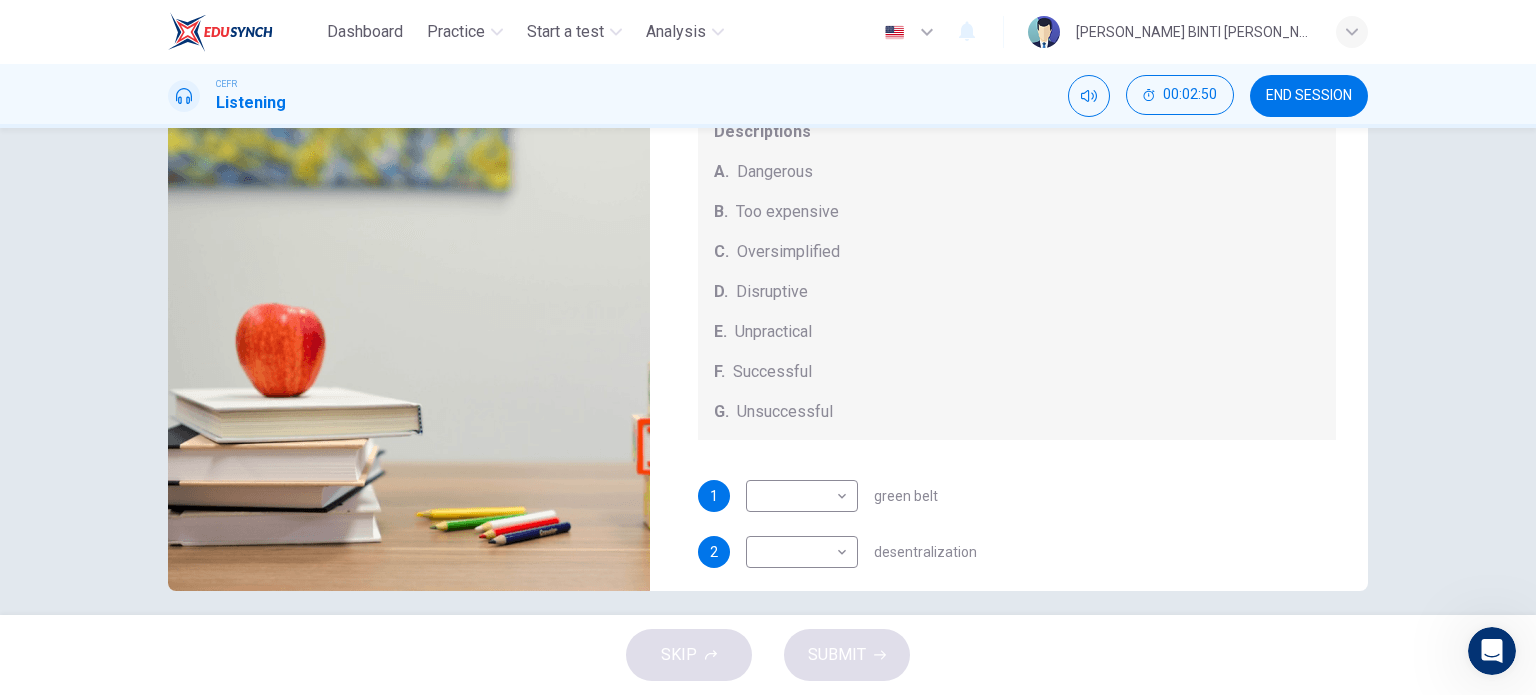scroll, scrollTop: 99, scrollLeft: 0, axis: vertical 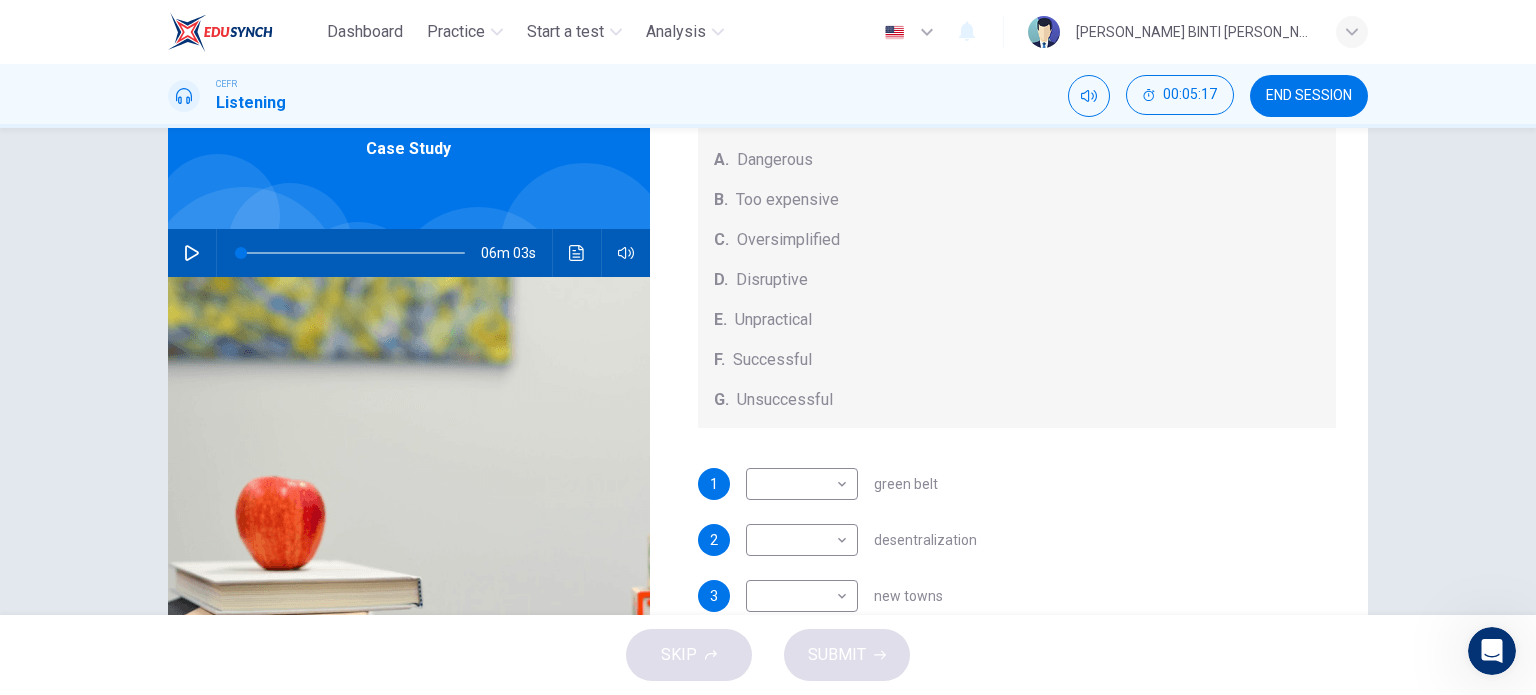 click 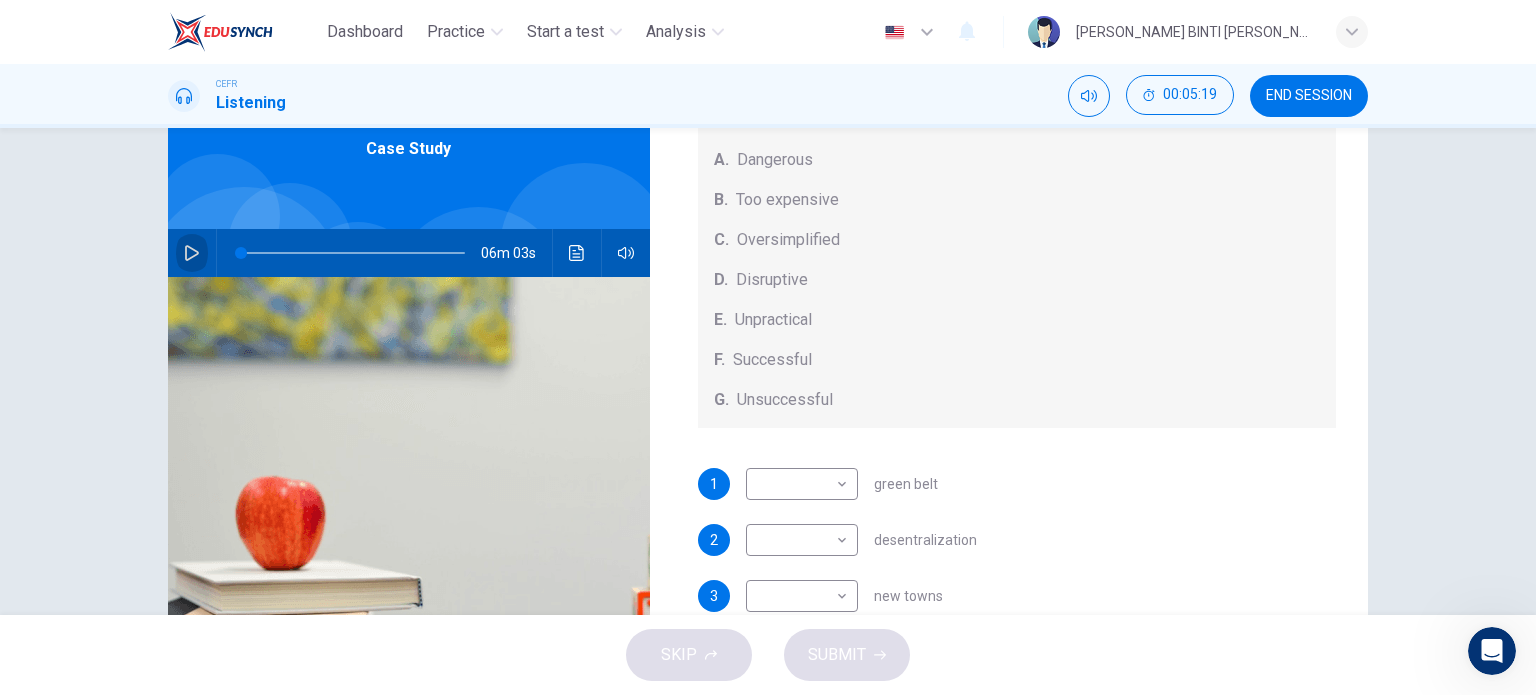 click 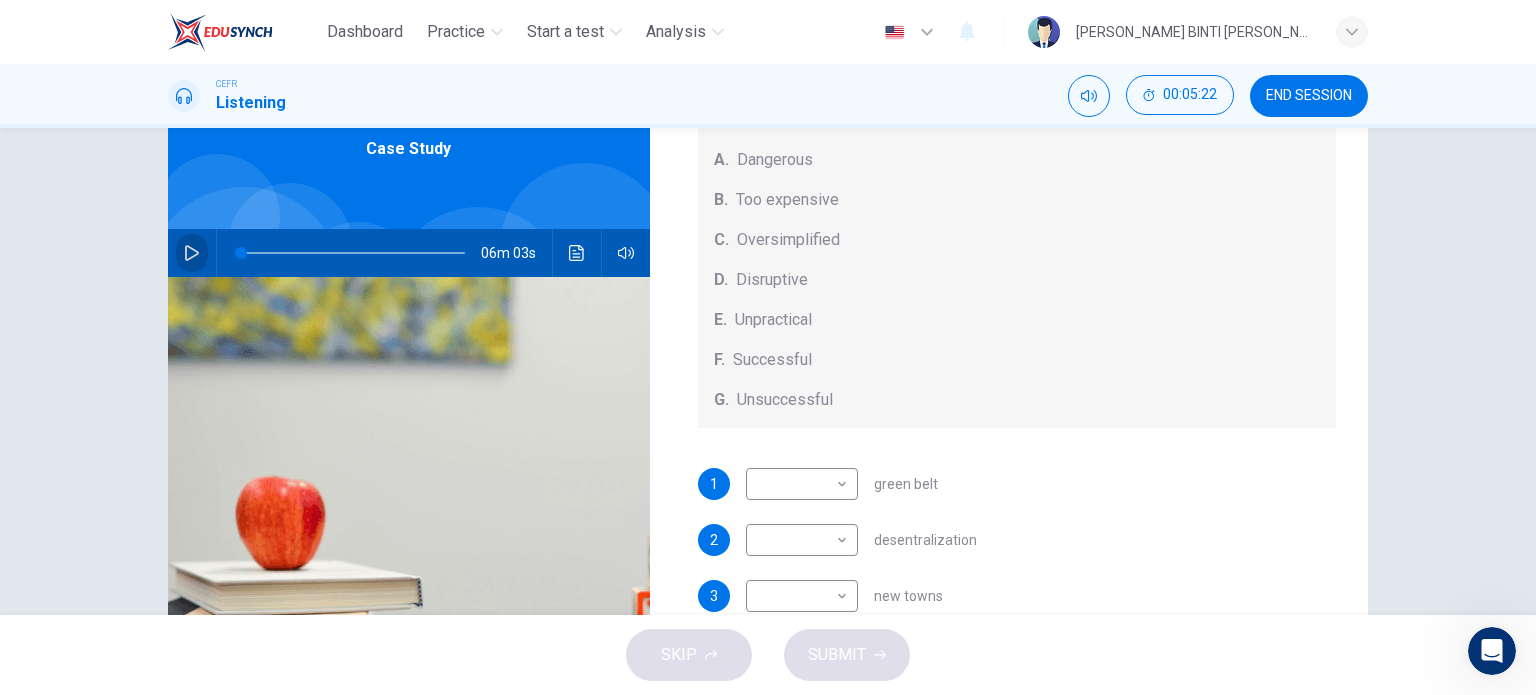 click 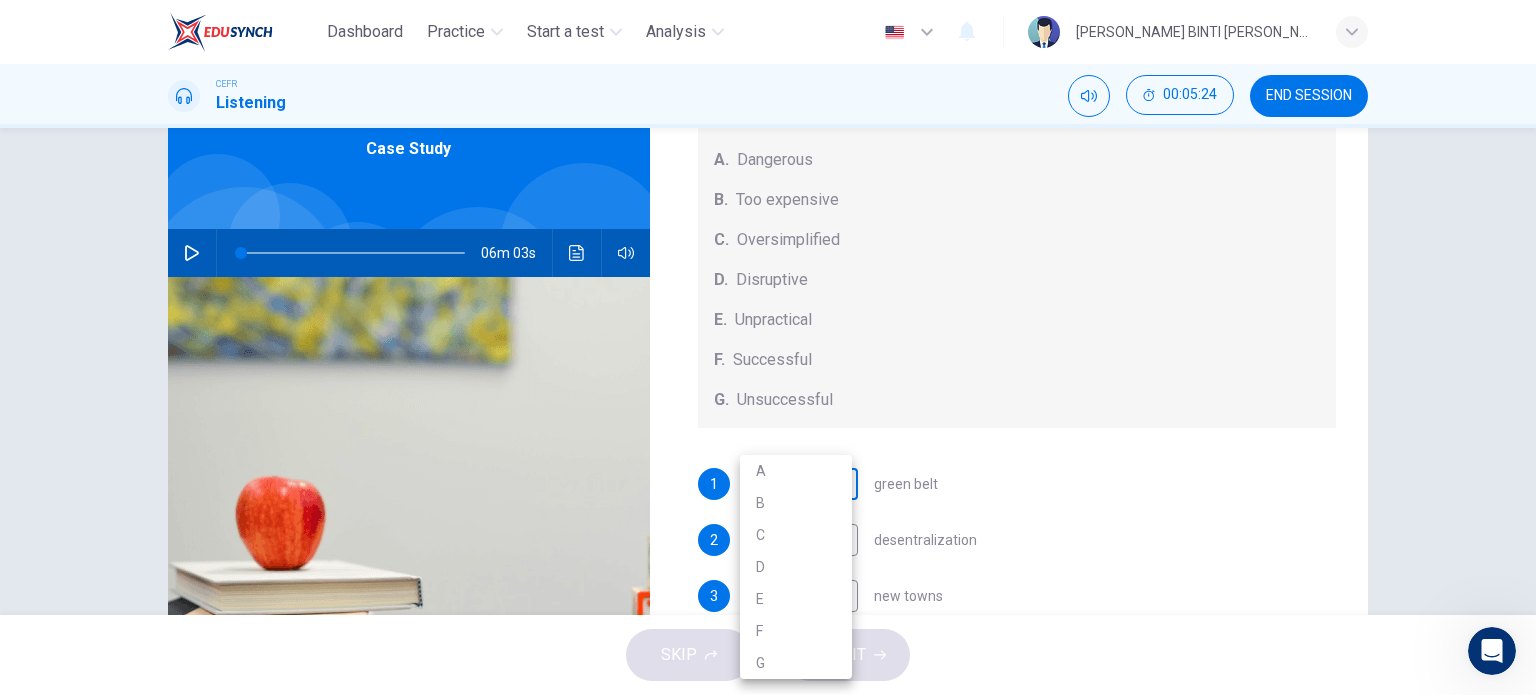 click on "Dashboard Practice Start a test Analysis English en ​ NADIA NAJLAH BINTI MOHD ARIF CEFR Listening 00:05:24 END SESSION Questions 1 - 5 How do the speakers describe the green urban planning options? Choose  FIVE  descriptions from the box and select the correct letter next to the questions. Descriptions A. Dangerous B. Too expensive C. Oversimplified  D. Disruptive E. Unpractical F. Successful G. Unsuccessful 1 ​ ​ green belt 2 ​ ​ desentralization 3 ​ ​ new towns 4 ​ ​ brownfield sites 5 ​ ​ pedestrianized zones Case Study 06m 03s SKIP SUBMIT EduSynch - Online Language Proficiency Testing Dashboard Practice Start a test Analysis Notifications © Copyright  2025 A B C D E F G" at bounding box center (768, 347) 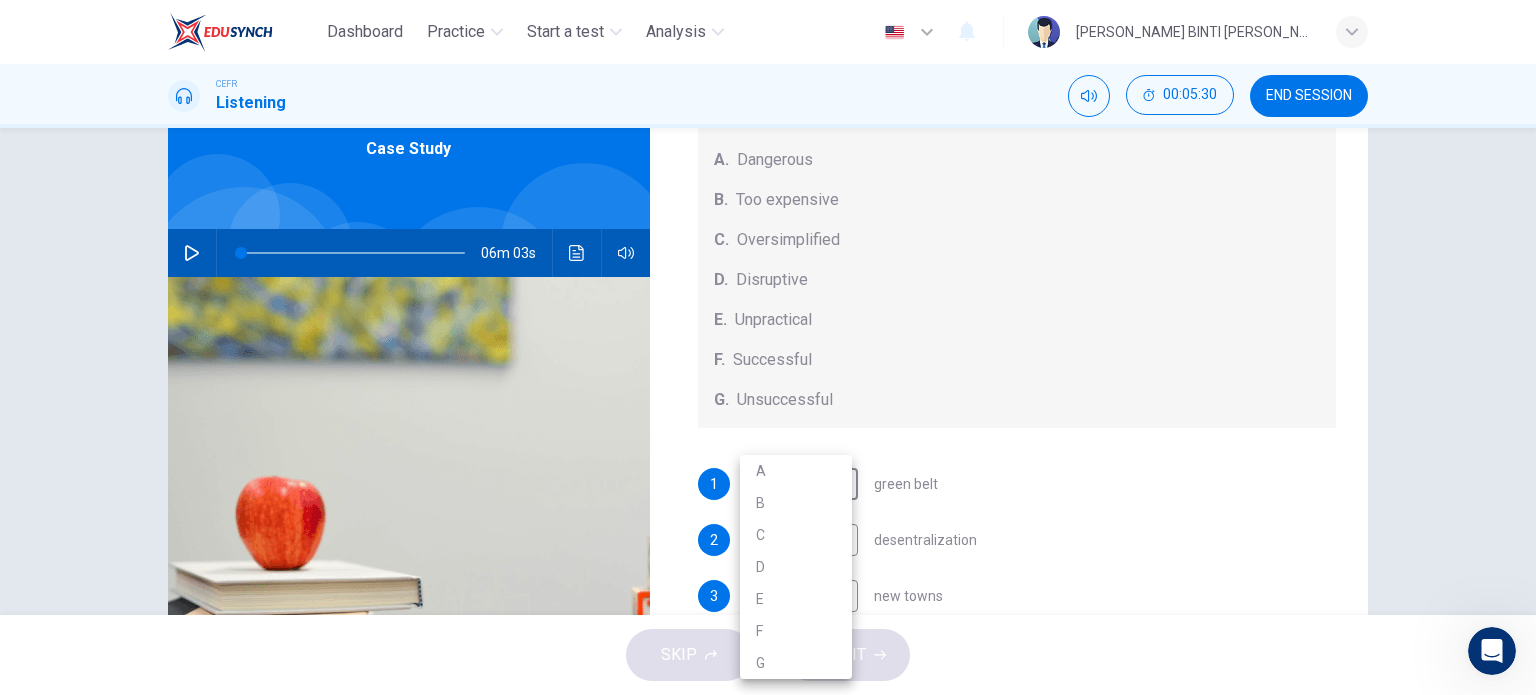 click at bounding box center [768, 347] 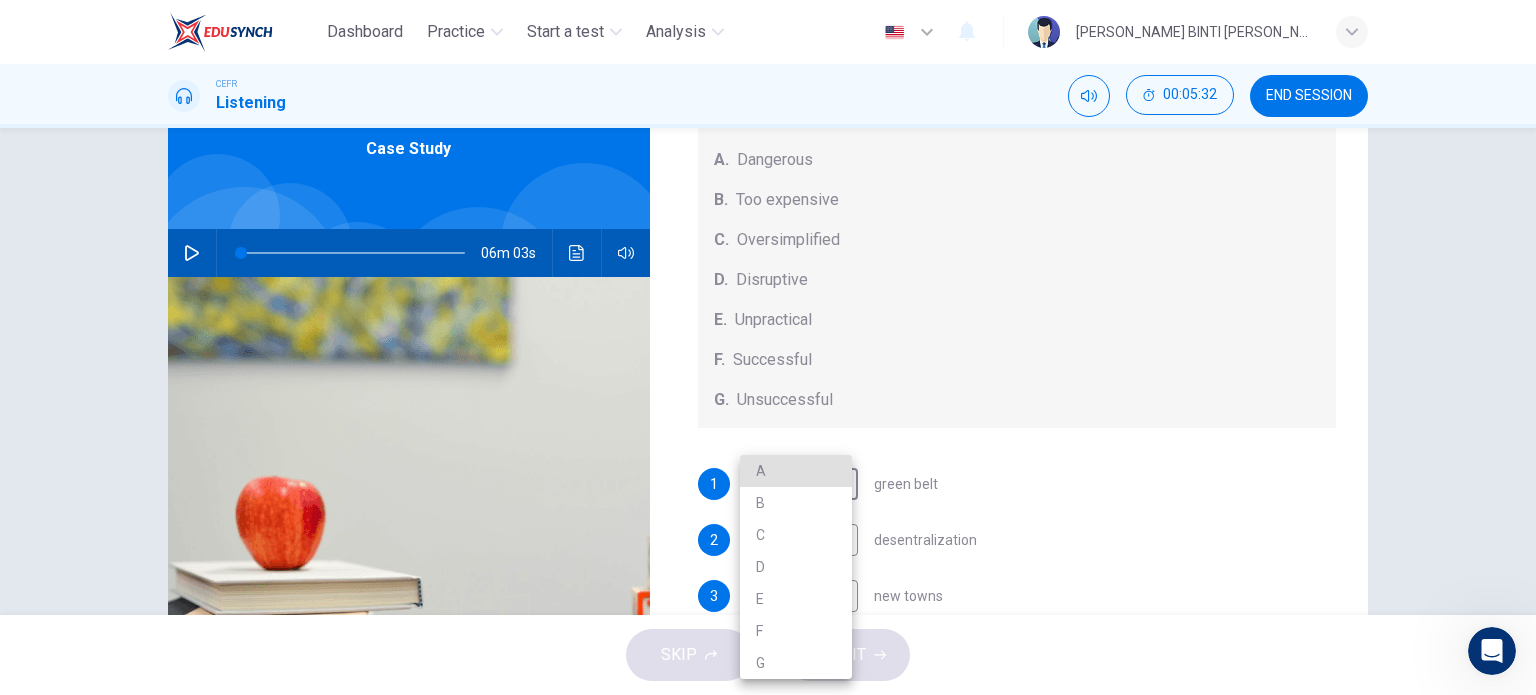 type 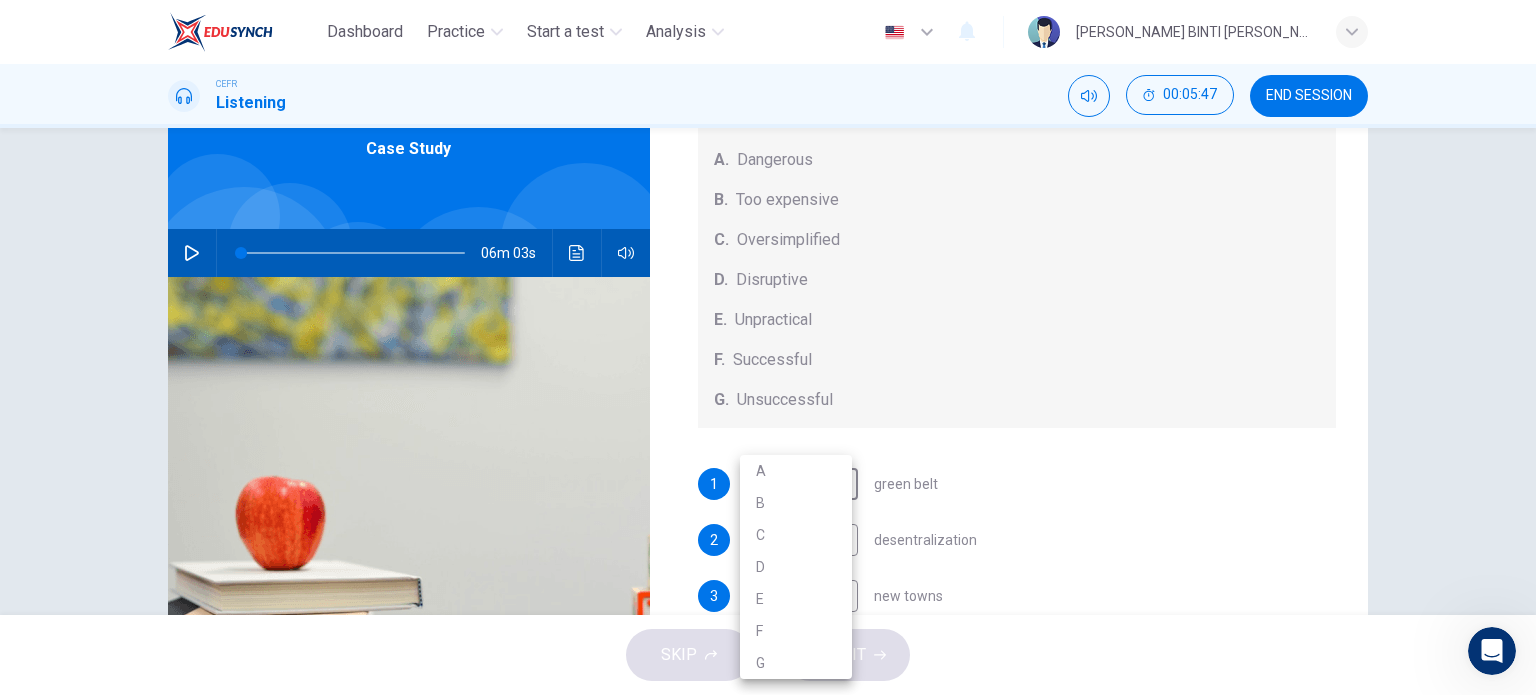 click at bounding box center [768, 347] 